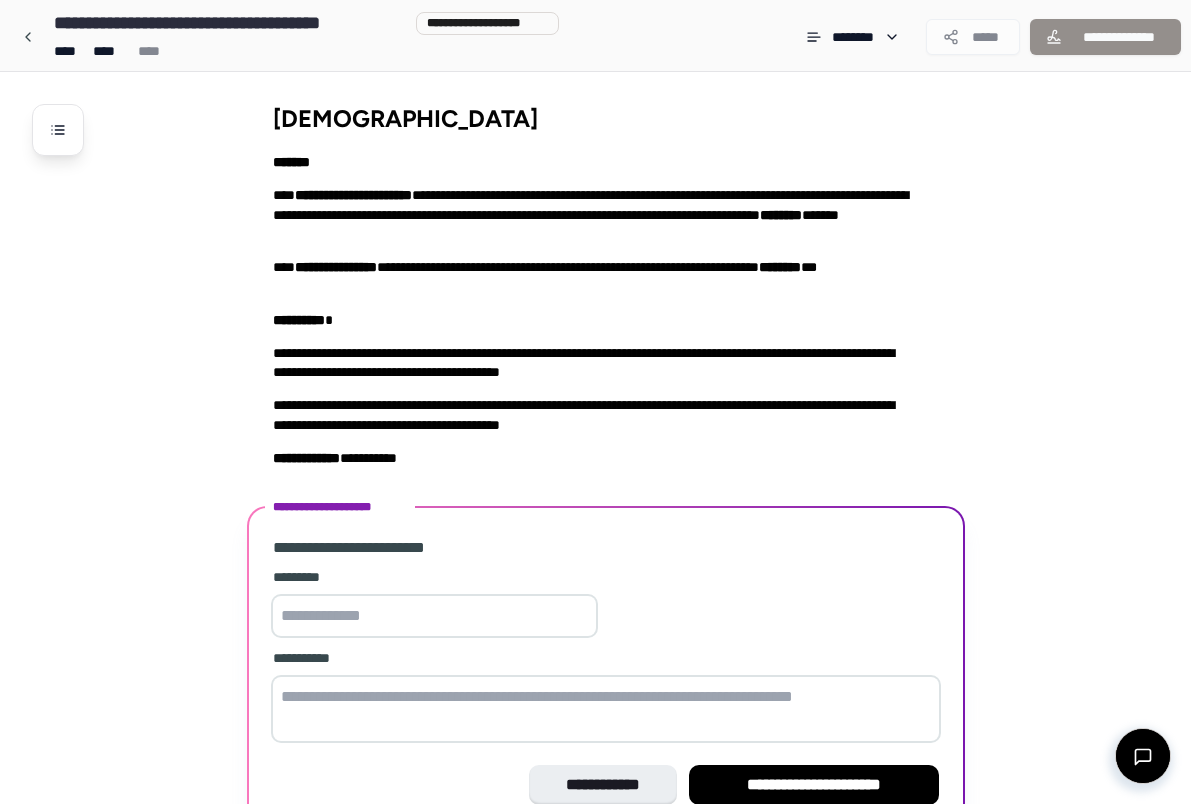scroll, scrollTop: 105, scrollLeft: 0, axis: vertical 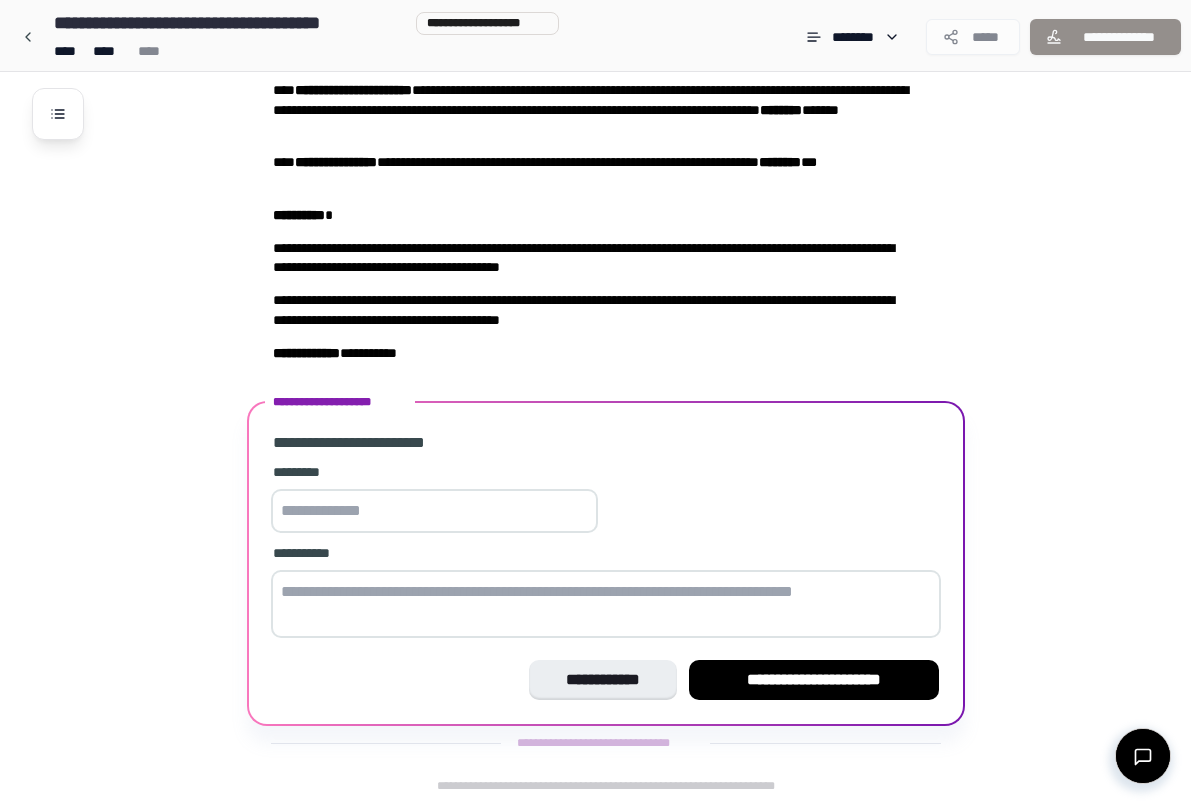 click on "**********" at bounding box center [621, 385] 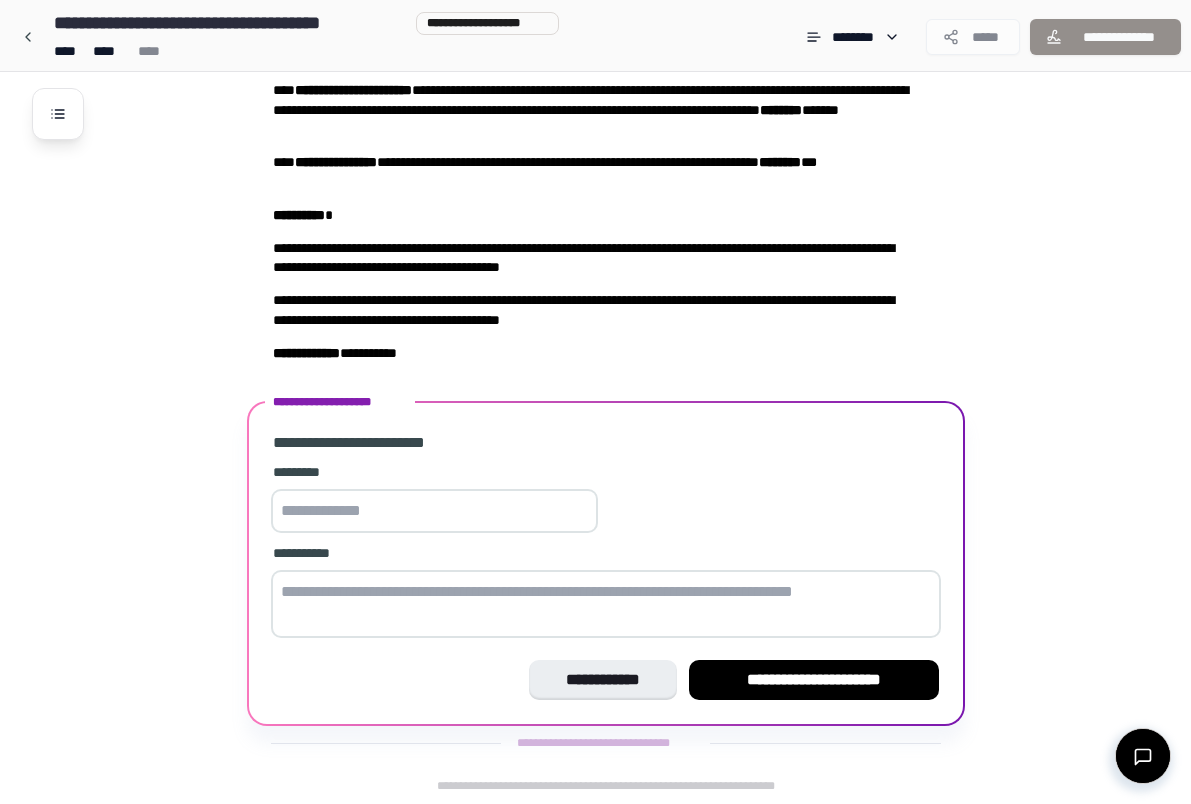 click at bounding box center [434, 511] 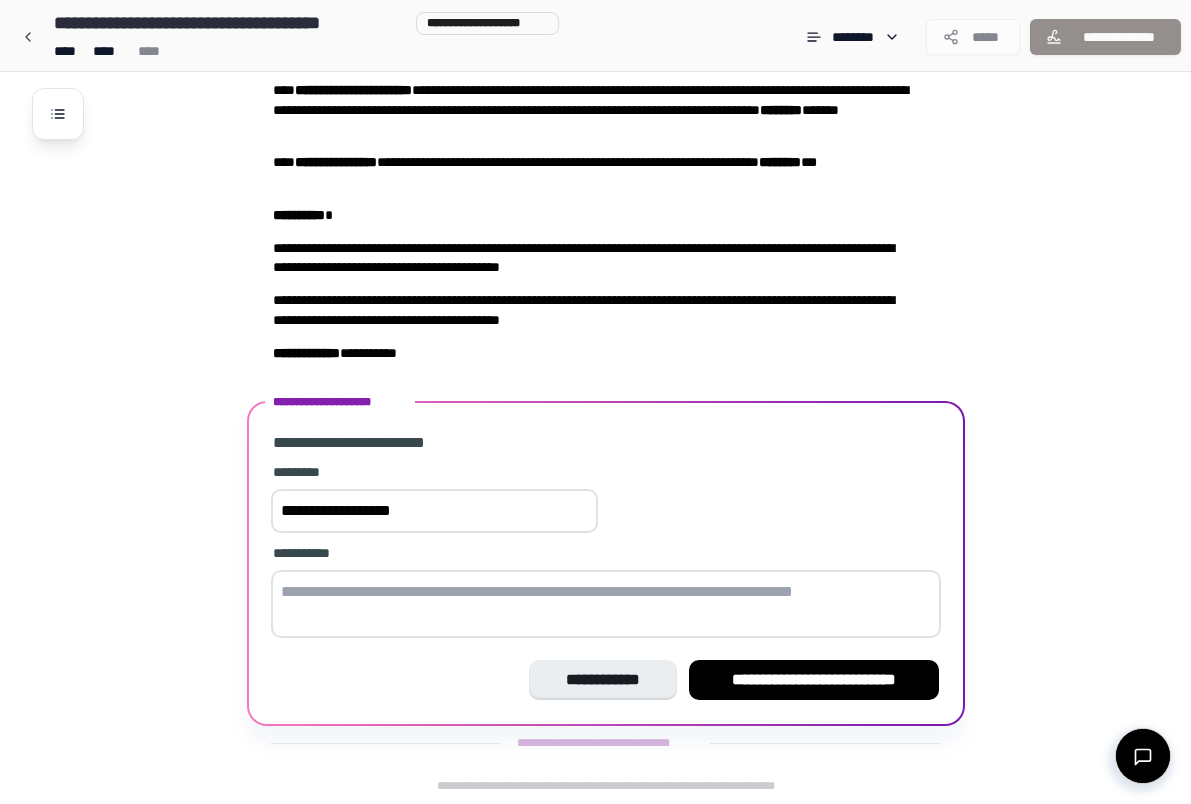 type on "**********" 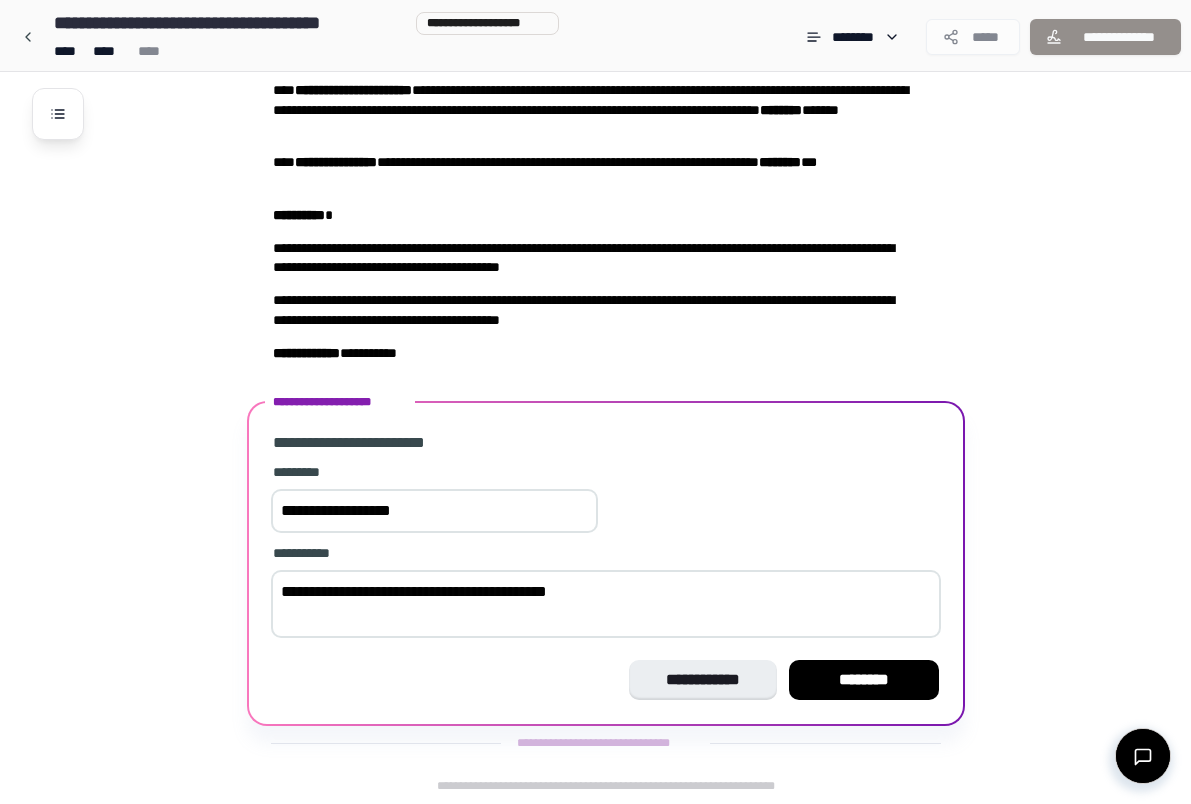 drag, startPoint x: 618, startPoint y: 589, endPoint x: 268, endPoint y: 602, distance: 350.24133 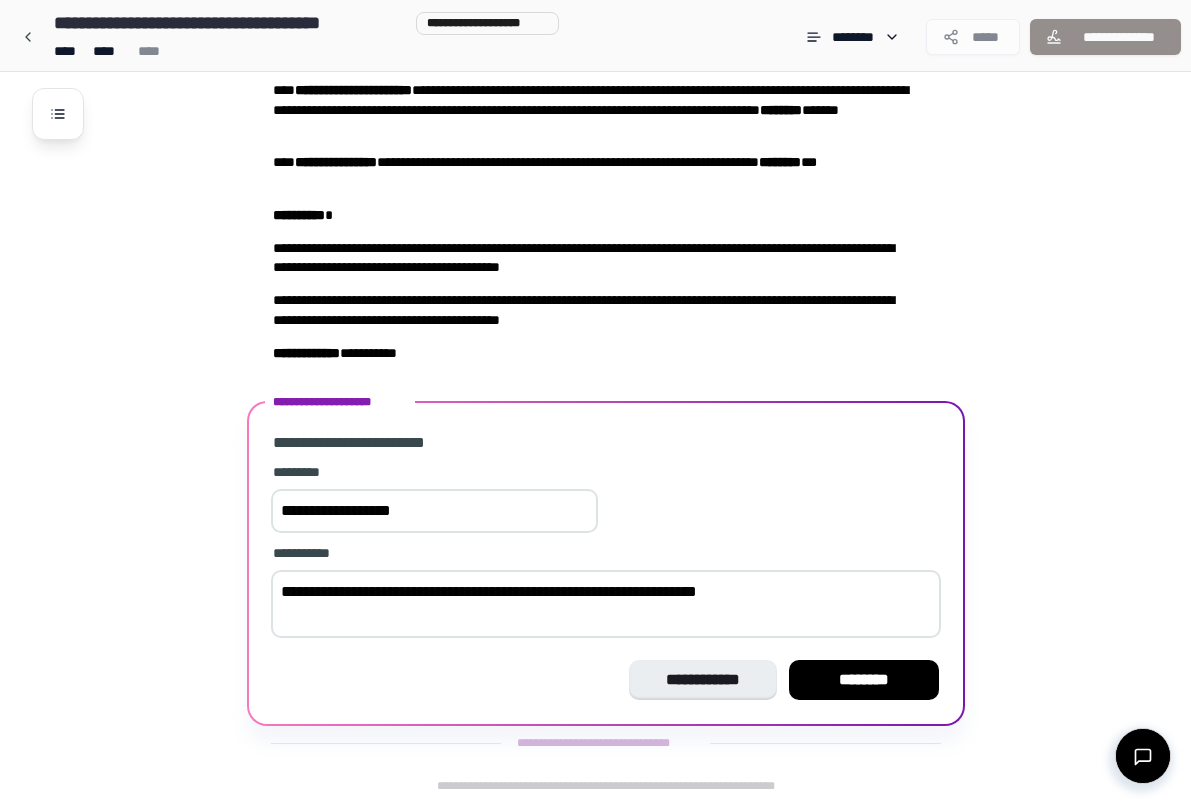 click on "**********" at bounding box center (606, 604) 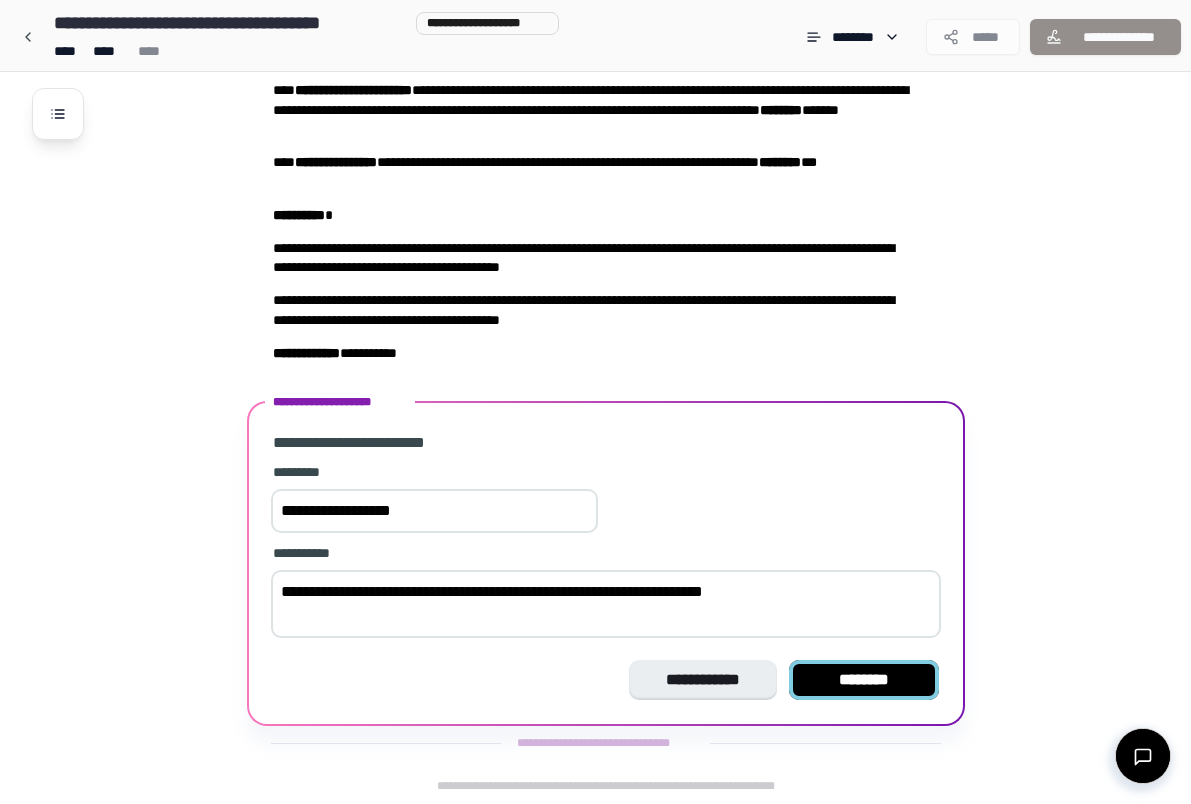 type on "**********" 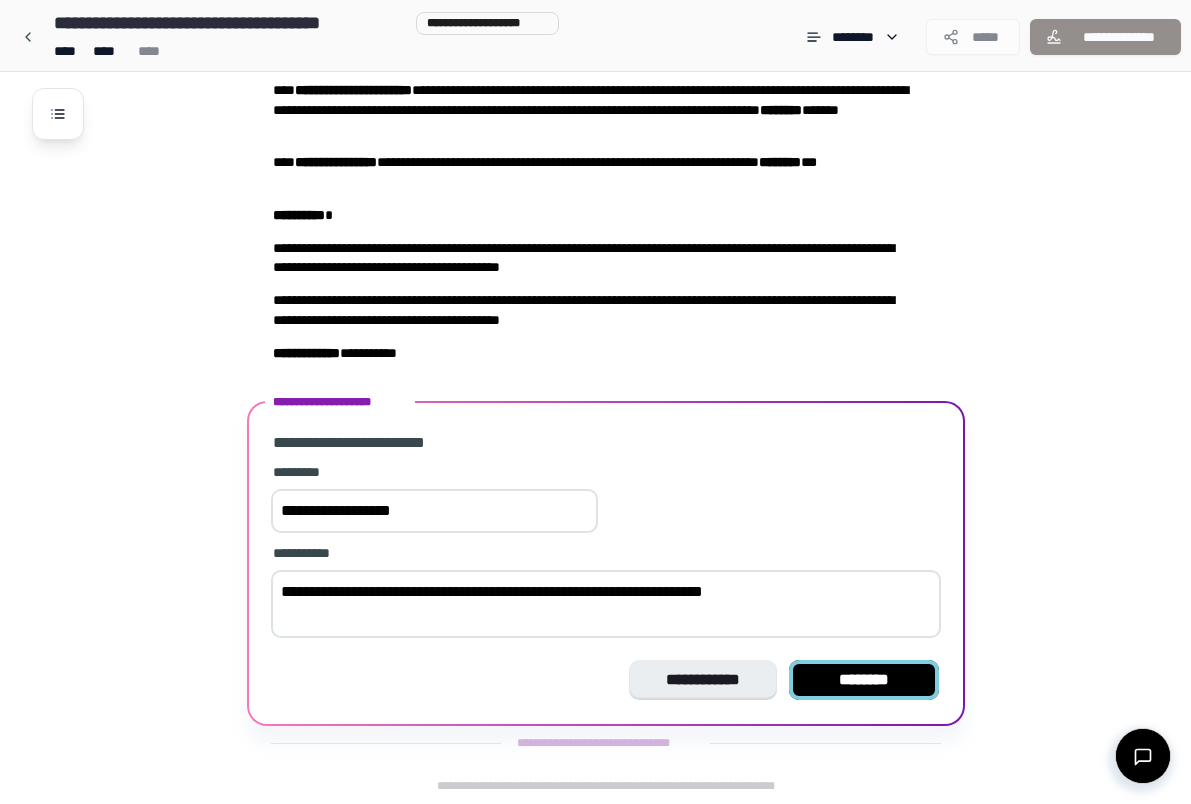 click on "********" at bounding box center [864, 680] 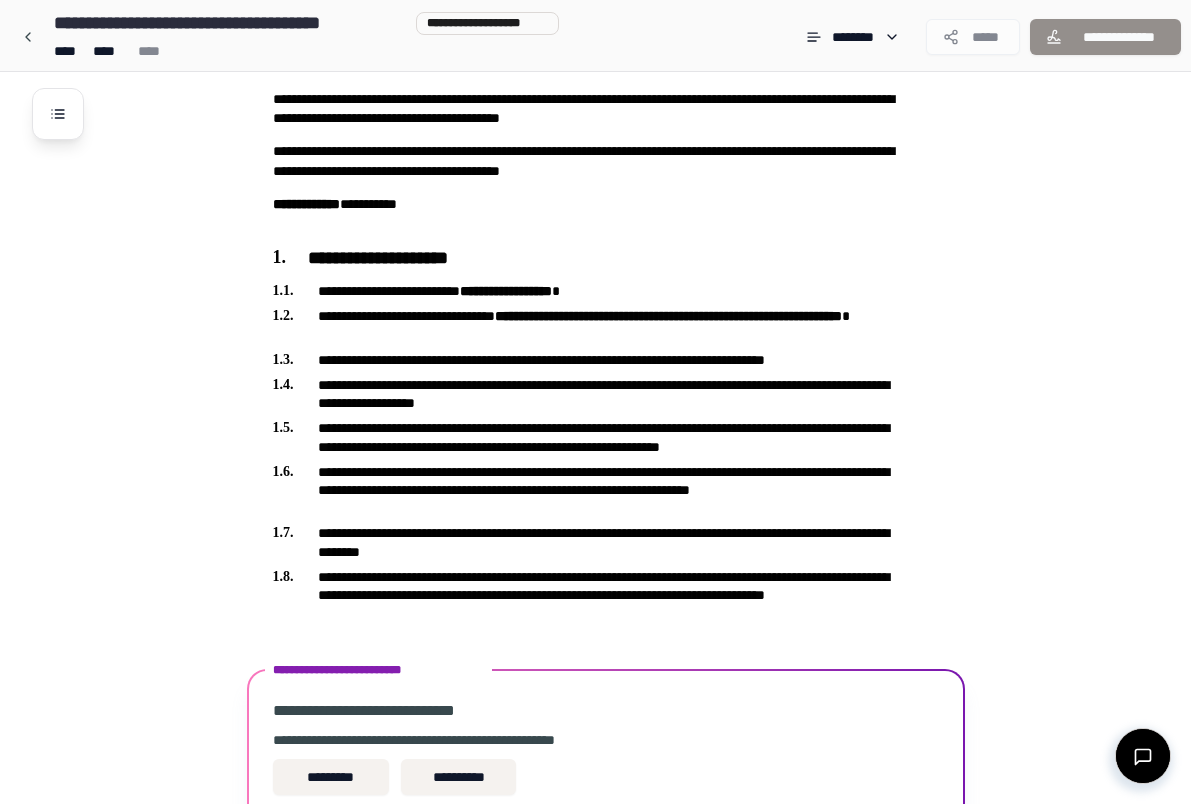 scroll, scrollTop: 494, scrollLeft: 0, axis: vertical 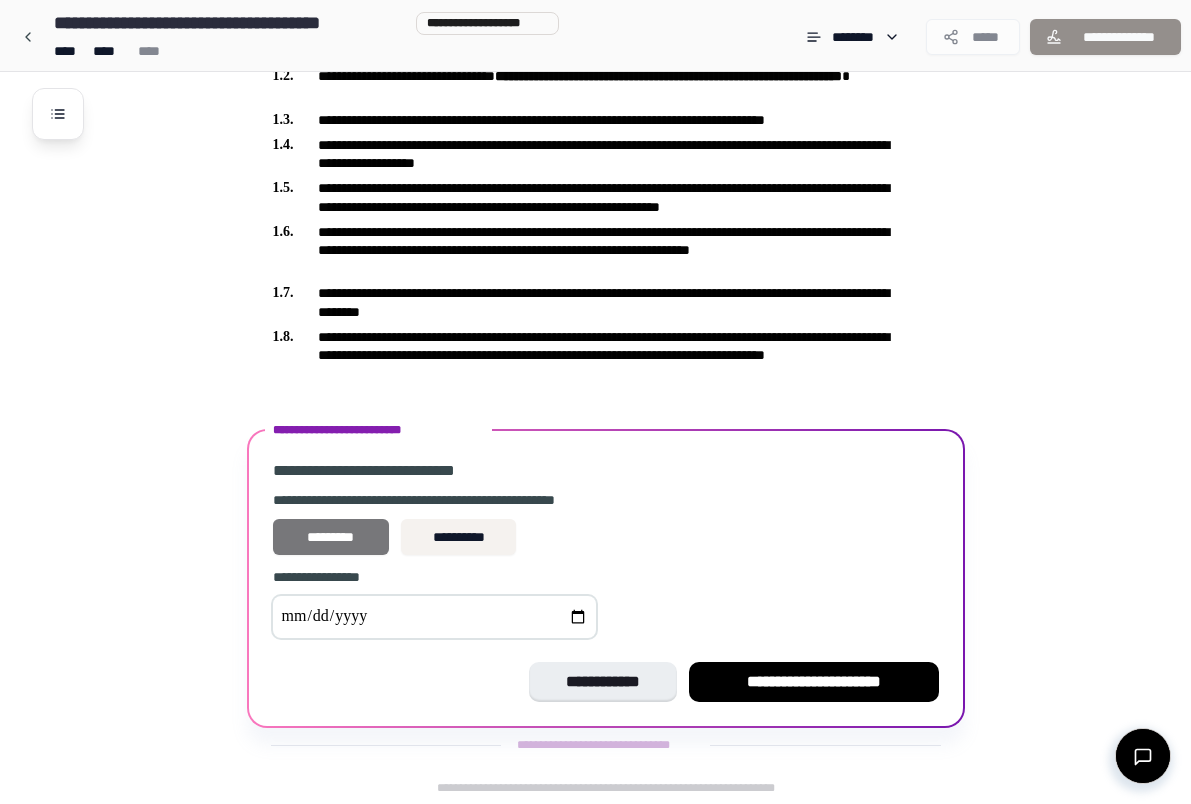 click on "*********" at bounding box center [331, 537] 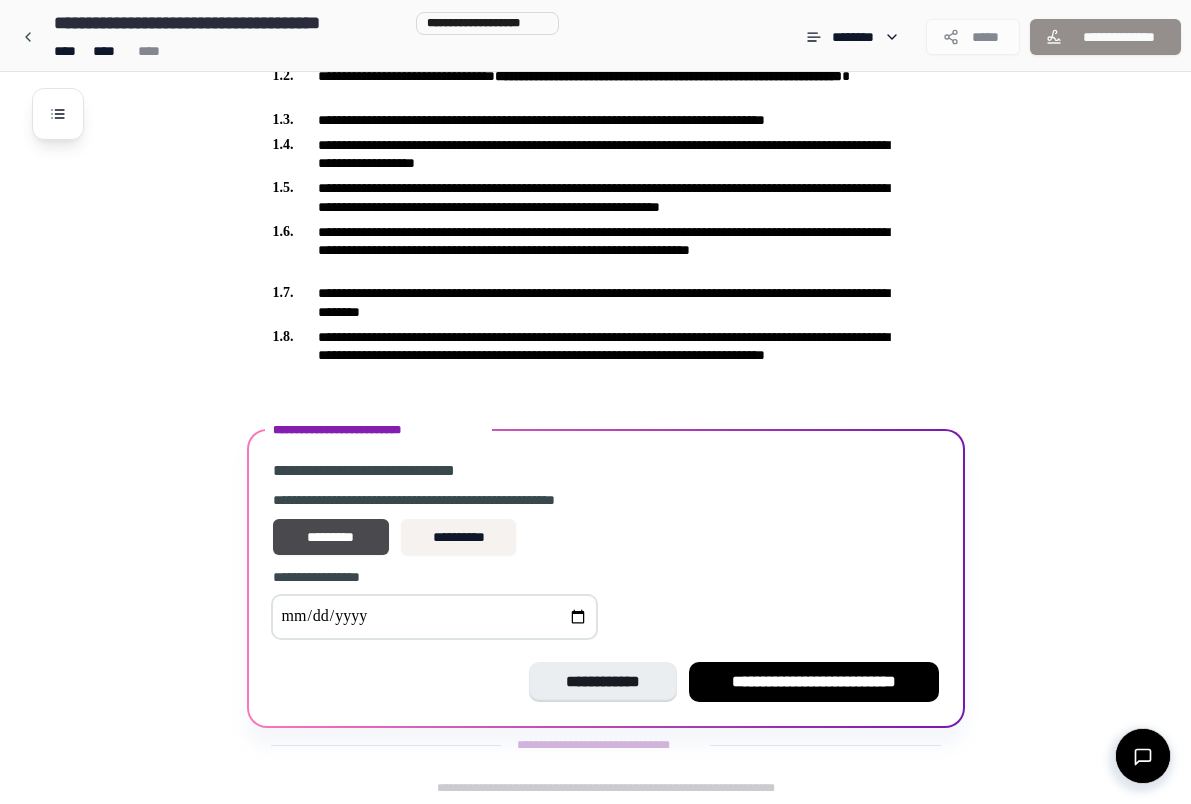 click at bounding box center [434, 617] 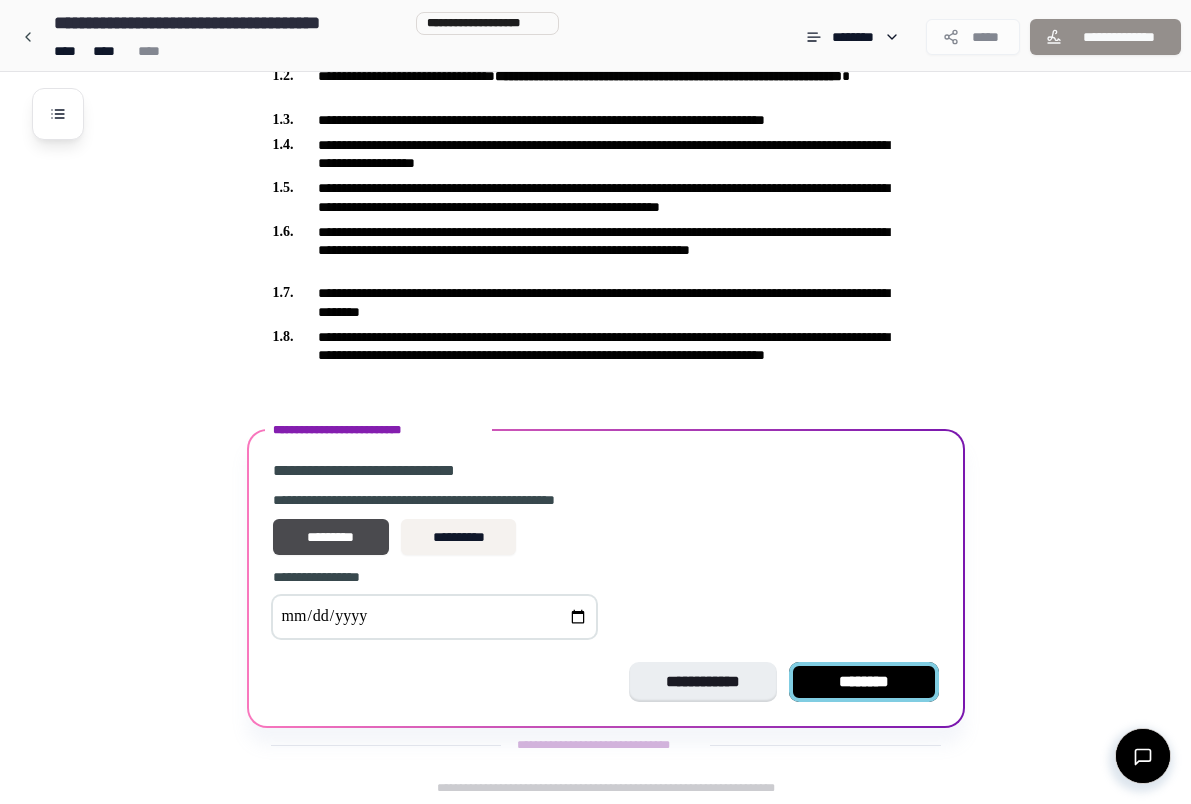 click on "********" at bounding box center [864, 682] 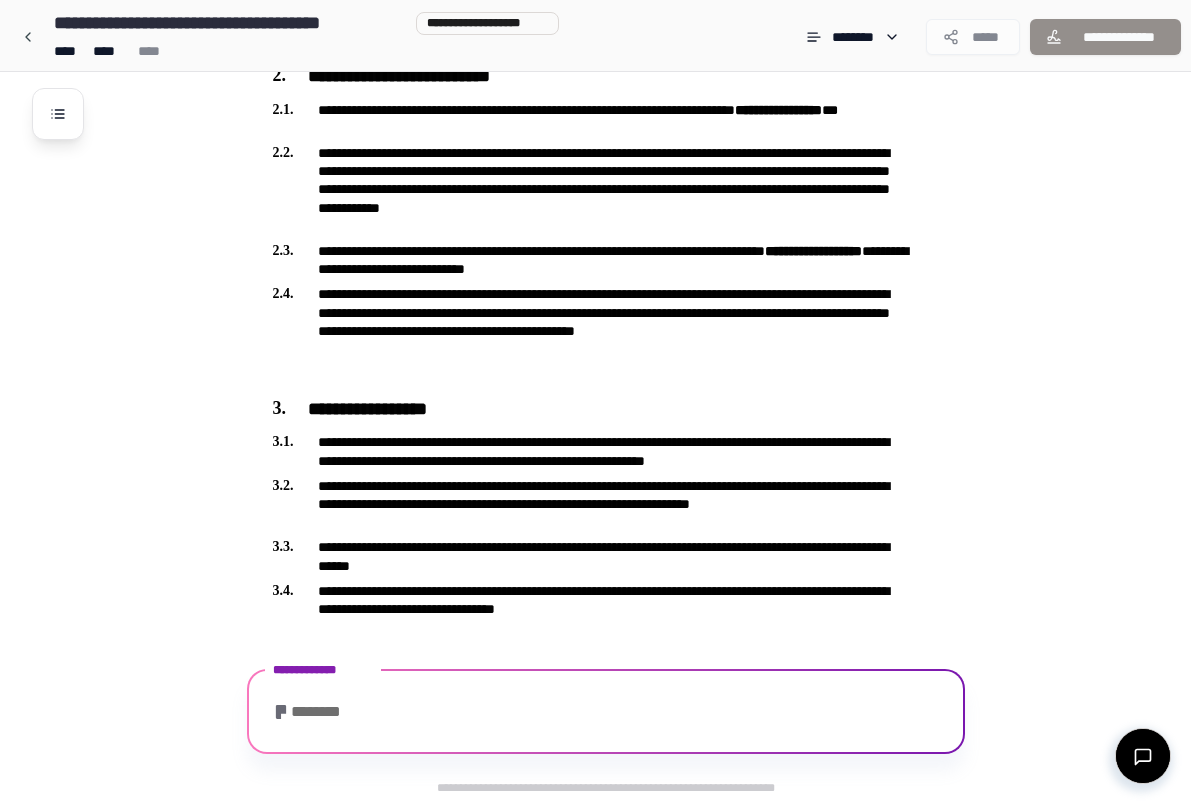 scroll, scrollTop: 965, scrollLeft: 0, axis: vertical 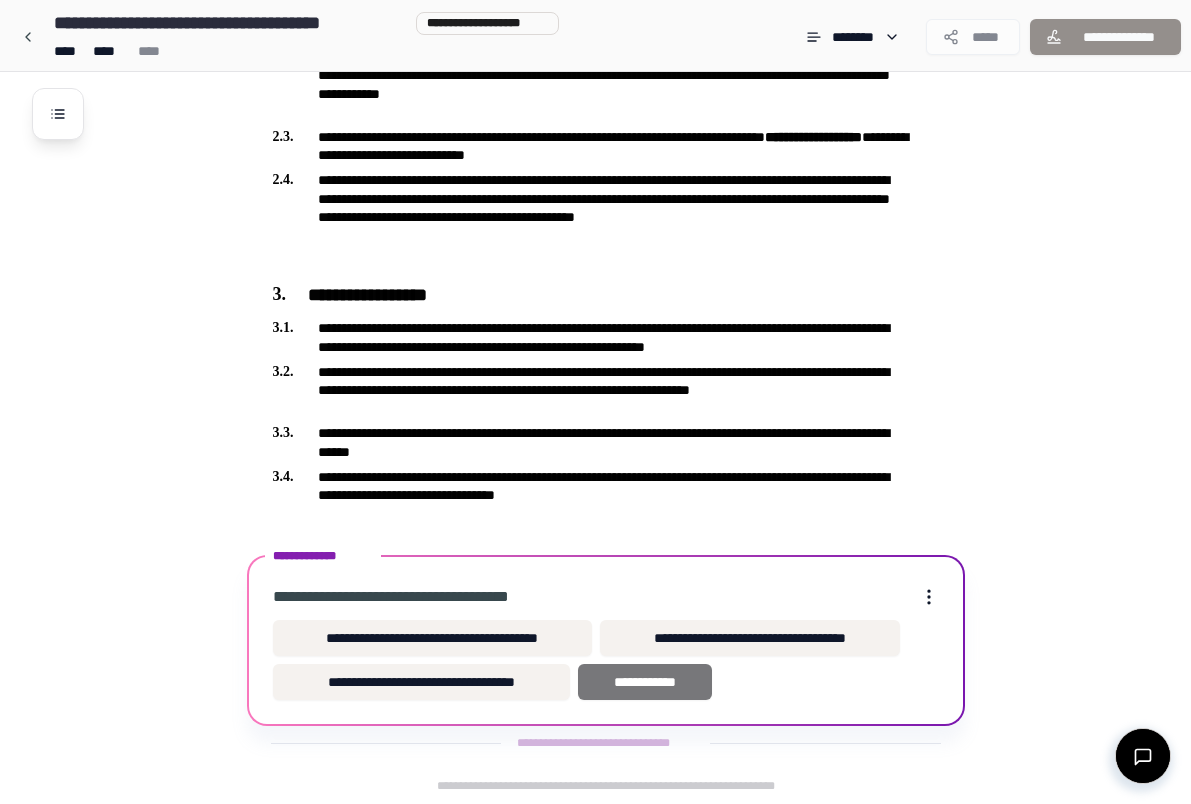click on "**********" at bounding box center (645, 682) 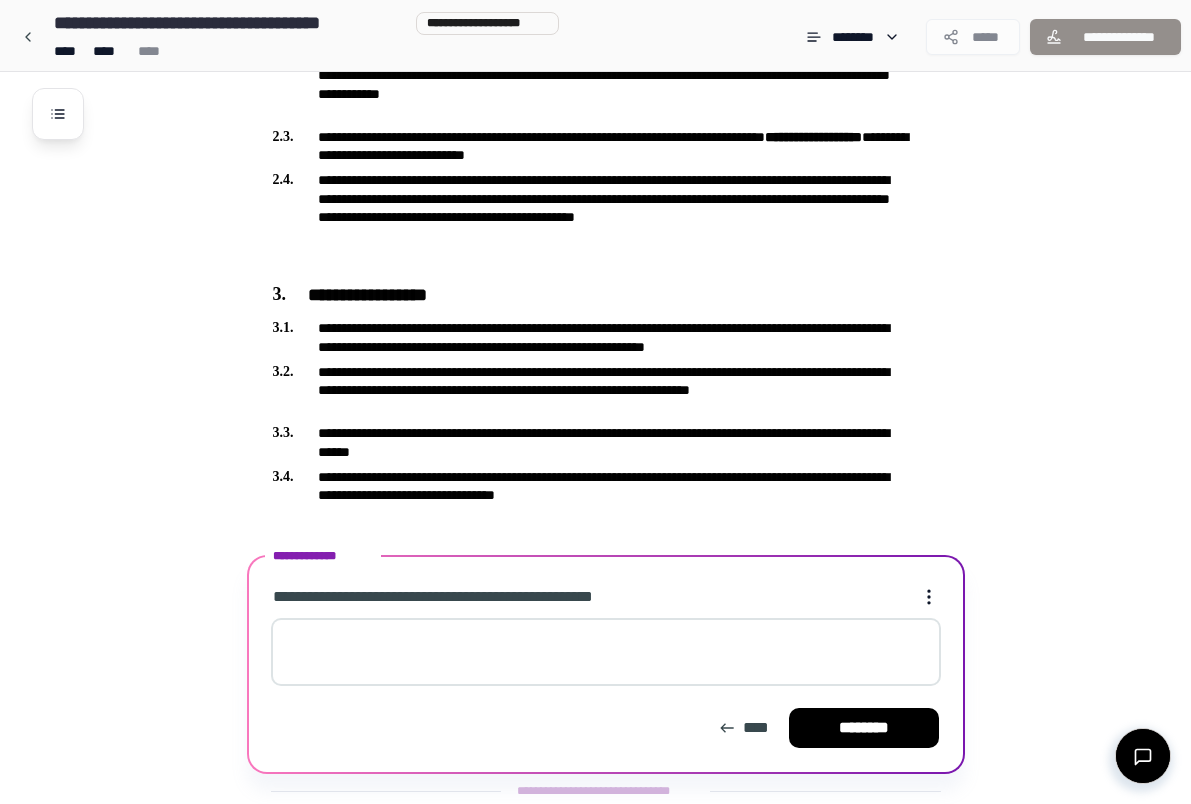 scroll, scrollTop: 1013, scrollLeft: 0, axis: vertical 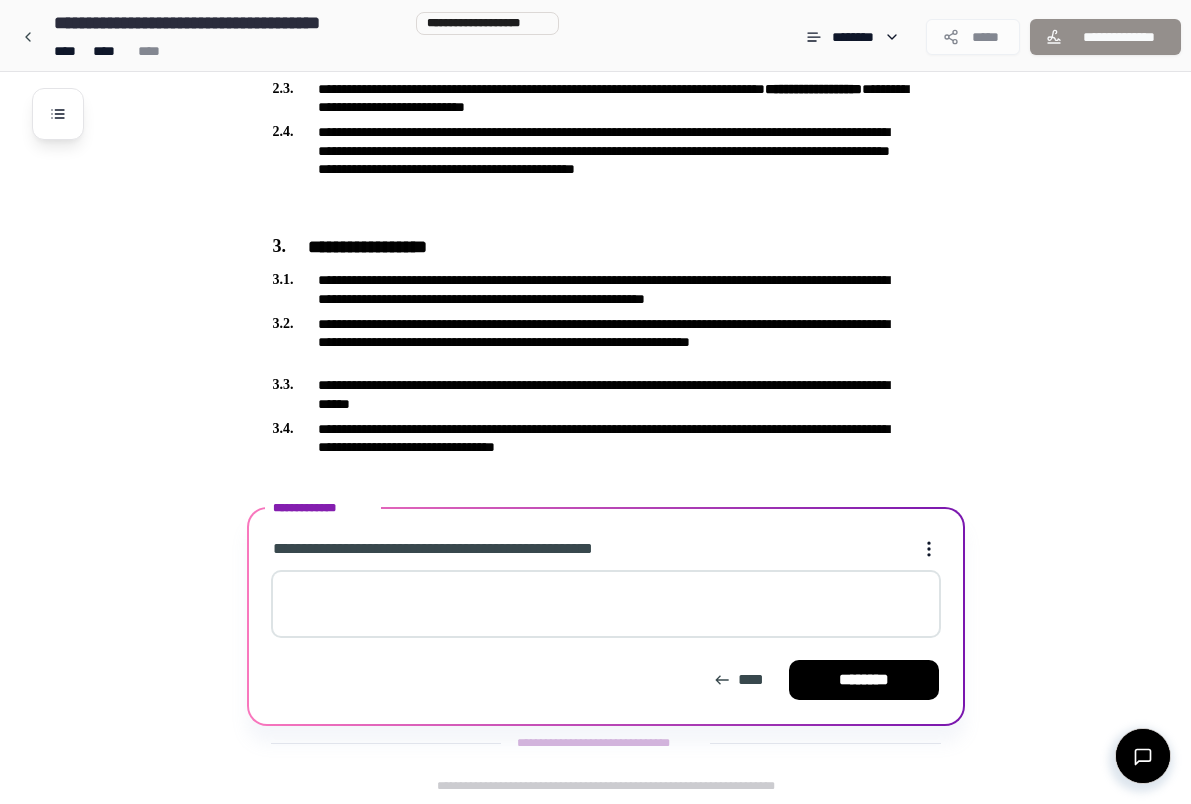 click at bounding box center (606, 604) 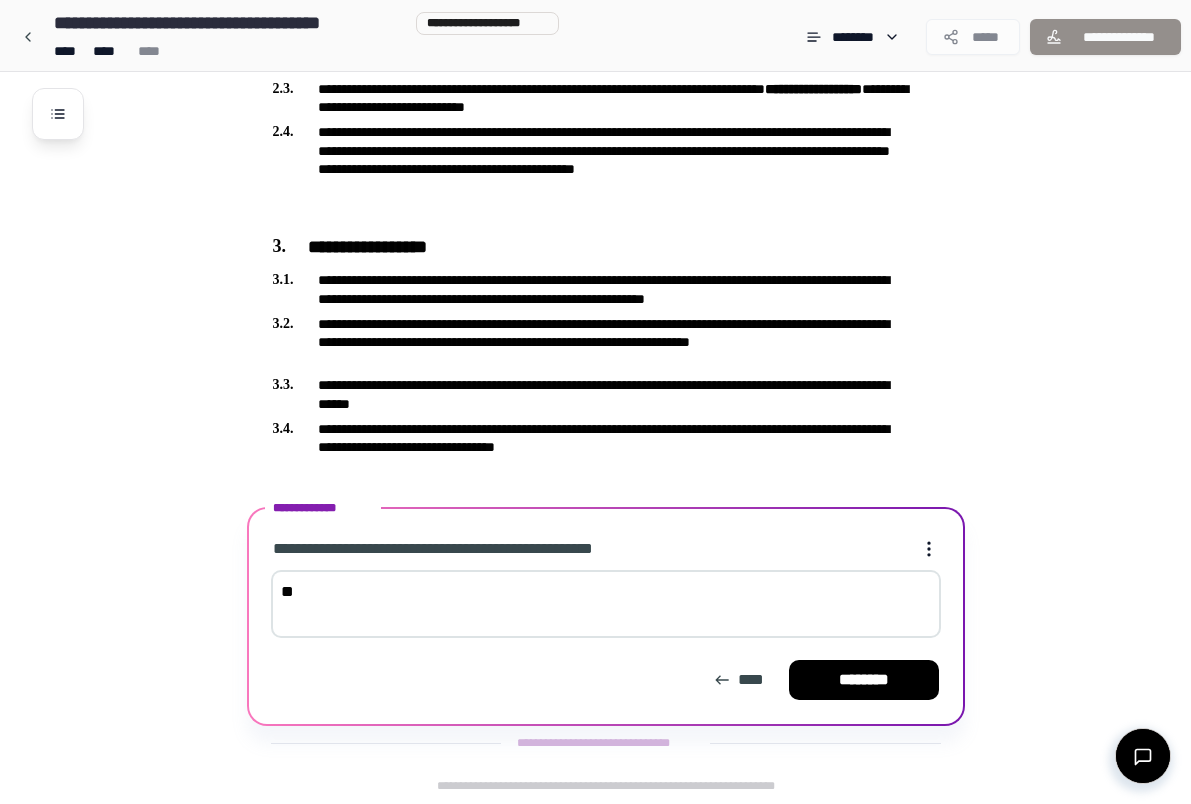 type on "*" 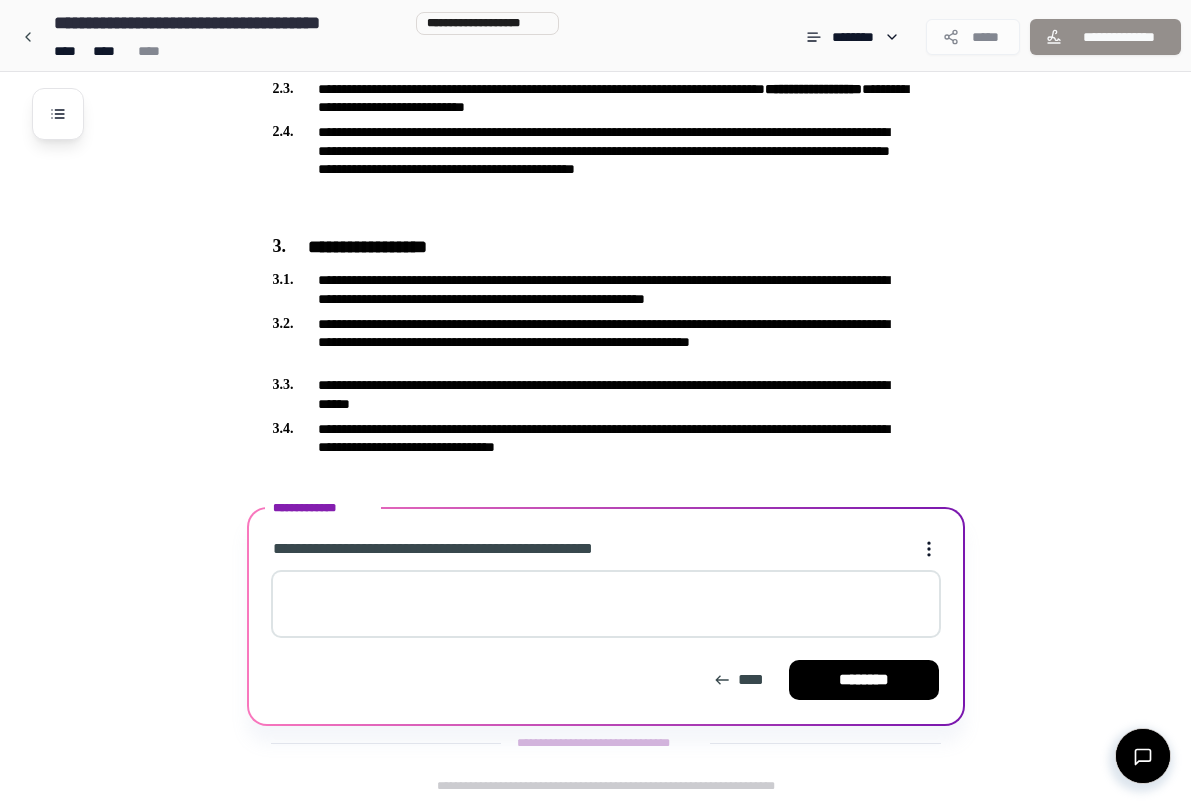 type on "*" 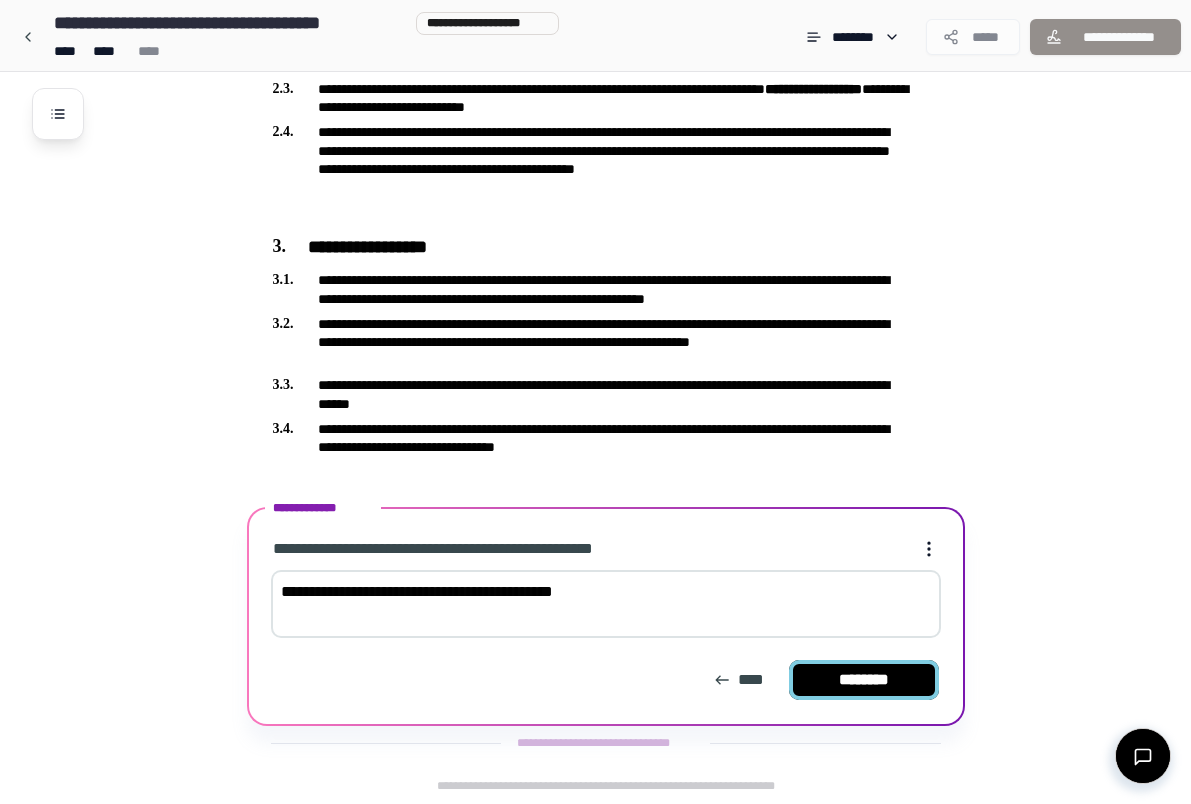 type on "**********" 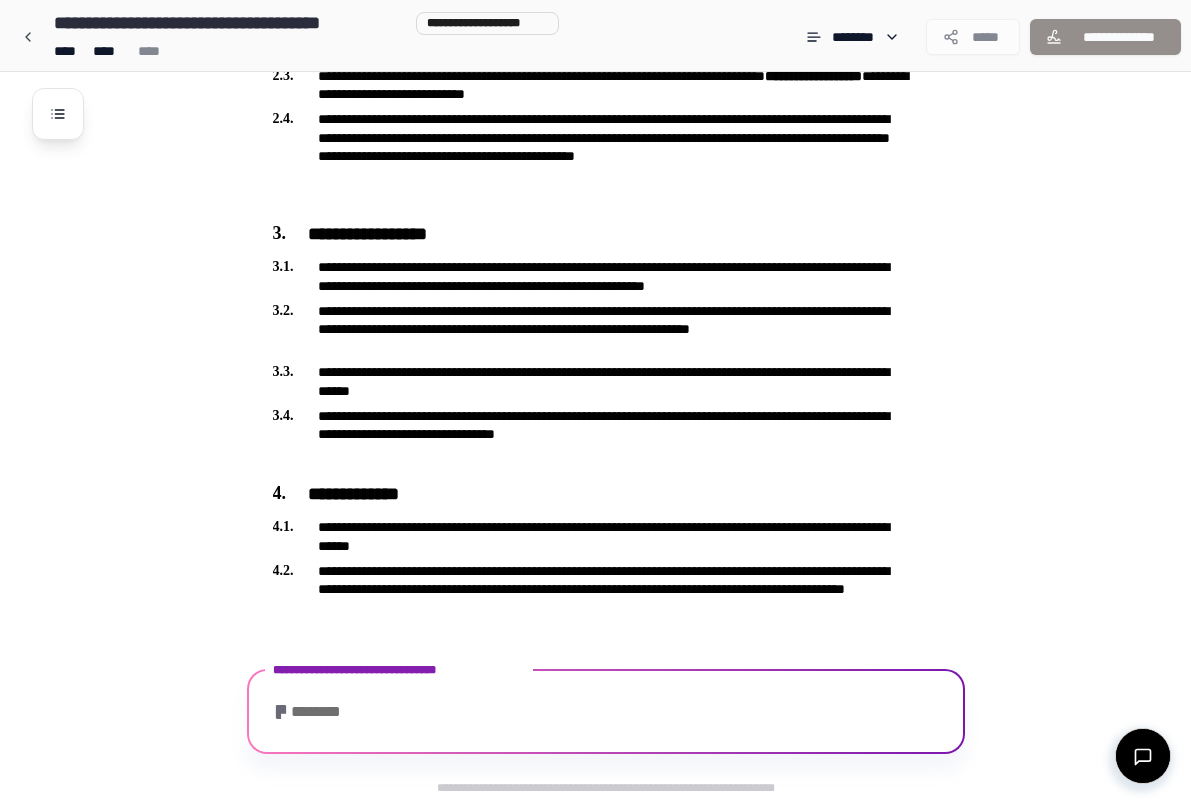 scroll, scrollTop: 1140, scrollLeft: 0, axis: vertical 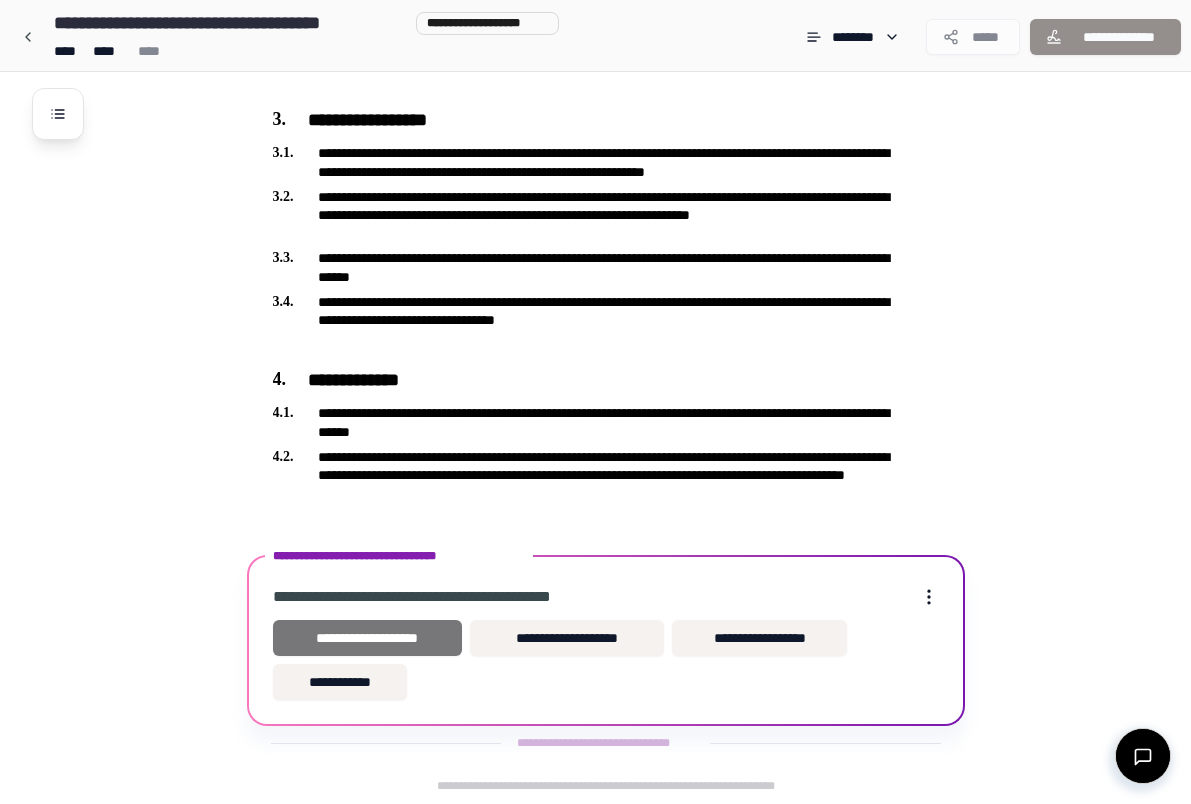 click on "**********" at bounding box center [368, 638] 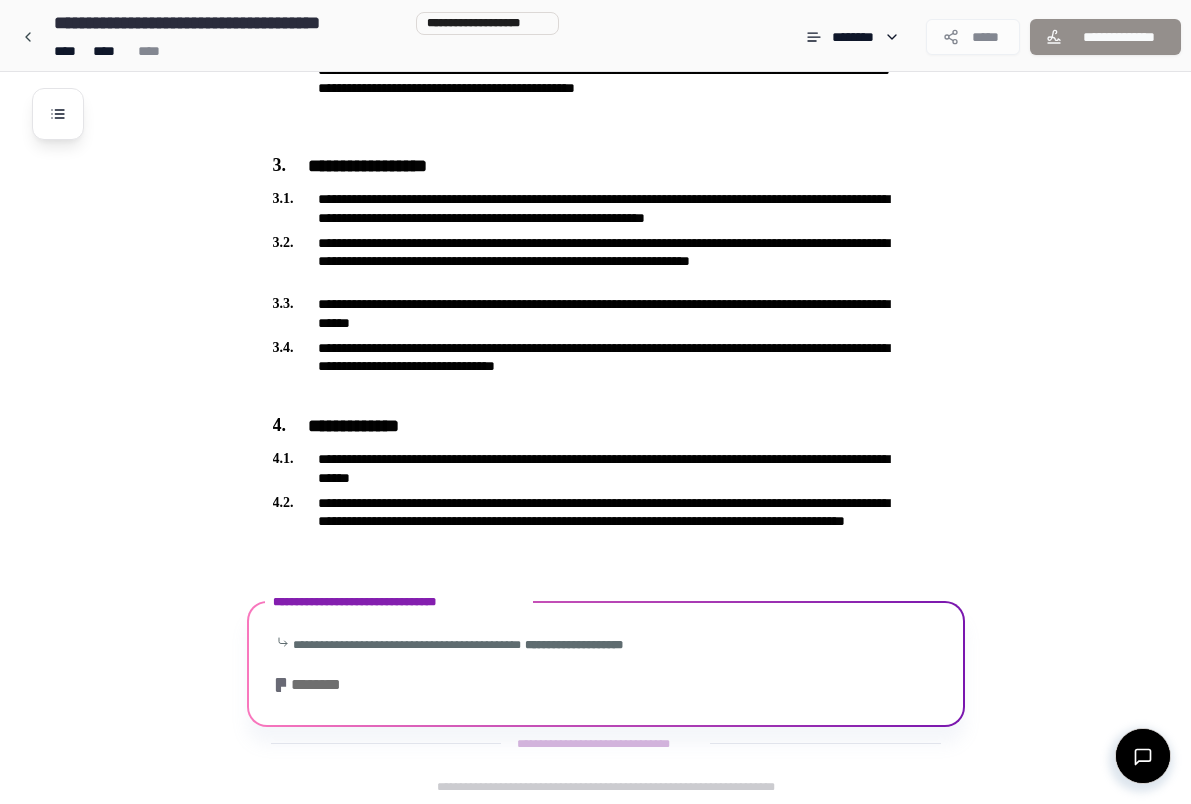 scroll, scrollTop: 1312, scrollLeft: 0, axis: vertical 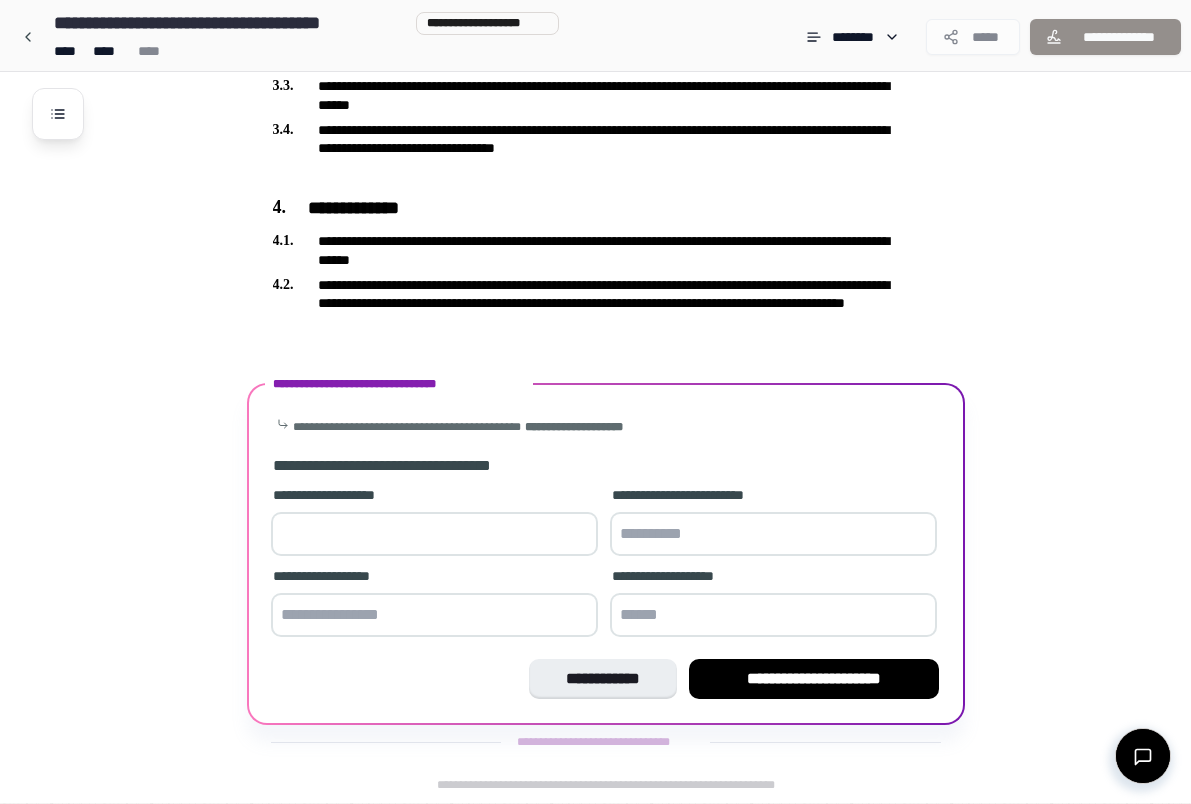 click at bounding box center (434, 534) 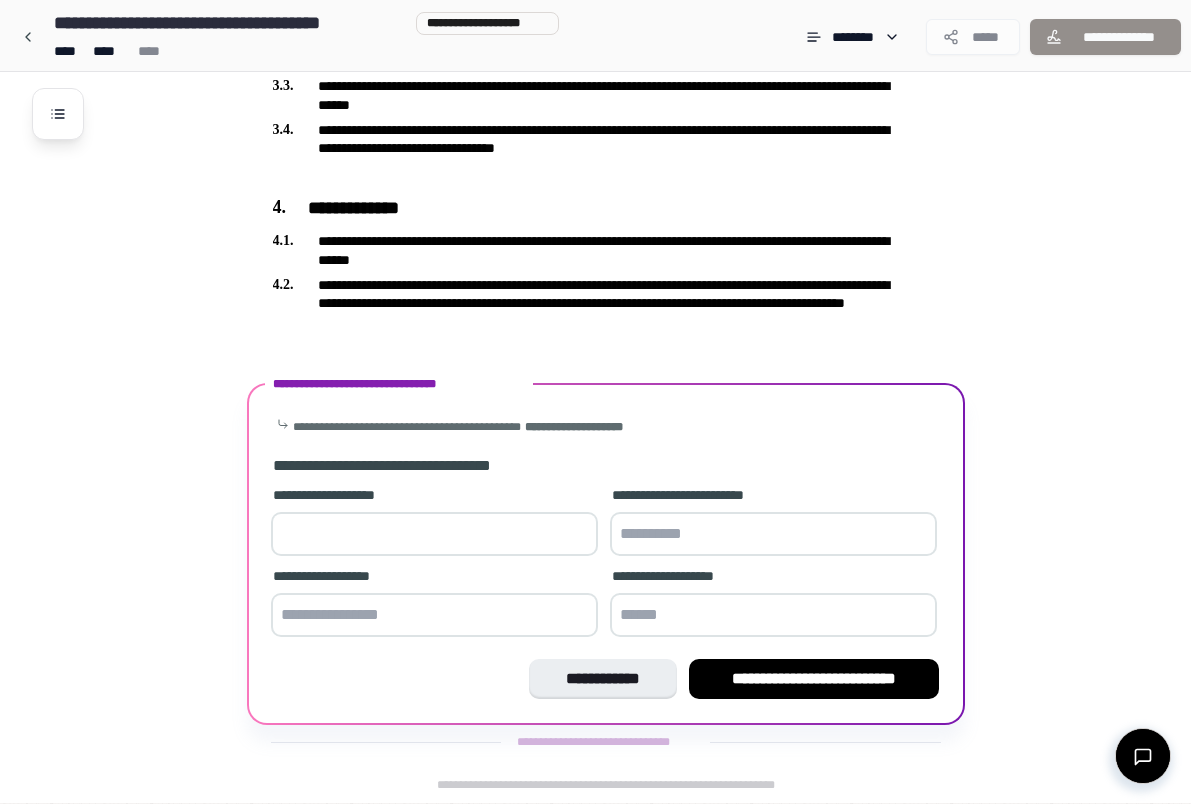 type on "**" 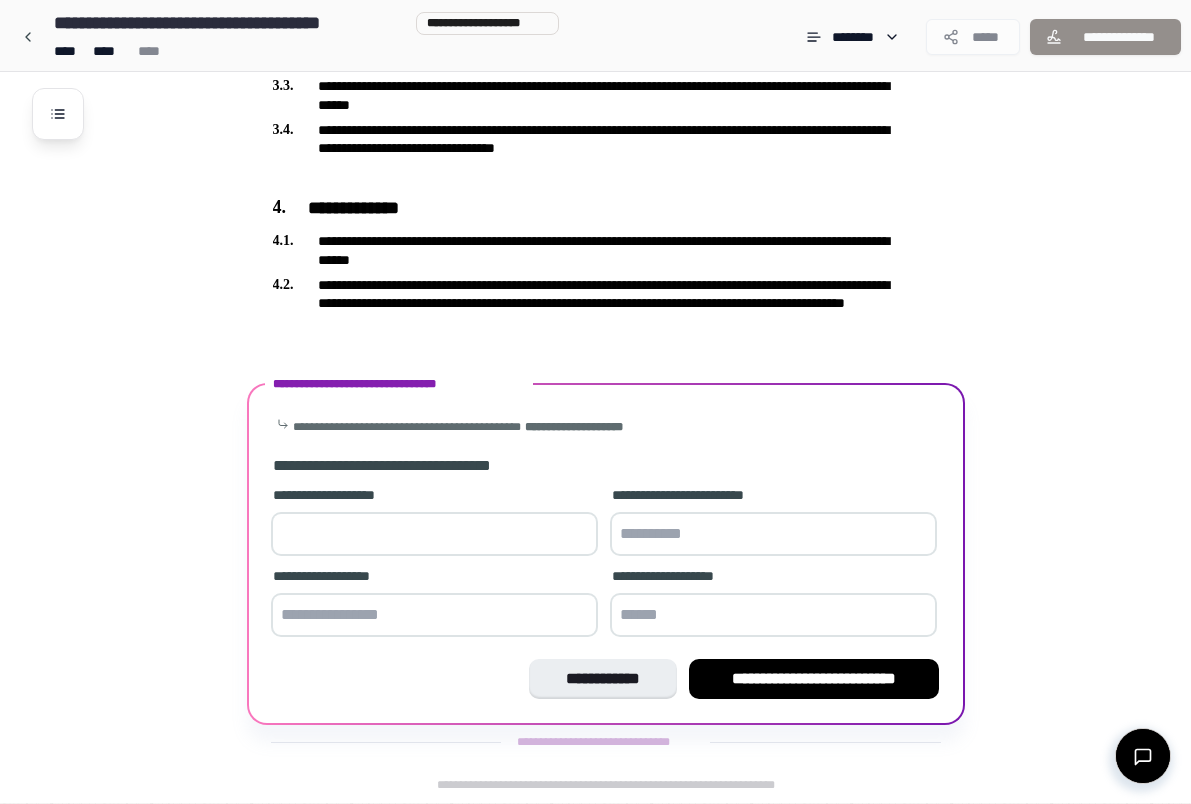 click at bounding box center [773, 534] 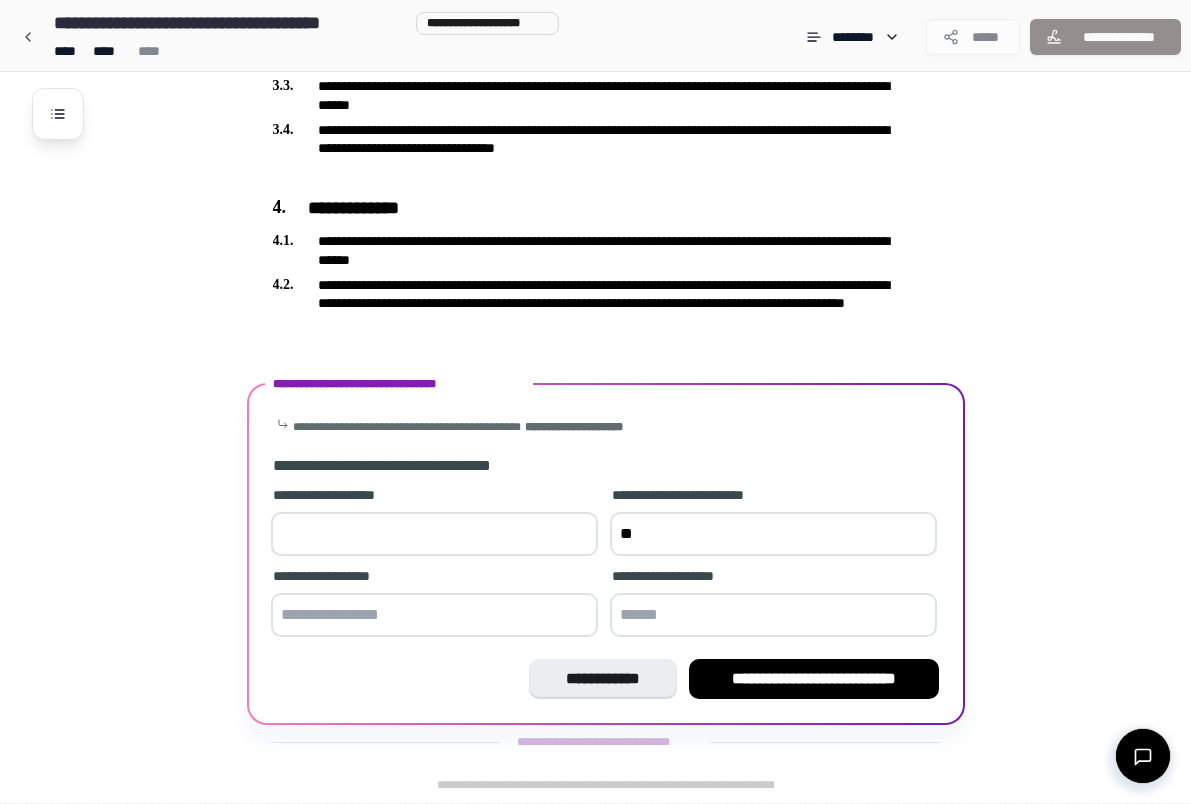 type on "*" 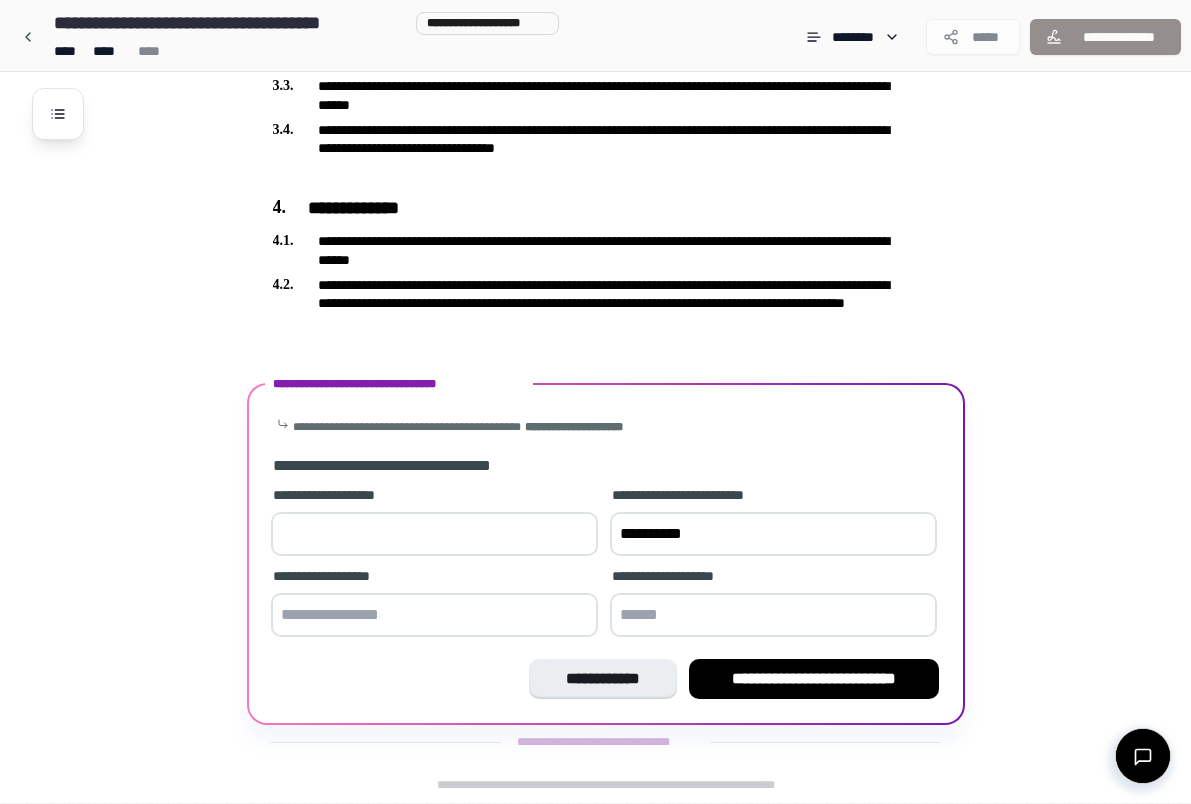 type on "**********" 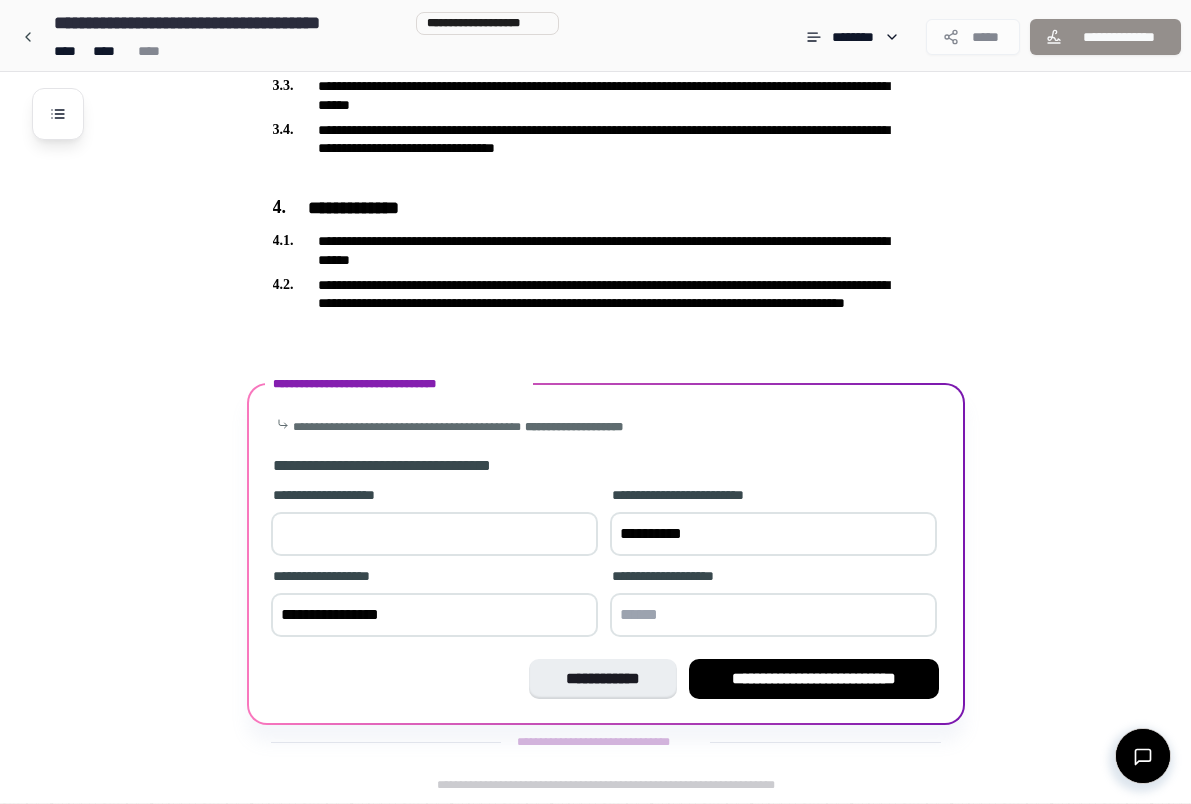 type on "**********" 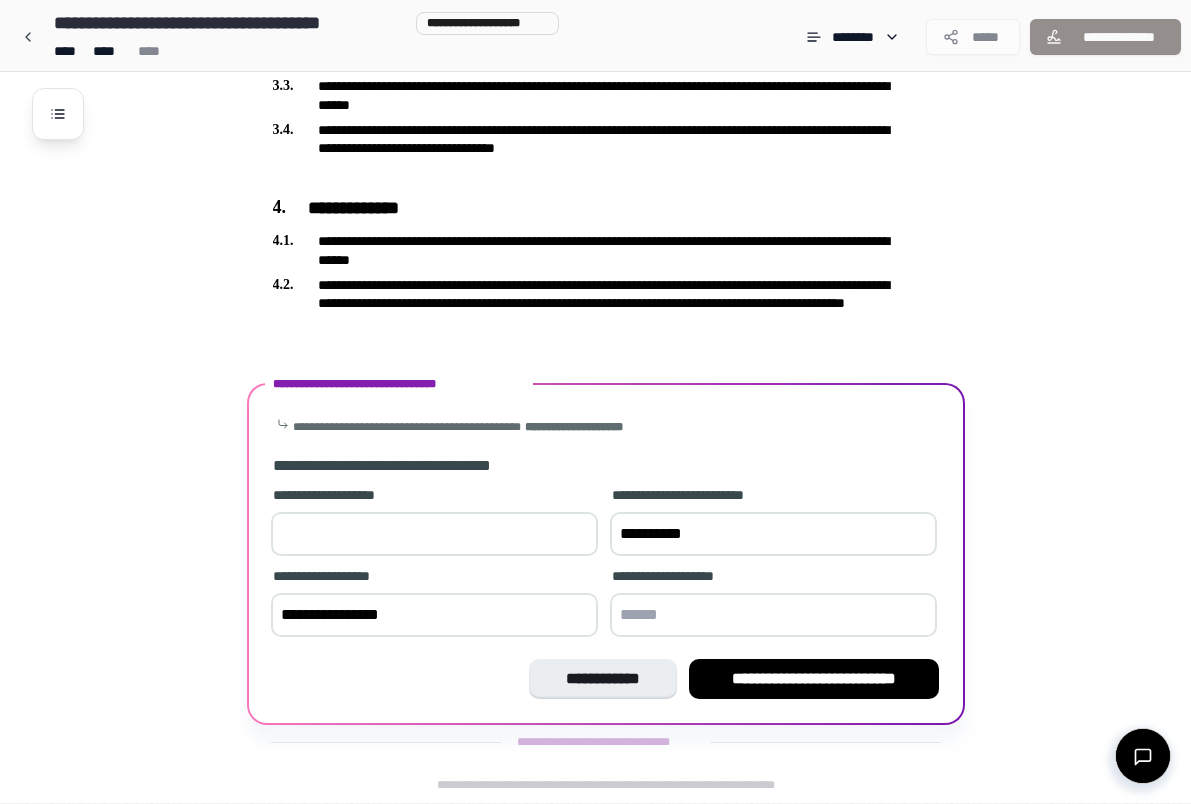 click at bounding box center (773, 615) 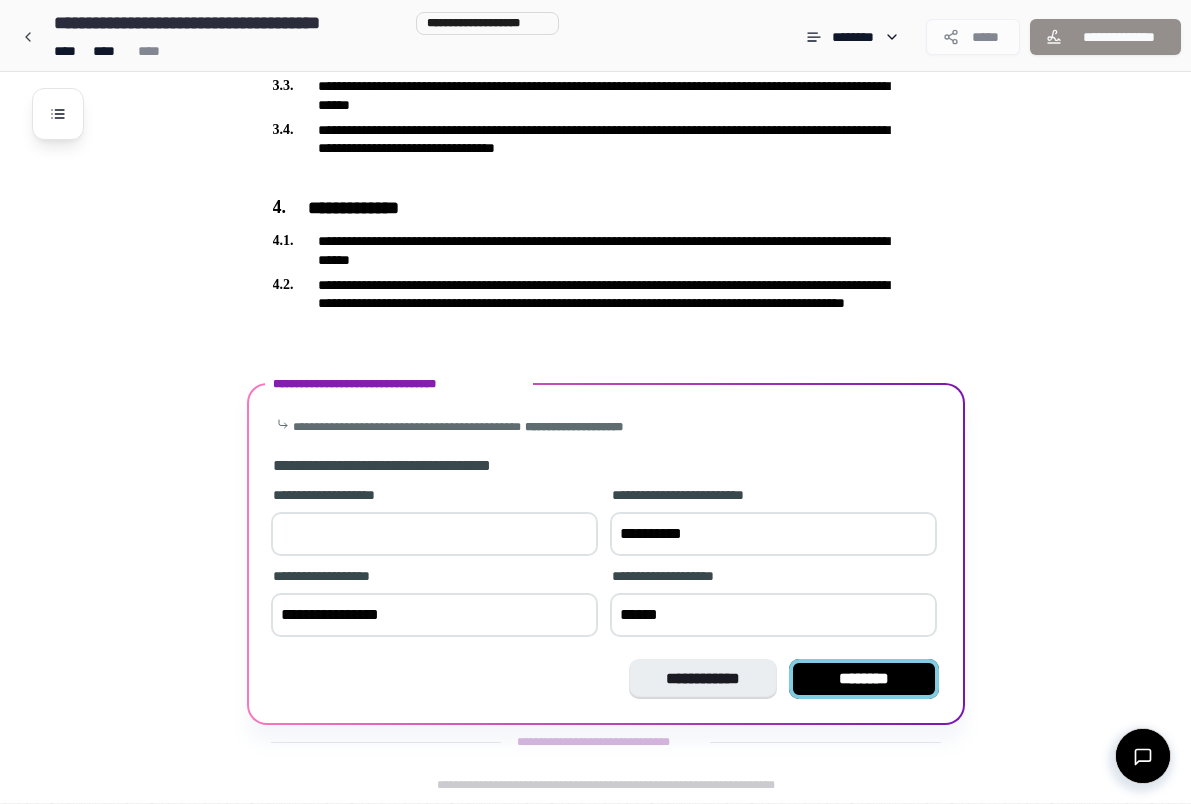 type on "******" 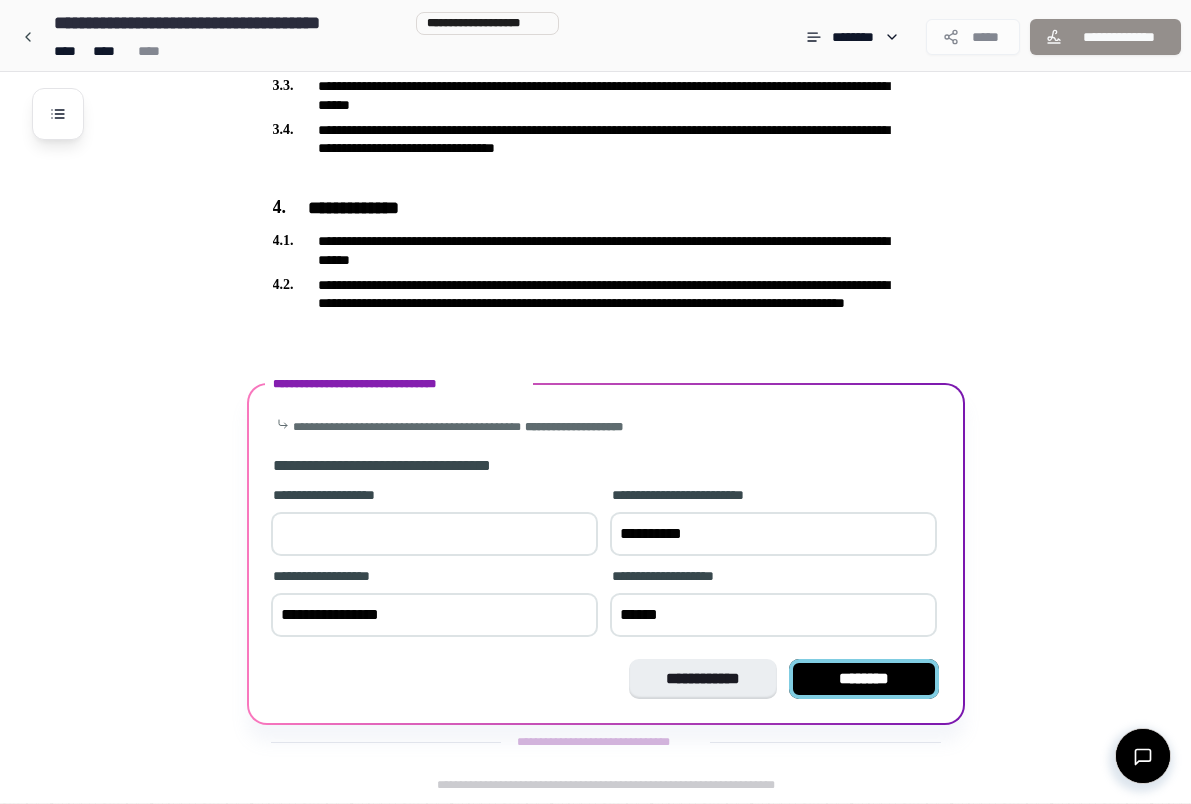 click on "********" at bounding box center (864, 679) 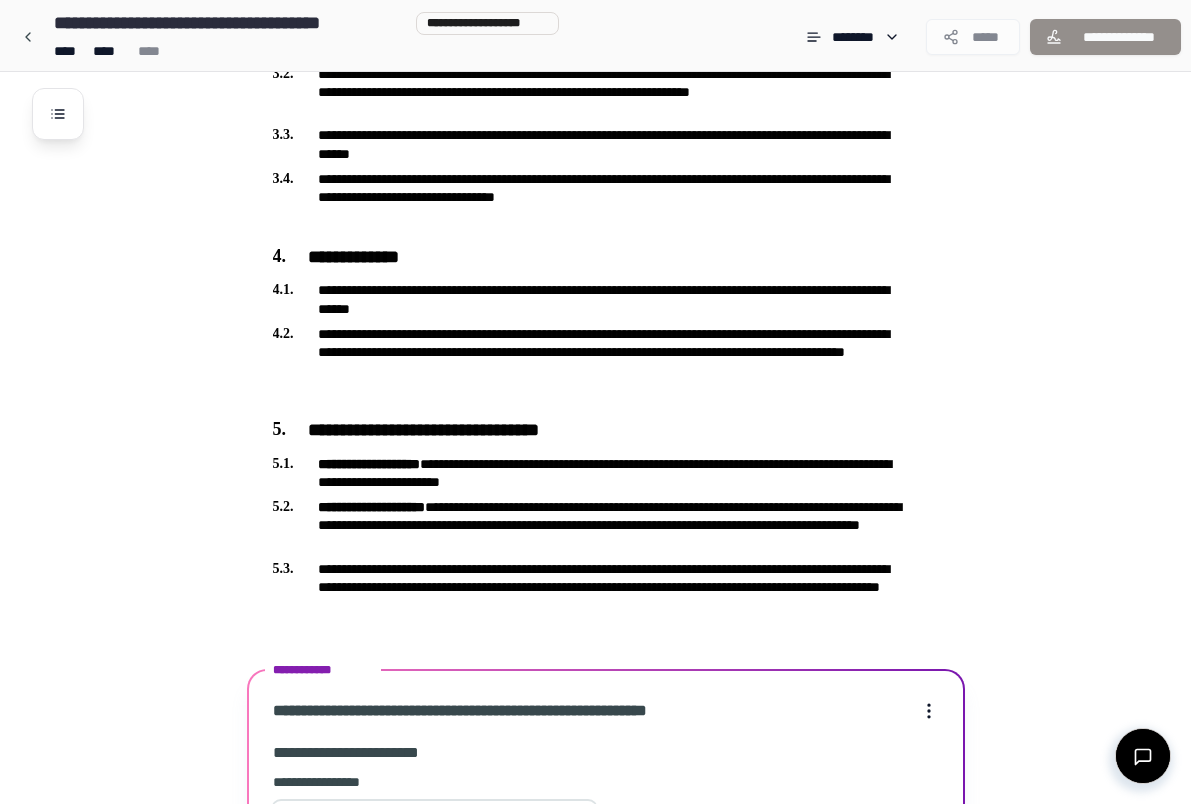 scroll, scrollTop: 1826, scrollLeft: 0, axis: vertical 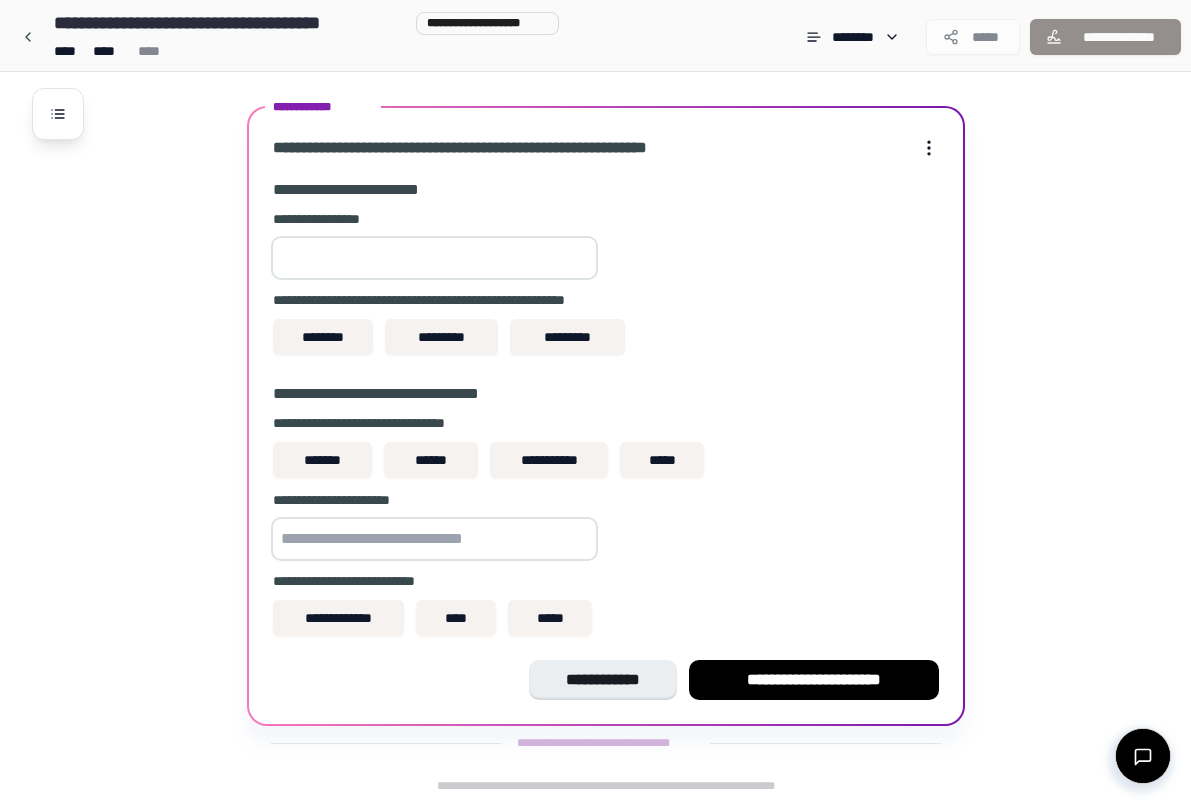 click at bounding box center (434, 258) 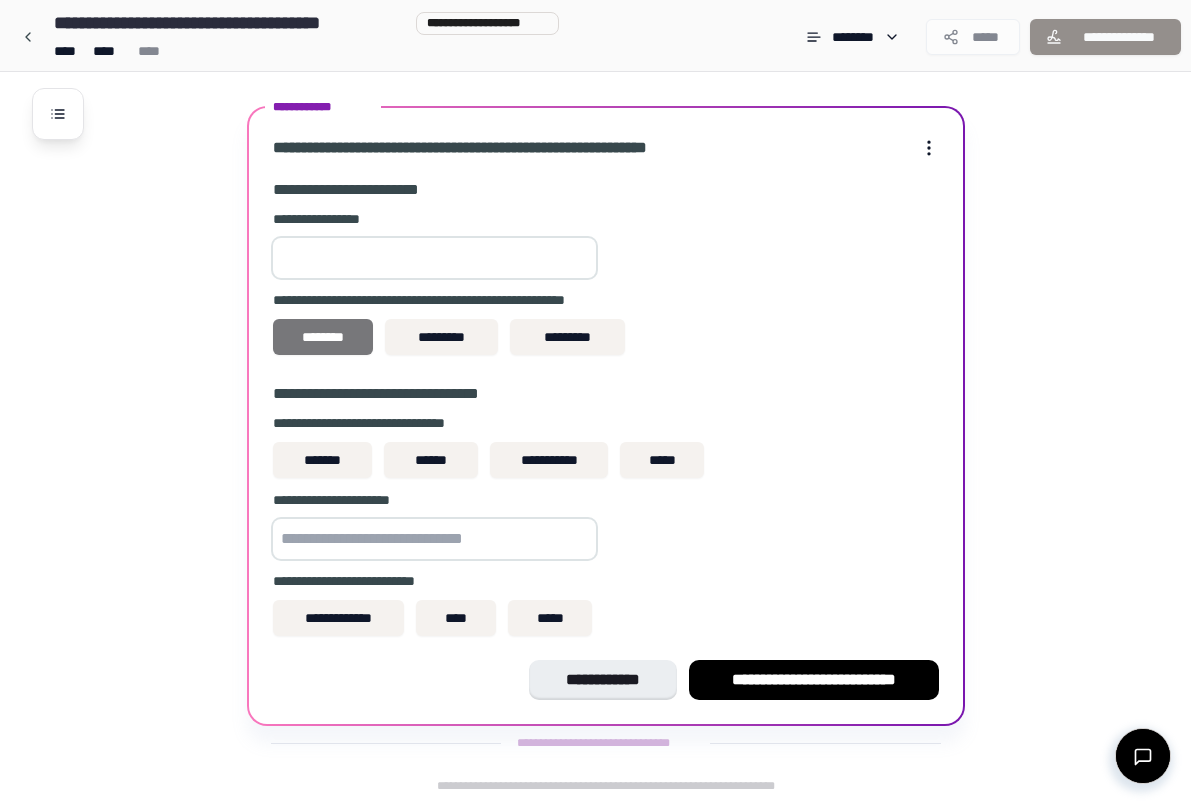 type on "*****" 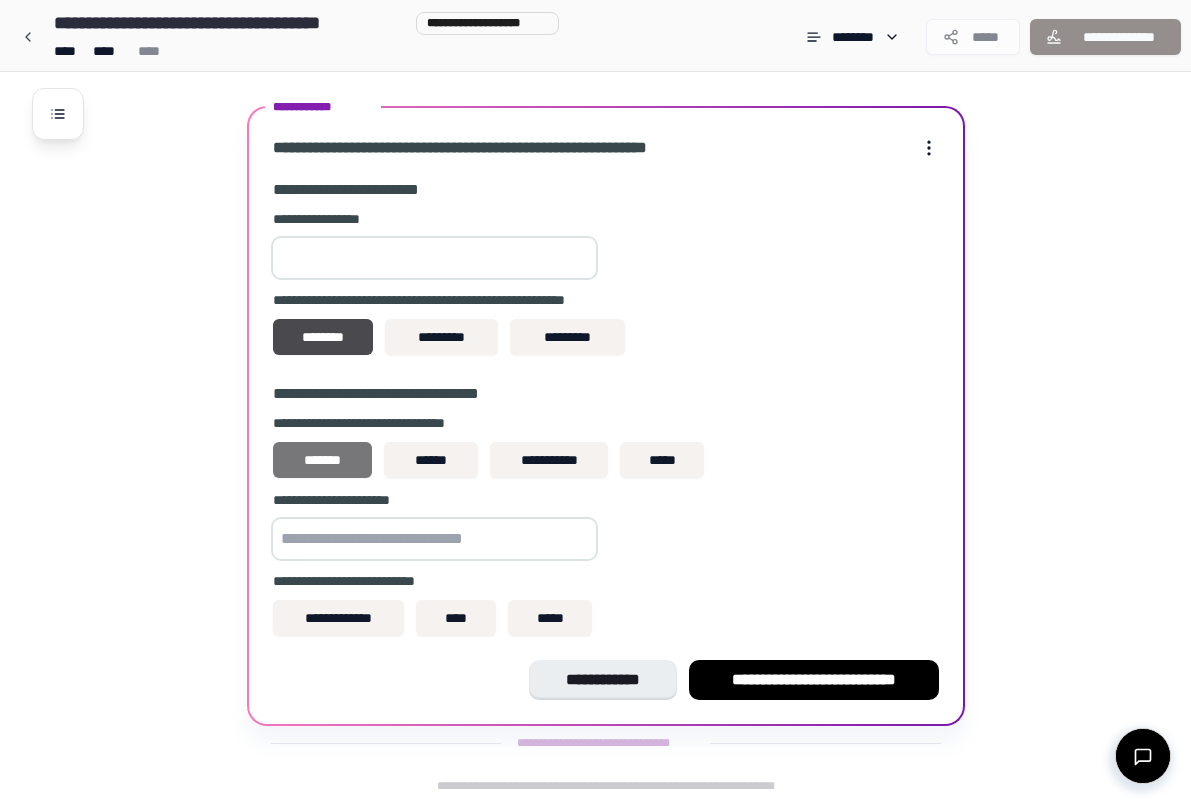 click on "*******" at bounding box center (323, 460) 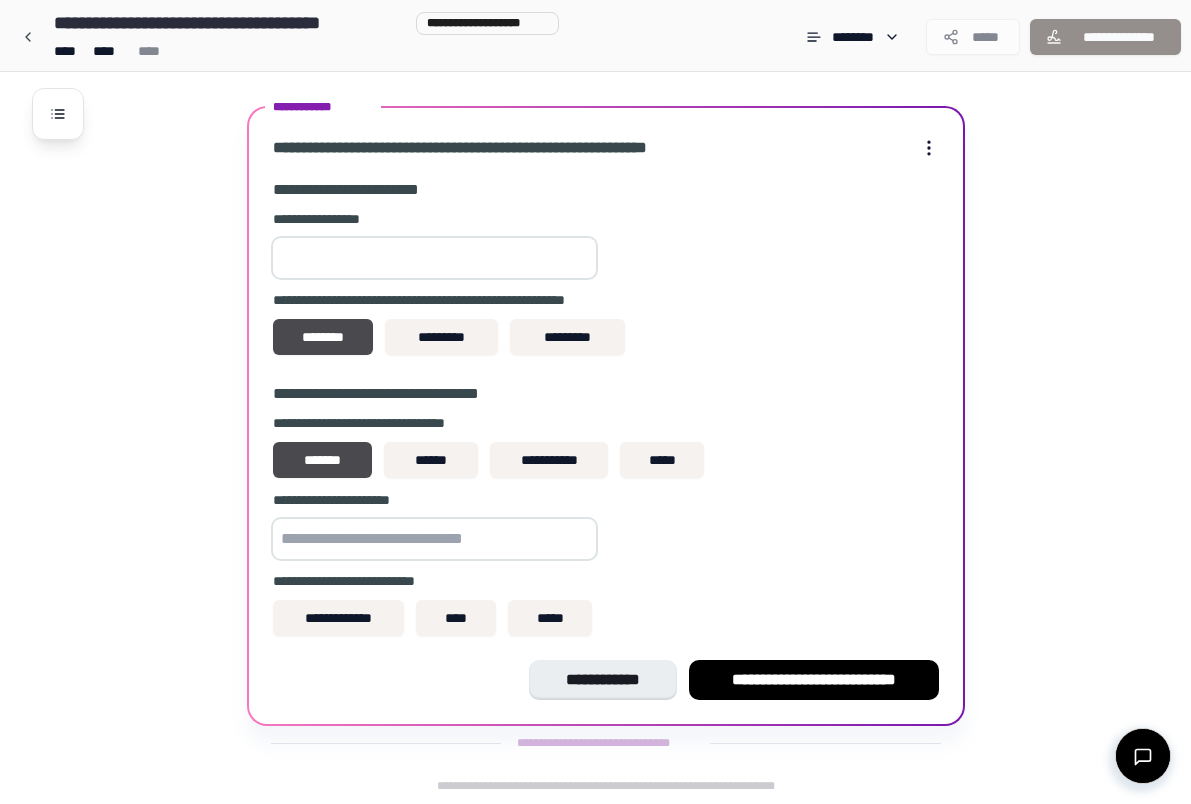 click at bounding box center (434, 539) 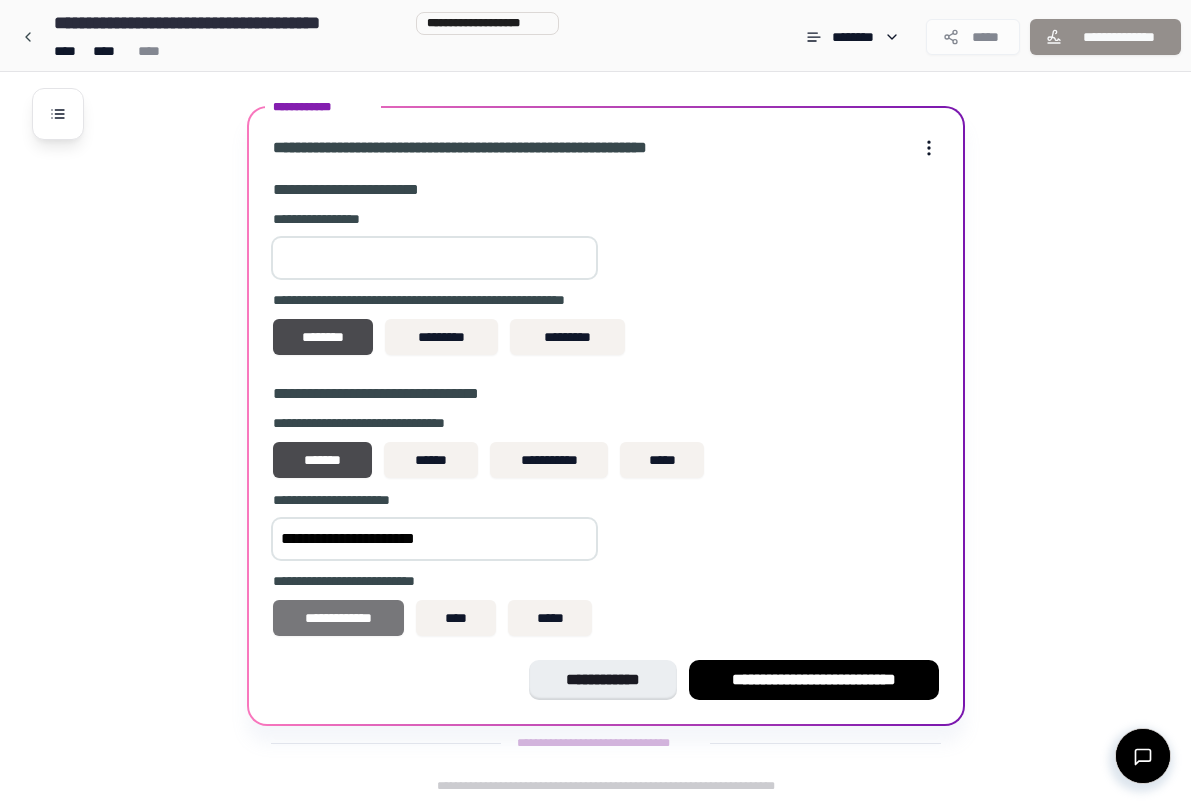 type on "**********" 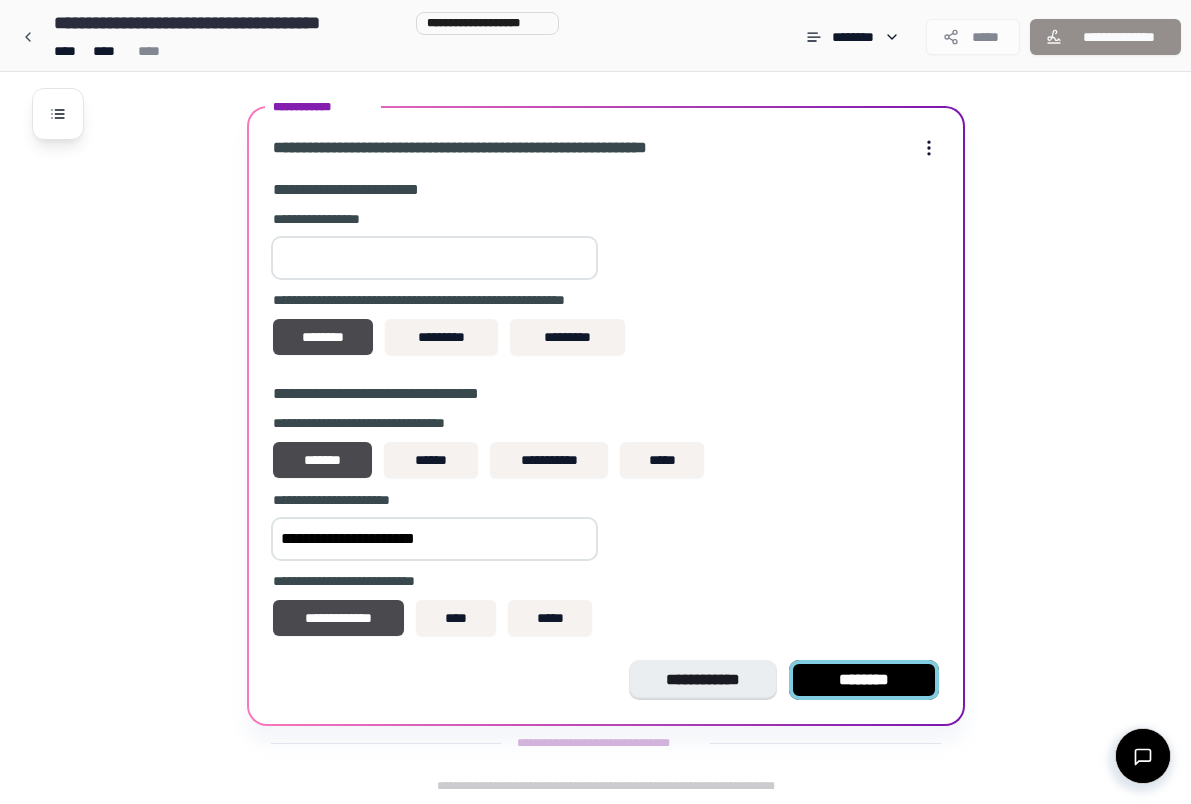 click on "********" at bounding box center [864, 680] 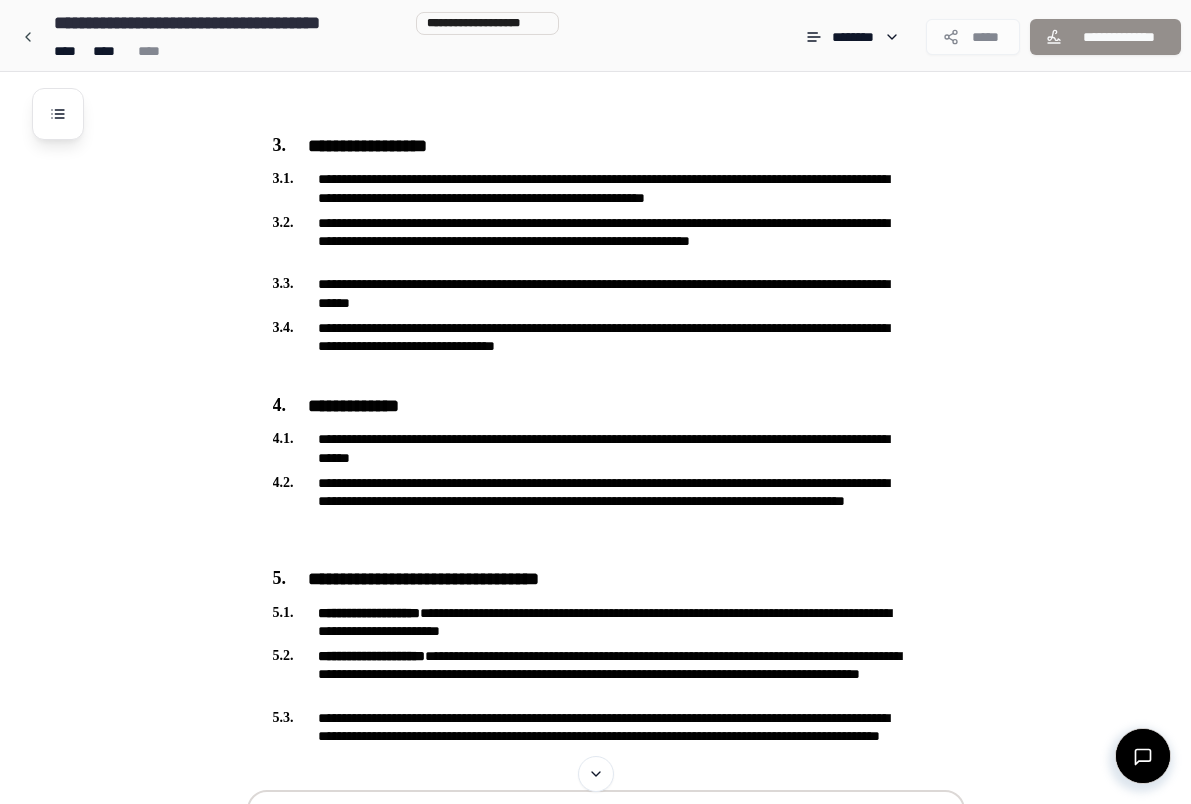 scroll, scrollTop: 1106, scrollLeft: 0, axis: vertical 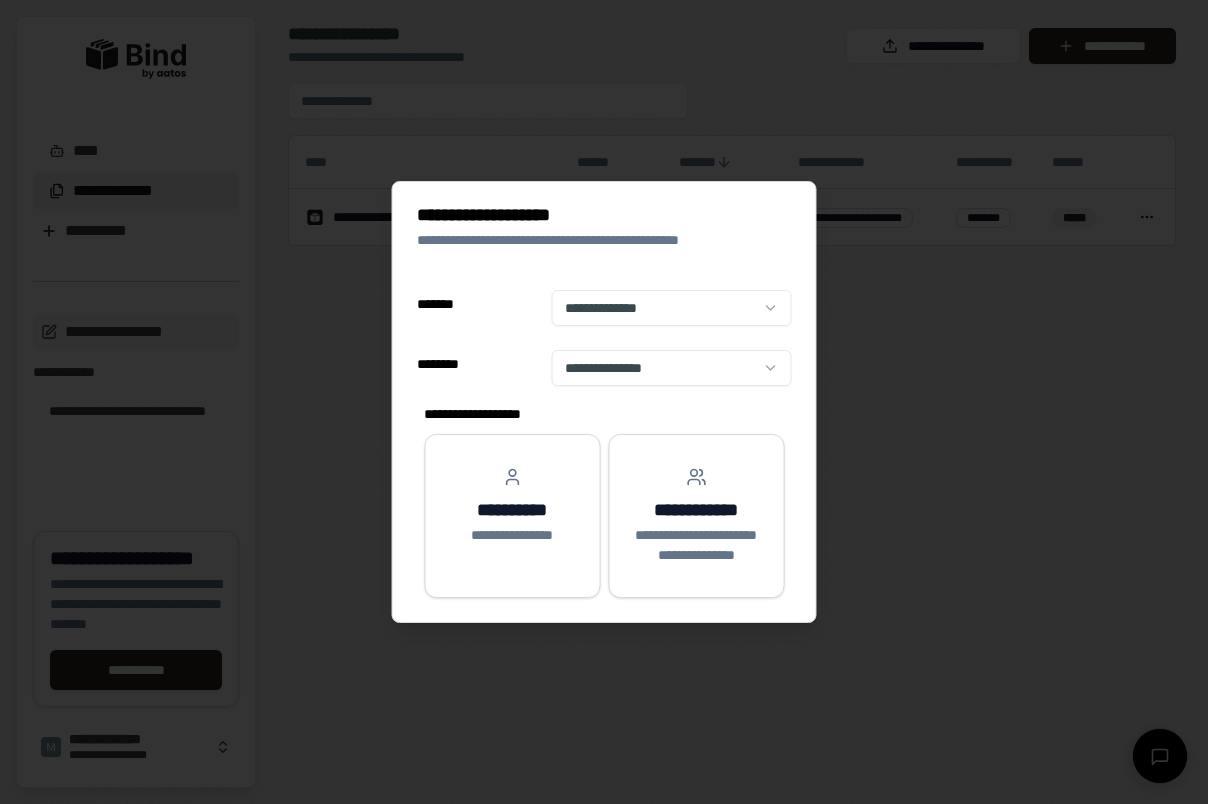 select on "******" 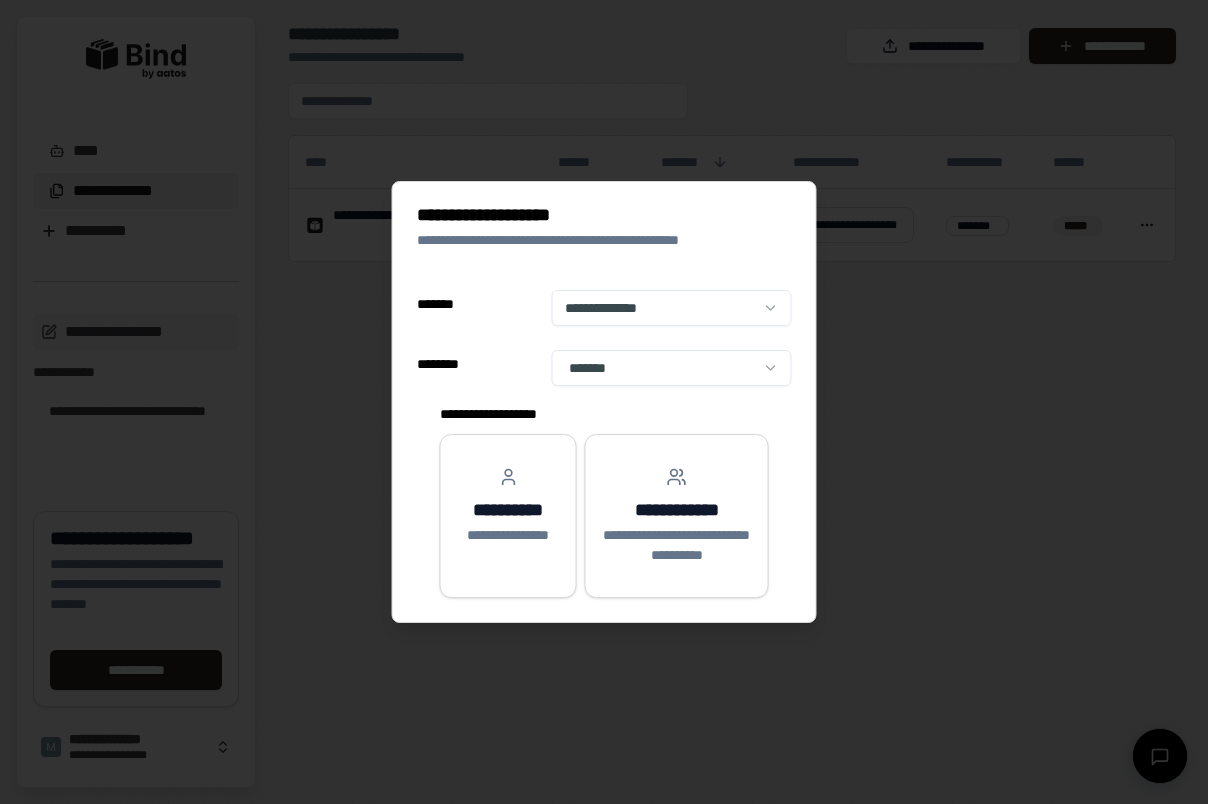 click at bounding box center (604, 402) 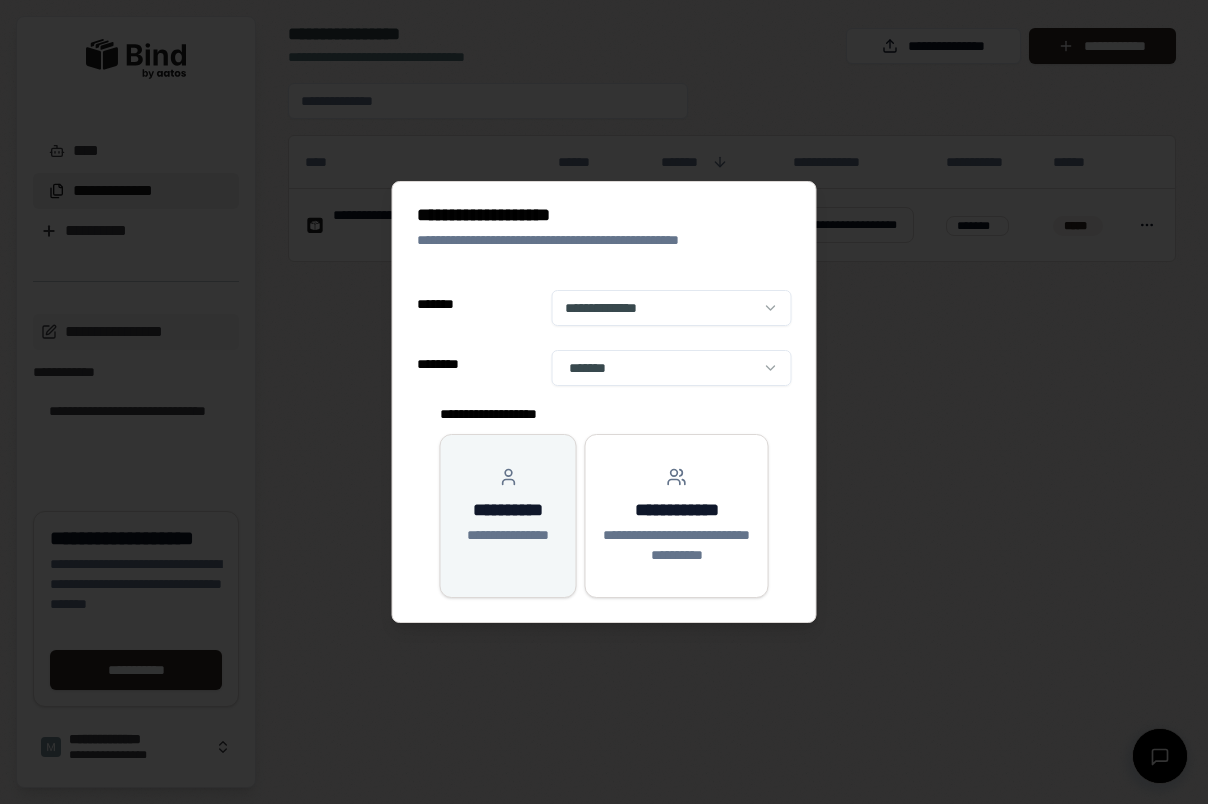 click on "**********" at bounding box center [508, 506] 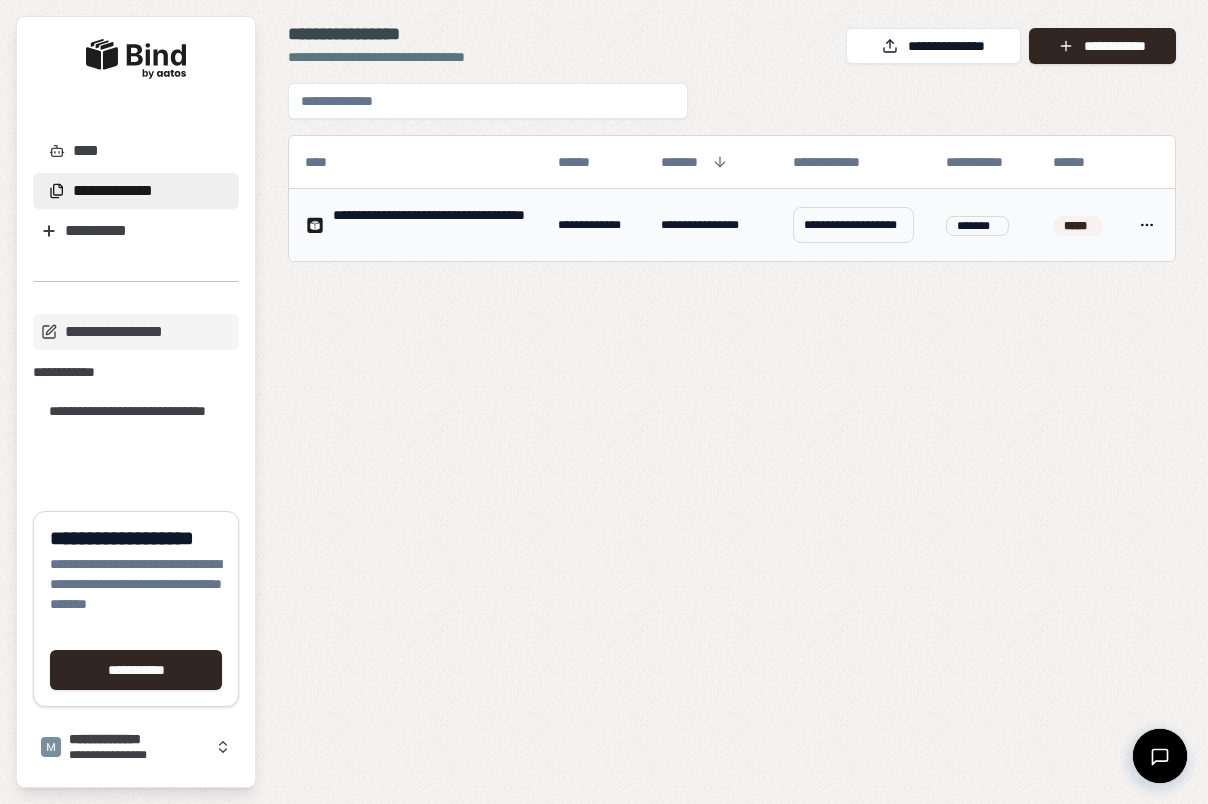 click on "**********" at bounding box center [604, 402] 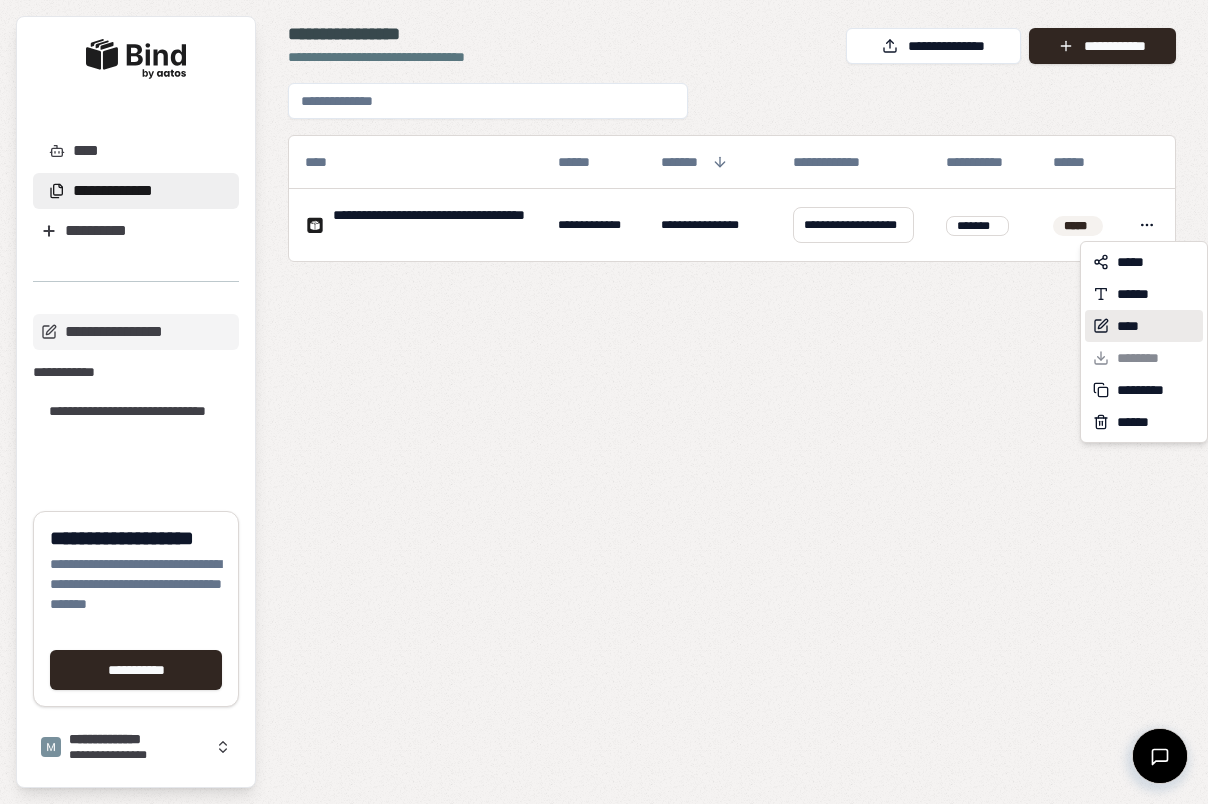click on "****" at bounding box center [1129, 326] 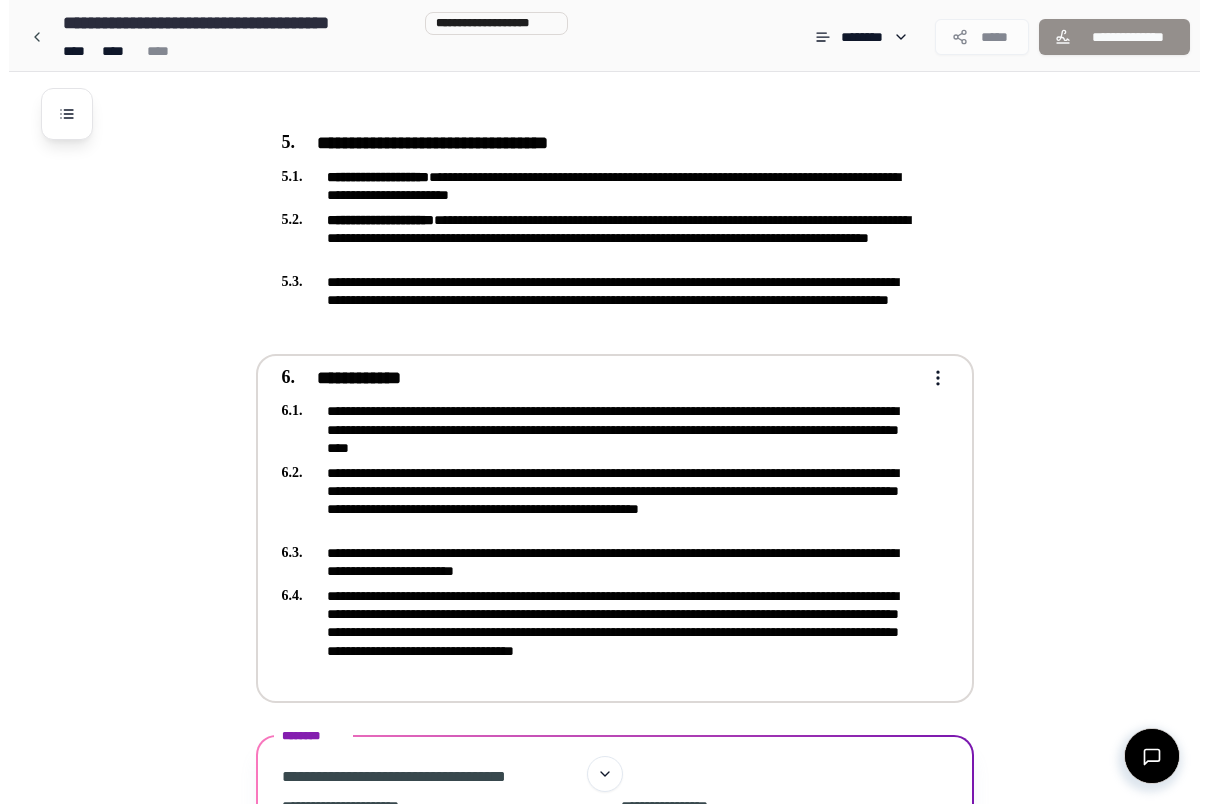 scroll, scrollTop: 1448, scrollLeft: 0, axis: vertical 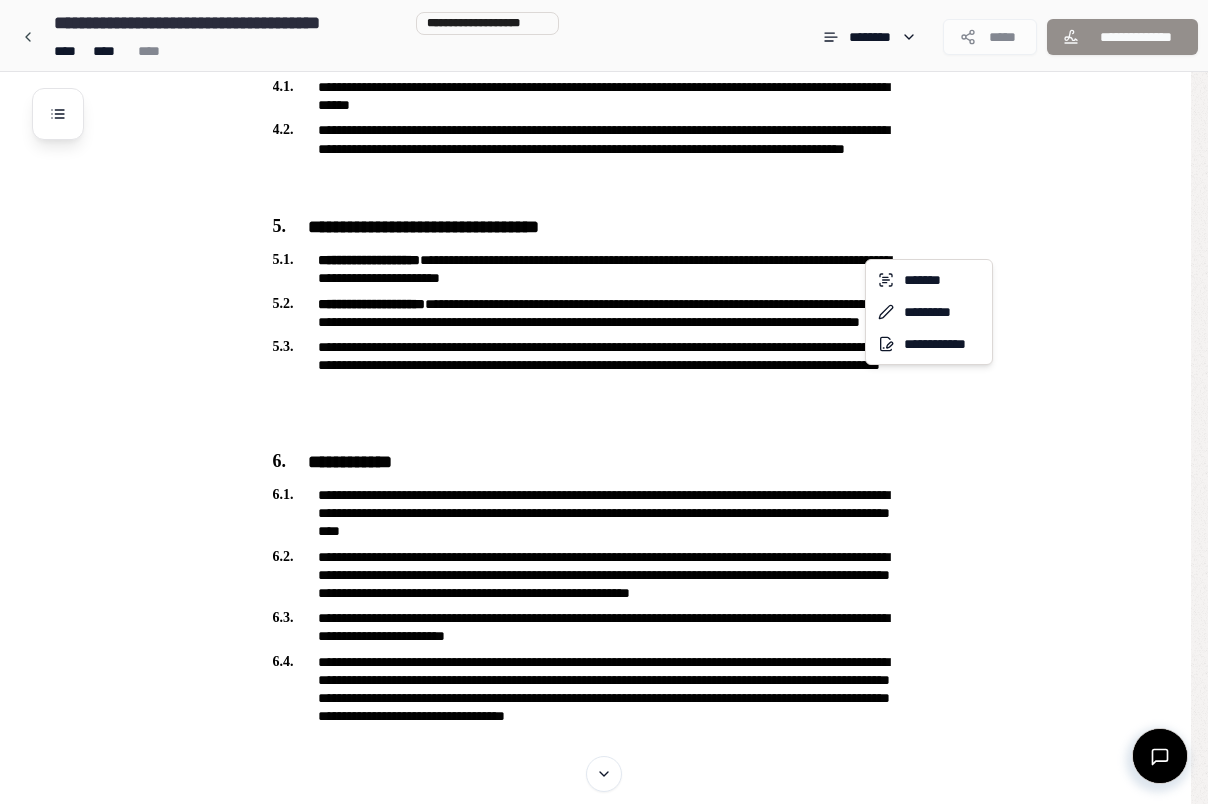 click on "**********" at bounding box center (604, -118) 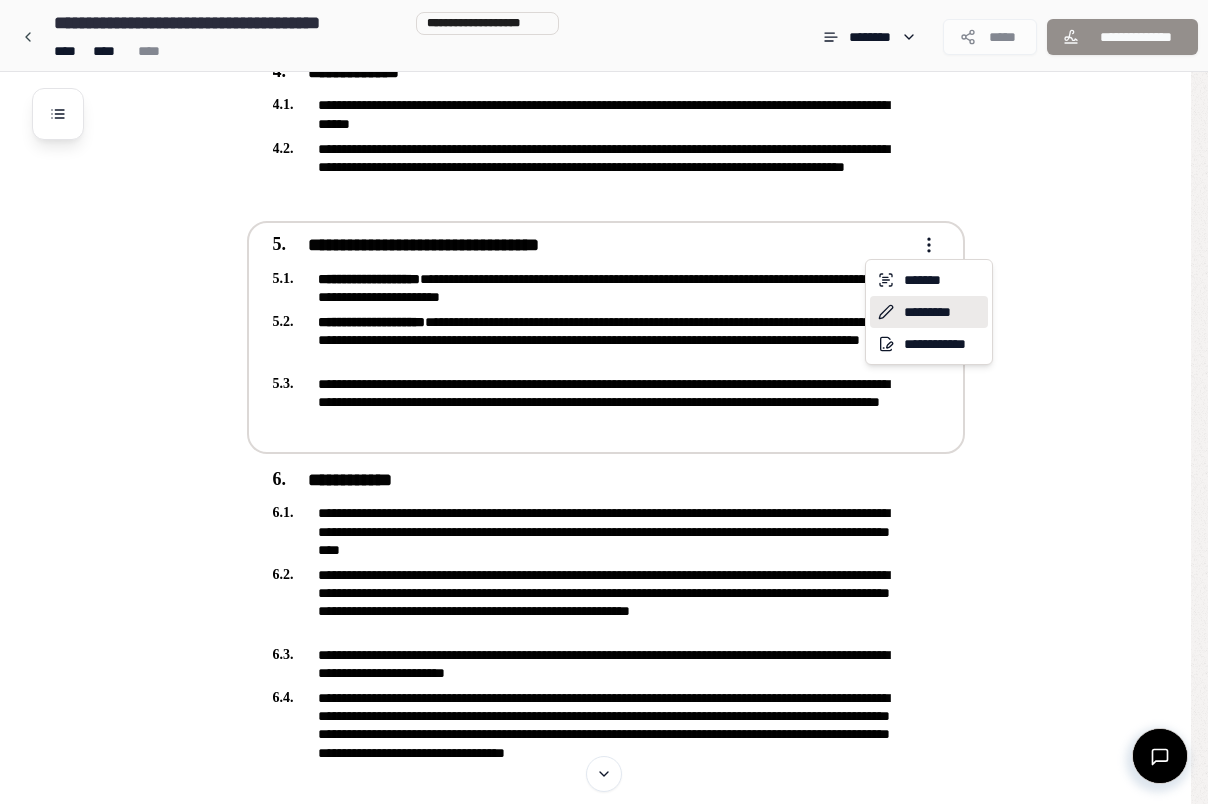 click on "*********" at bounding box center [929, 312] 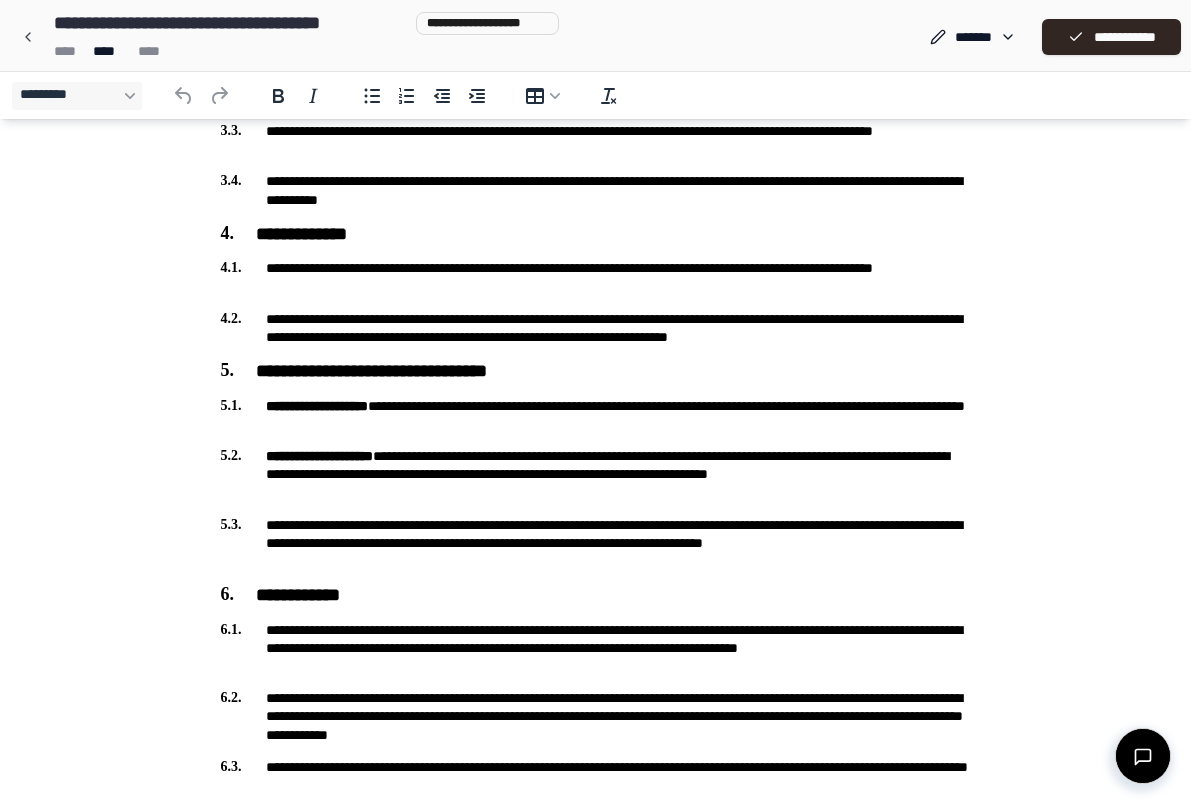 scroll, scrollTop: 1382, scrollLeft: 0, axis: vertical 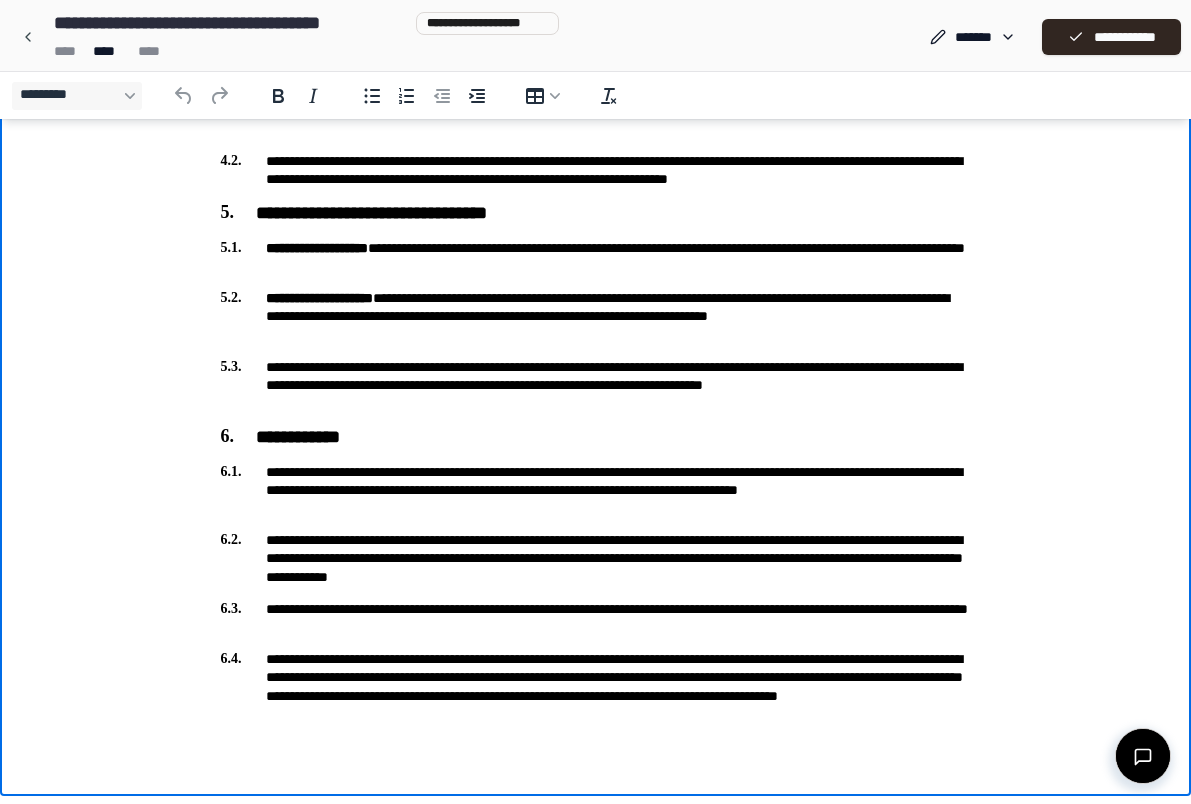click on "**********" at bounding box center (595, -259) 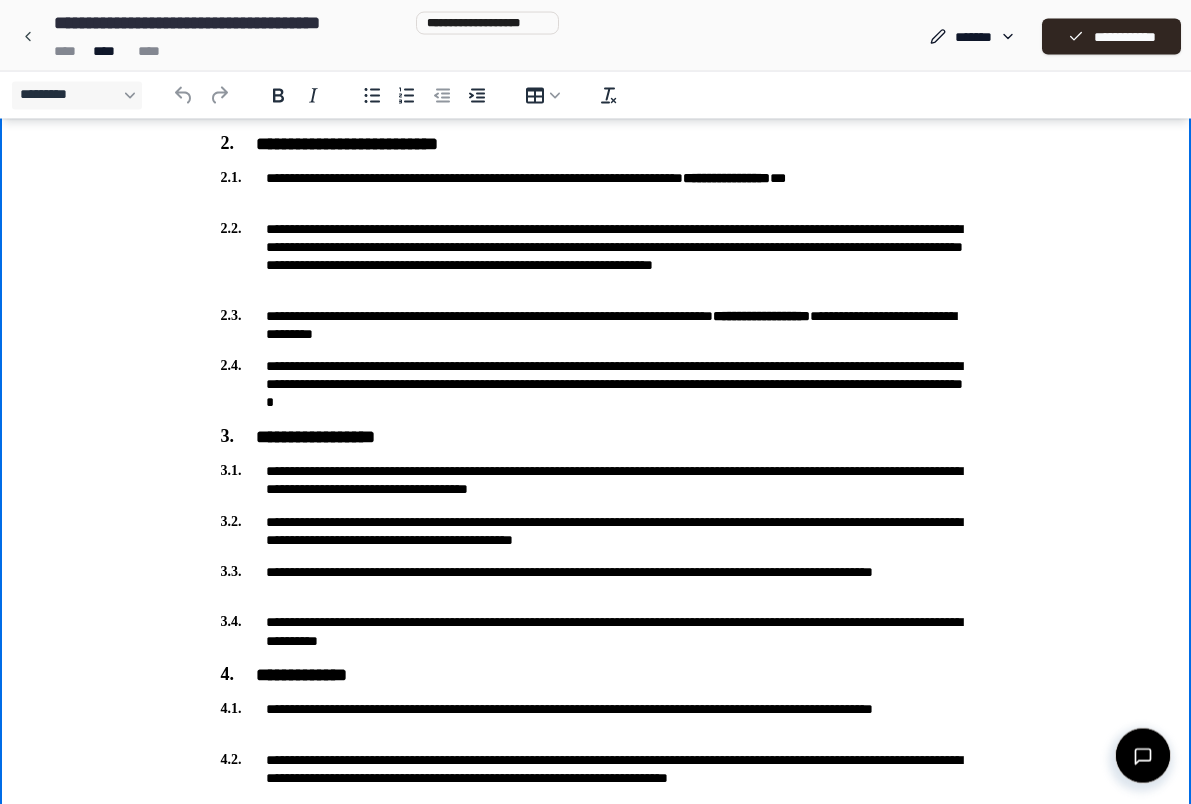 scroll, scrollTop: 770, scrollLeft: 0, axis: vertical 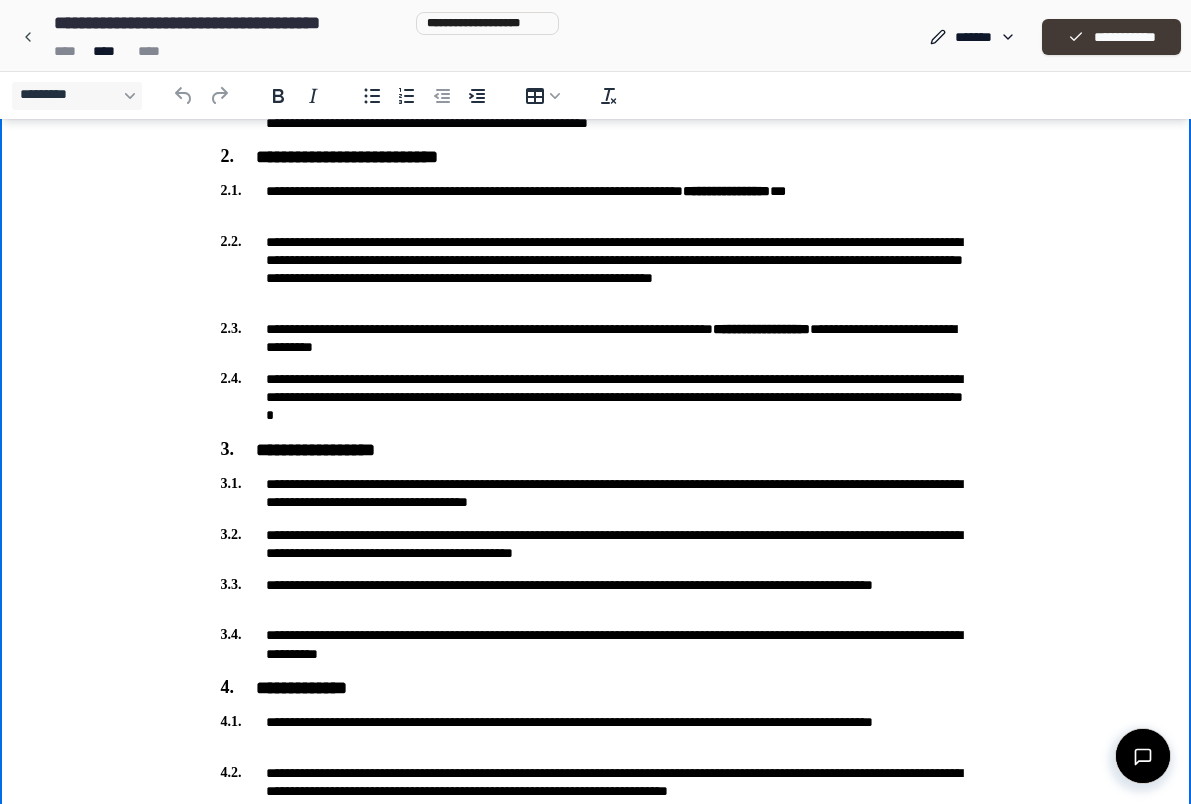 click on "**********" at bounding box center [1111, 37] 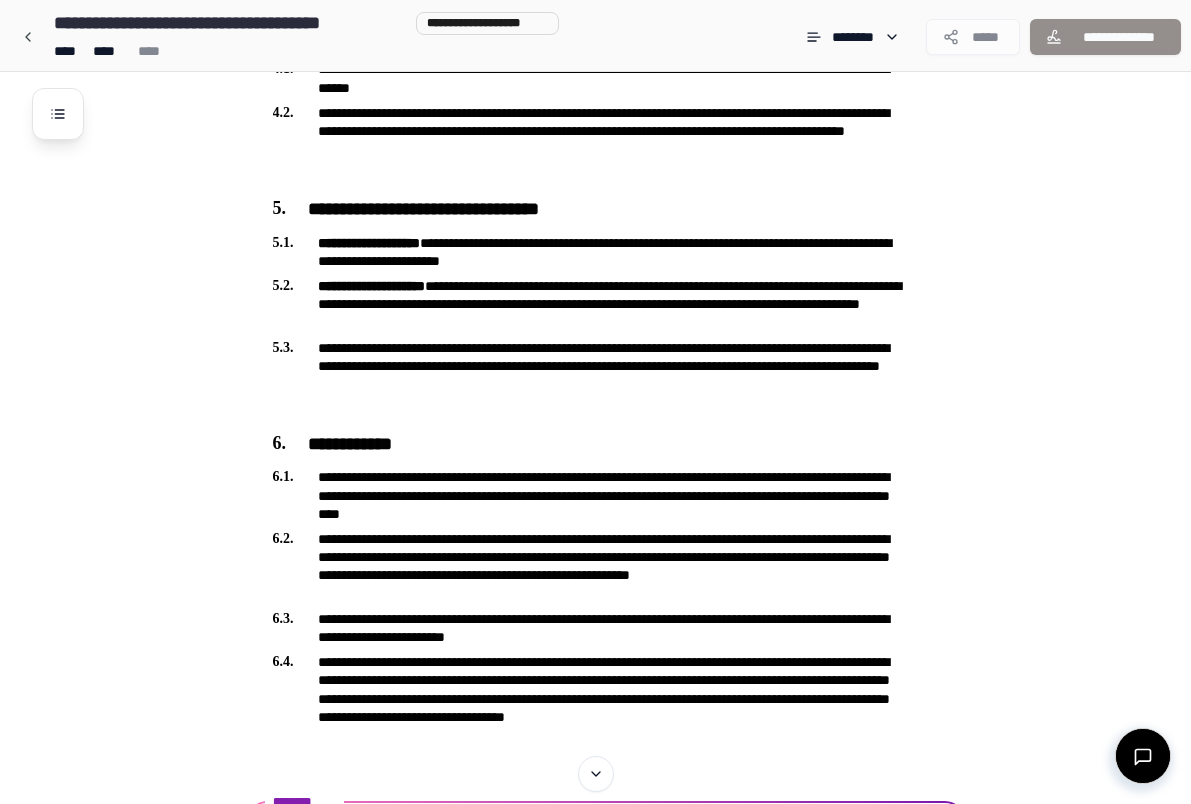 scroll, scrollTop: 1856, scrollLeft: 0, axis: vertical 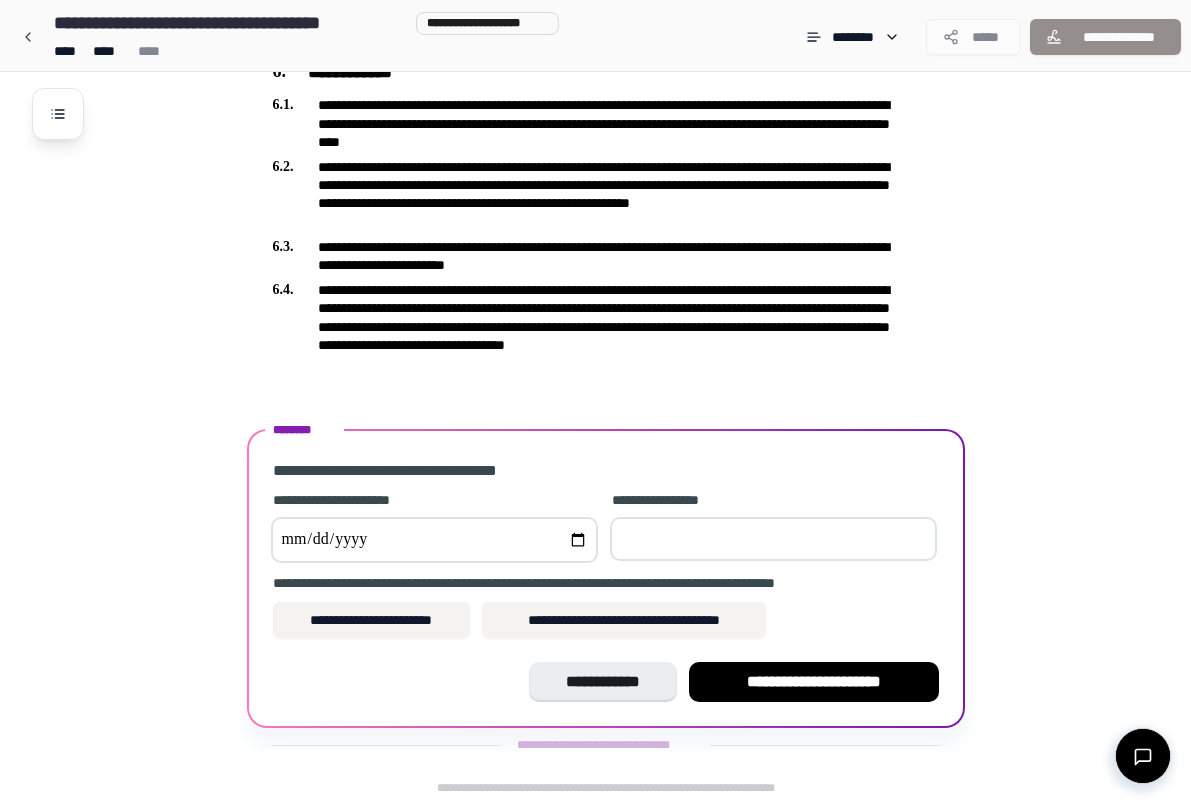 click at bounding box center [434, 540] 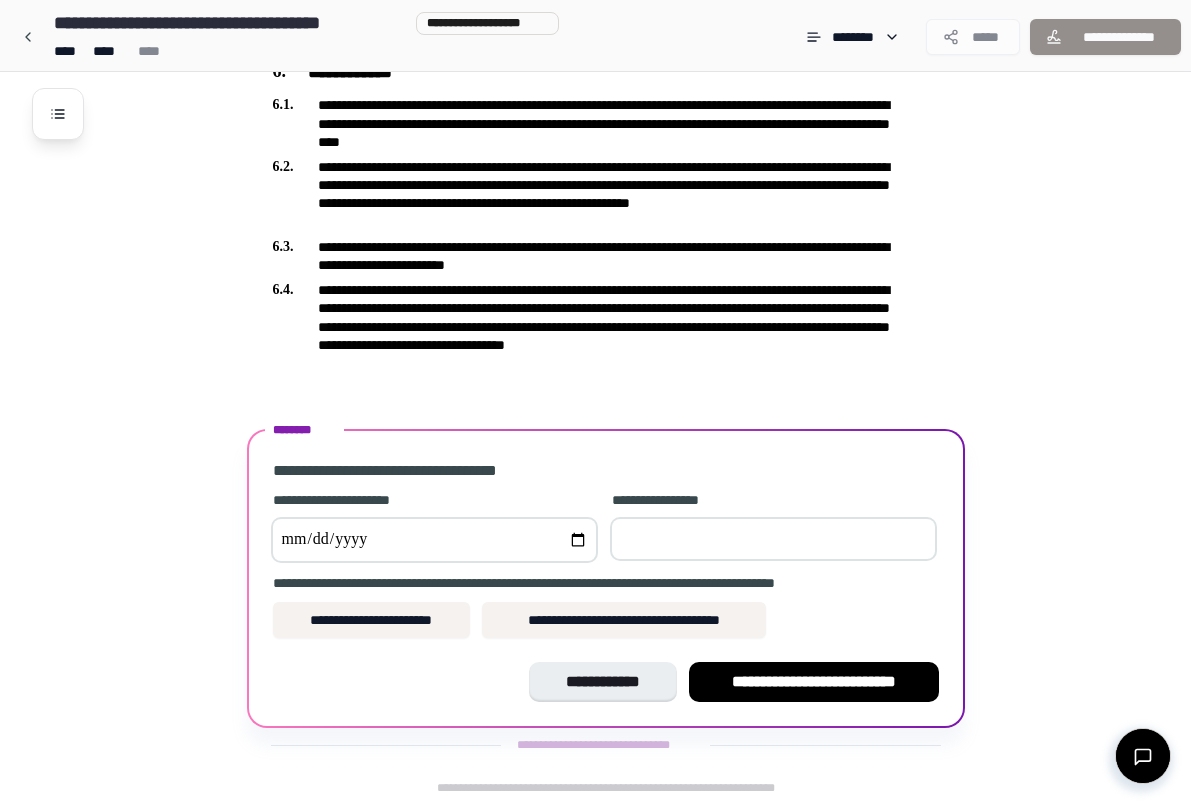 click at bounding box center (773, 539) 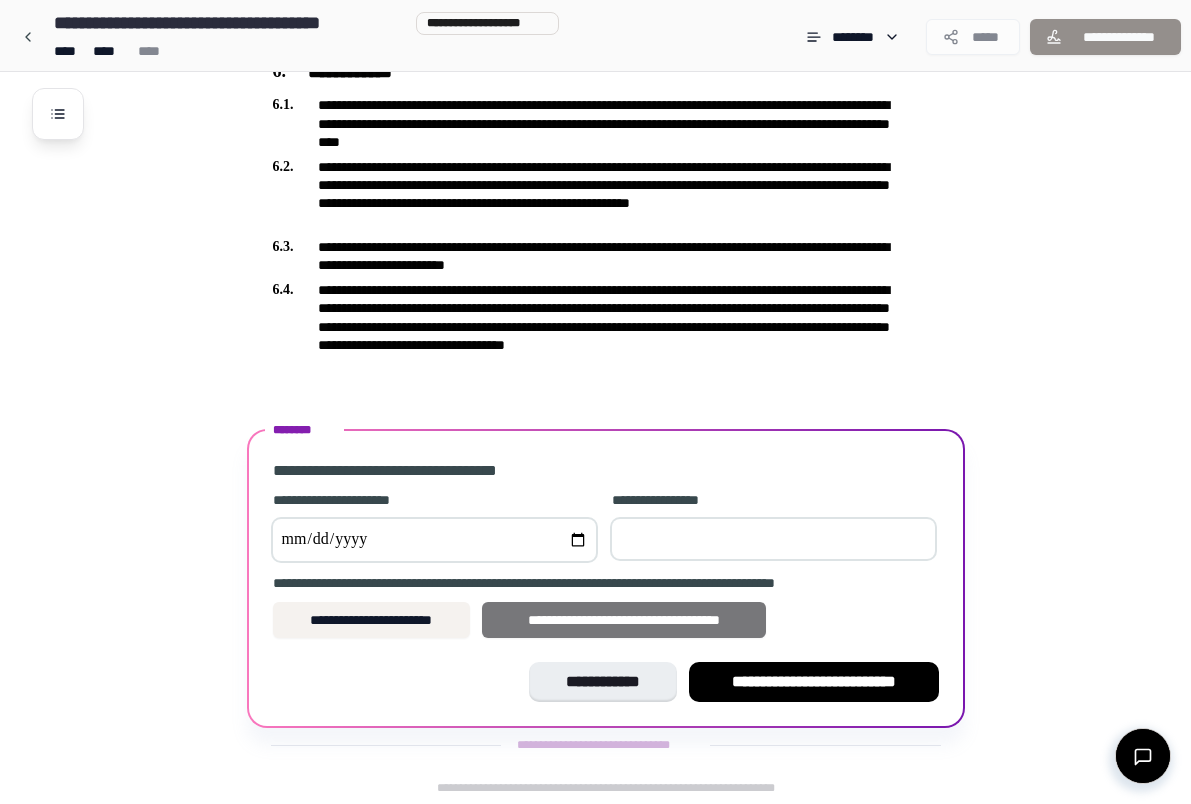 type on "**" 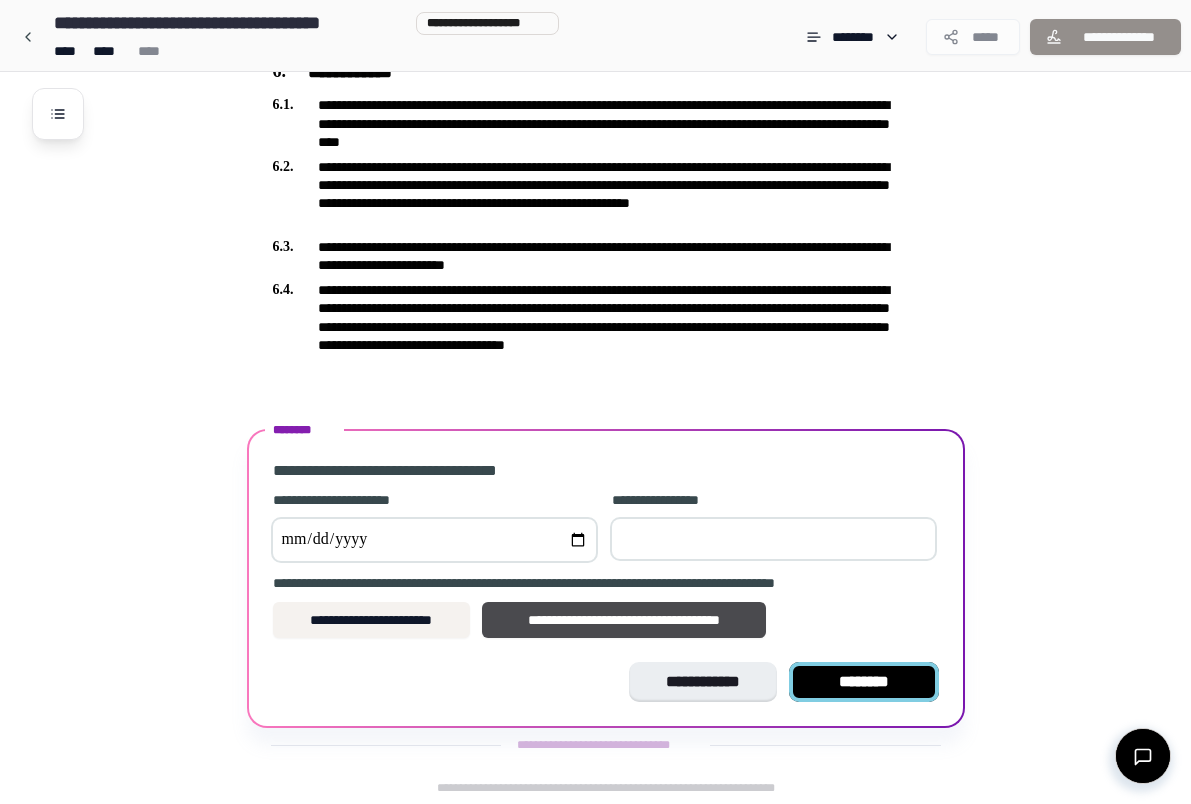 click on "********" at bounding box center [864, 682] 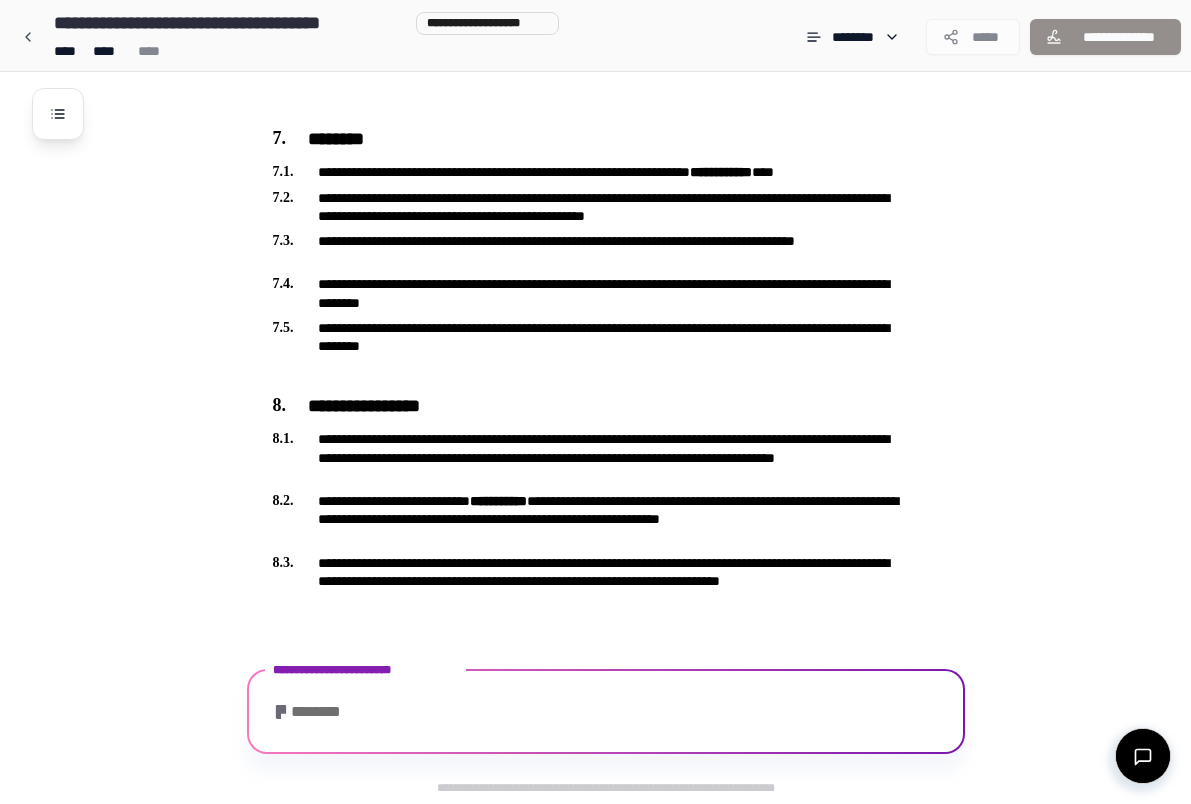 scroll, scrollTop: 2210, scrollLeft: 0, axis: vertical 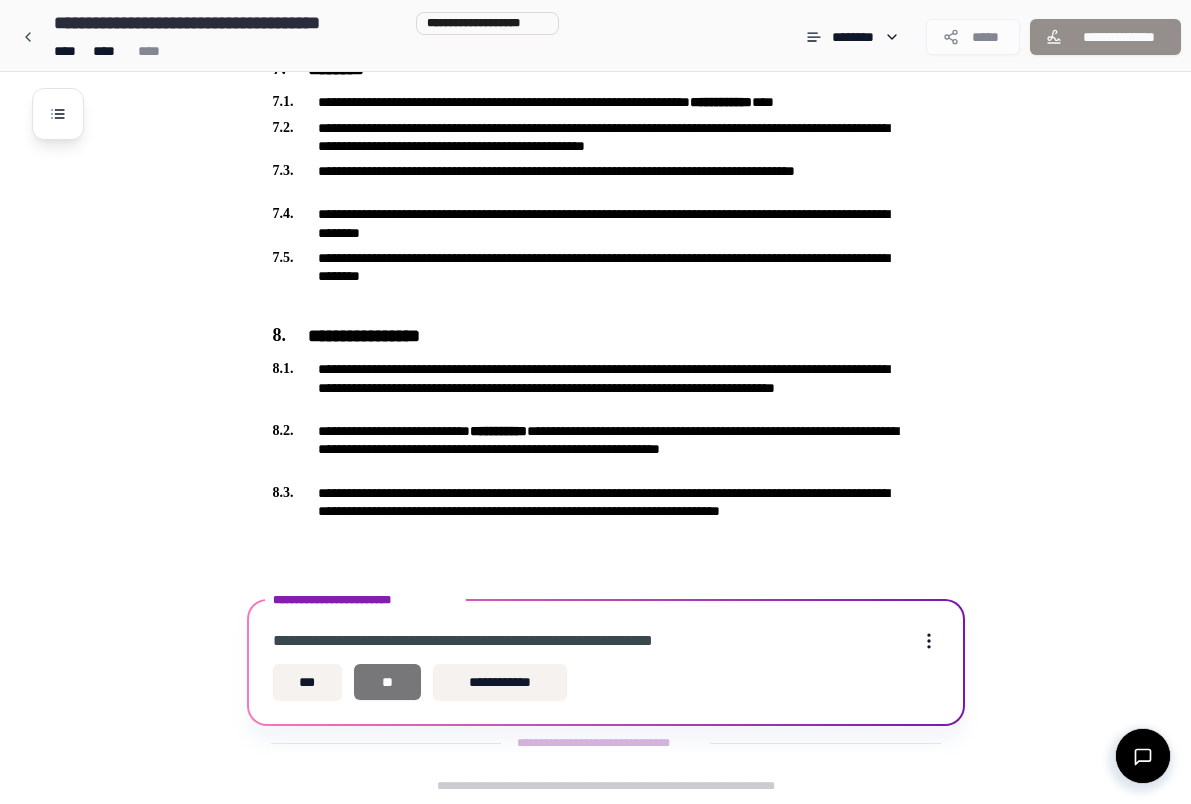 click on "**" at bounding box center [387, 682] 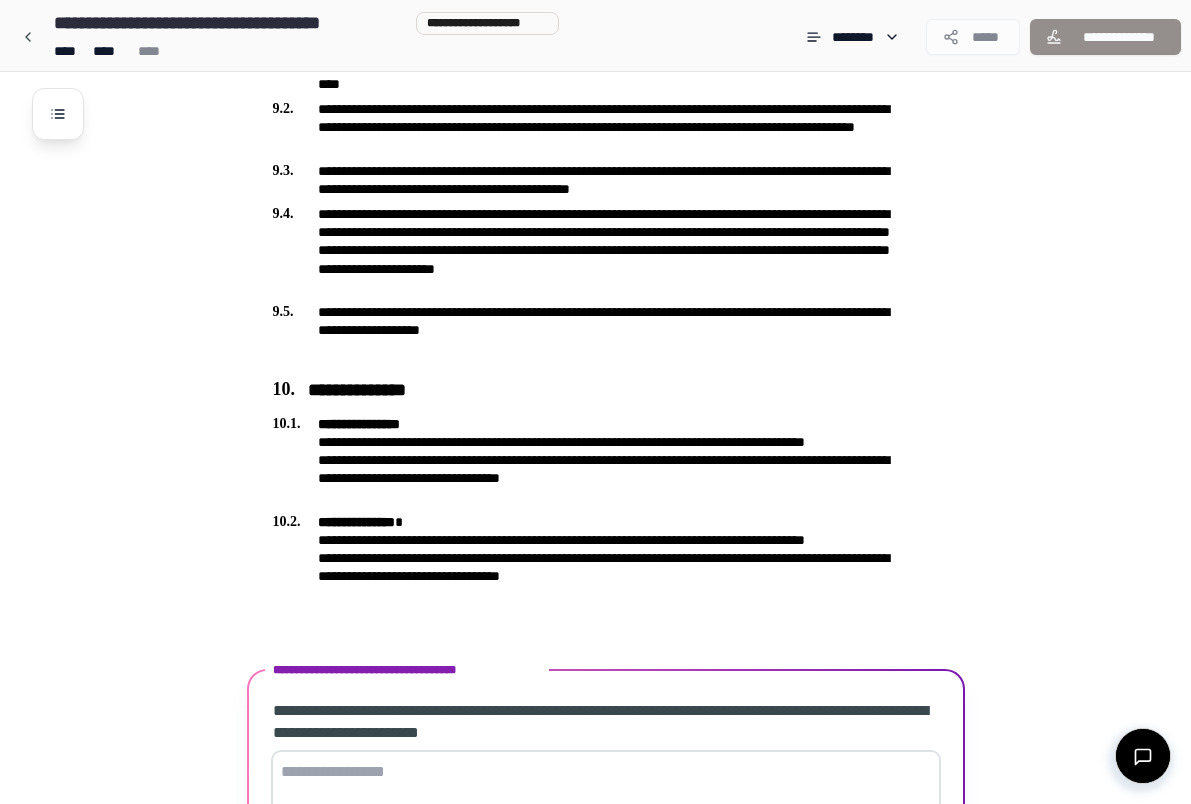 scroll, scrollTop: 2965, scrollLeft: 0, axis: vertical 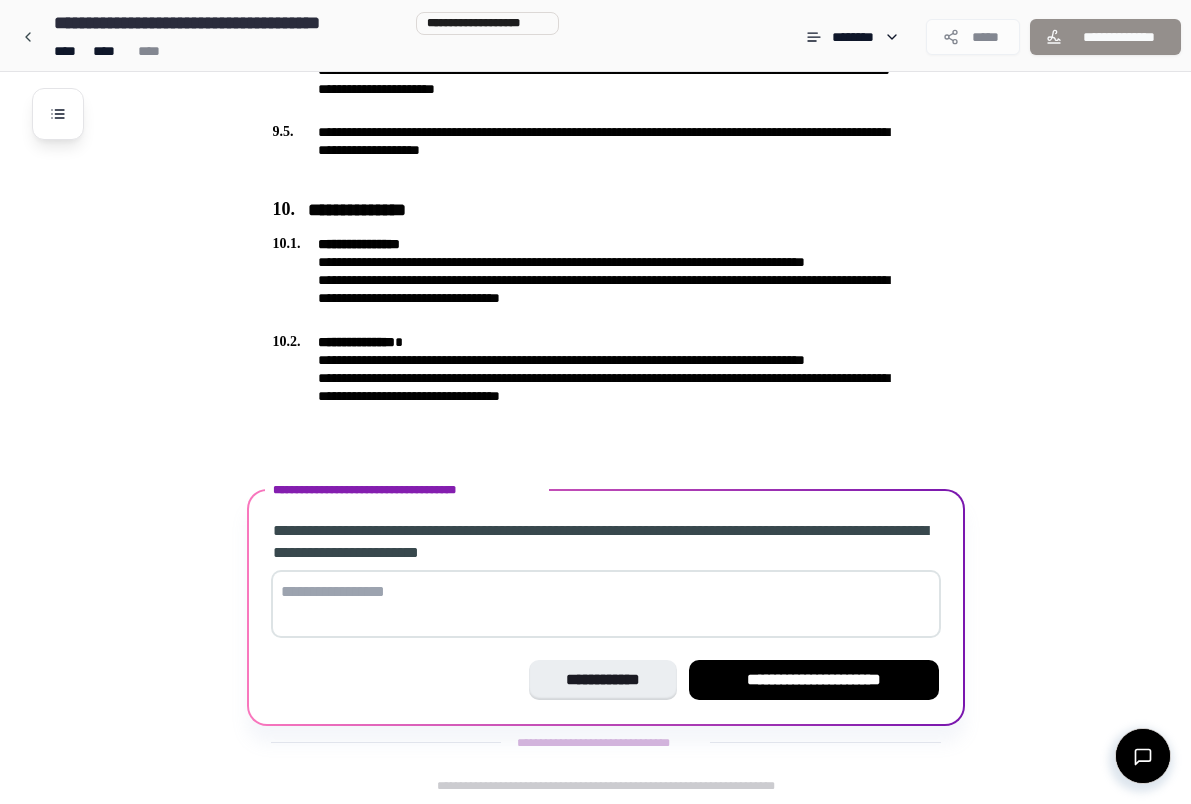 click on "**********" at bounding box center (606, 680) 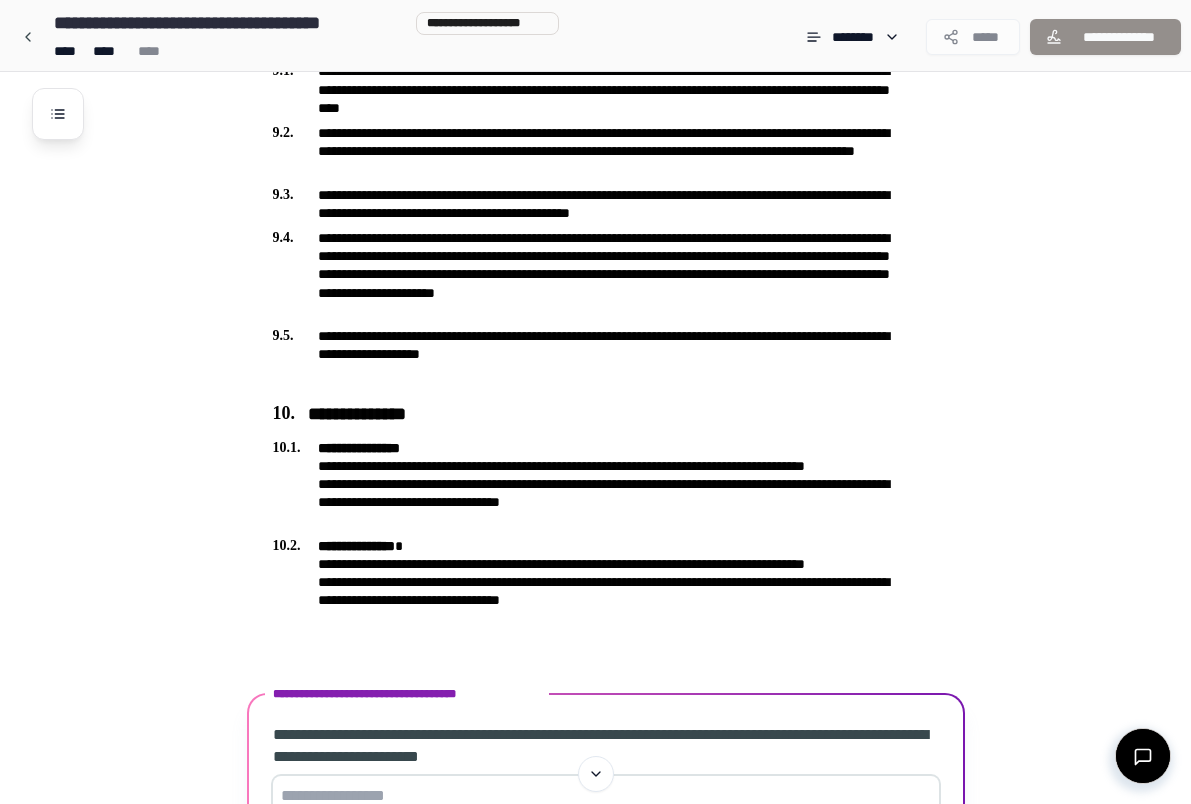scroll, scrollTop: 2965, scrollLeft: 0, axis: vertical 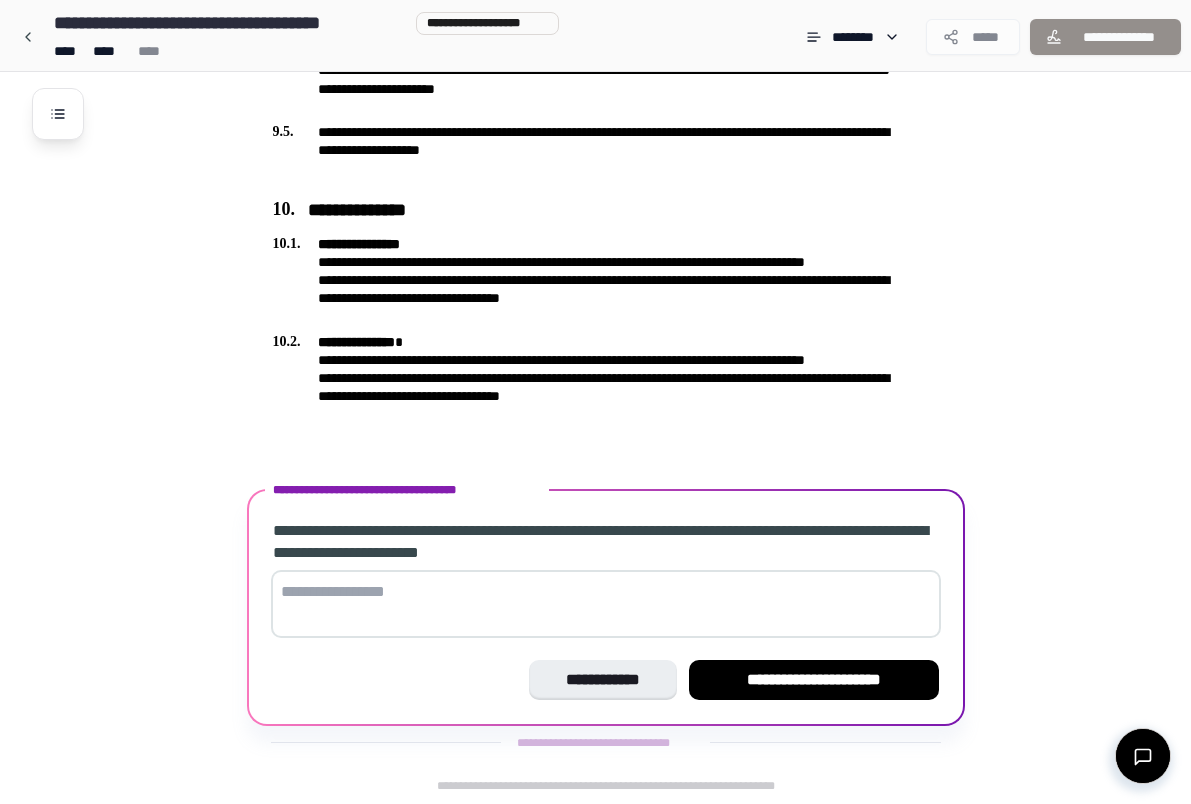 click at bounding box center (606, 604) 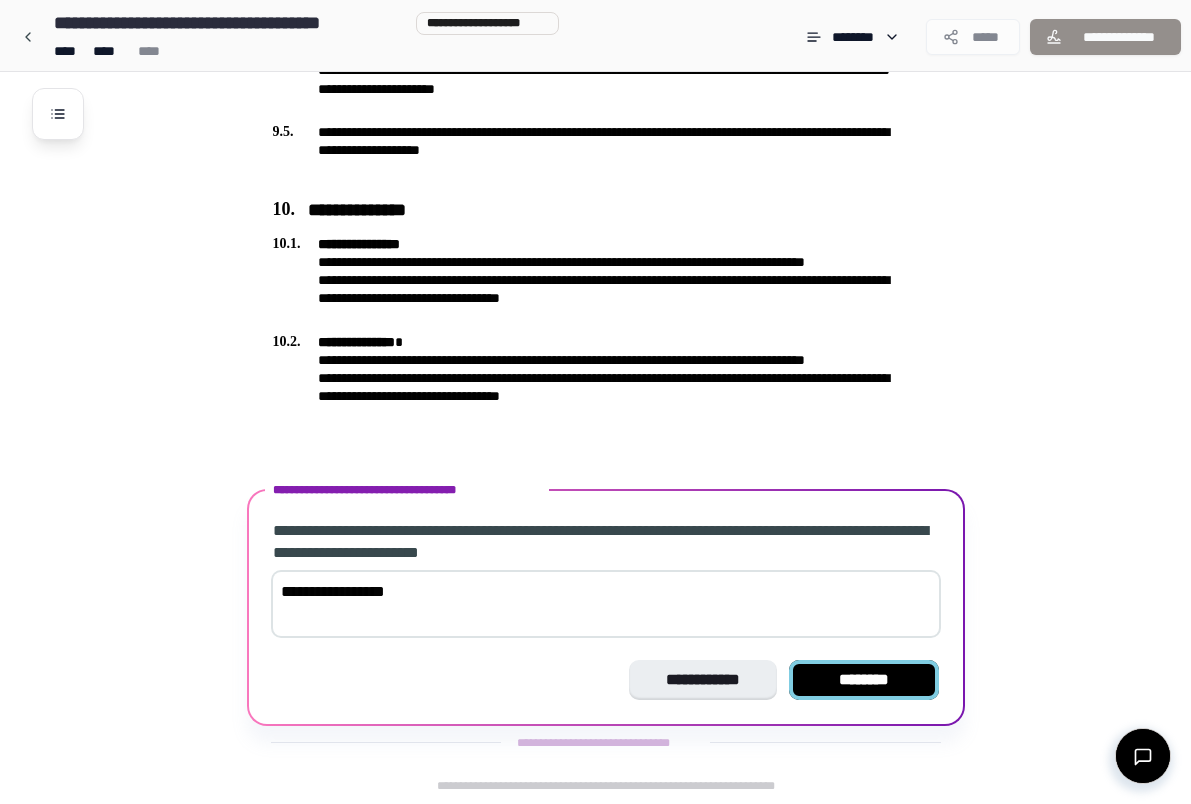 type on "**********" 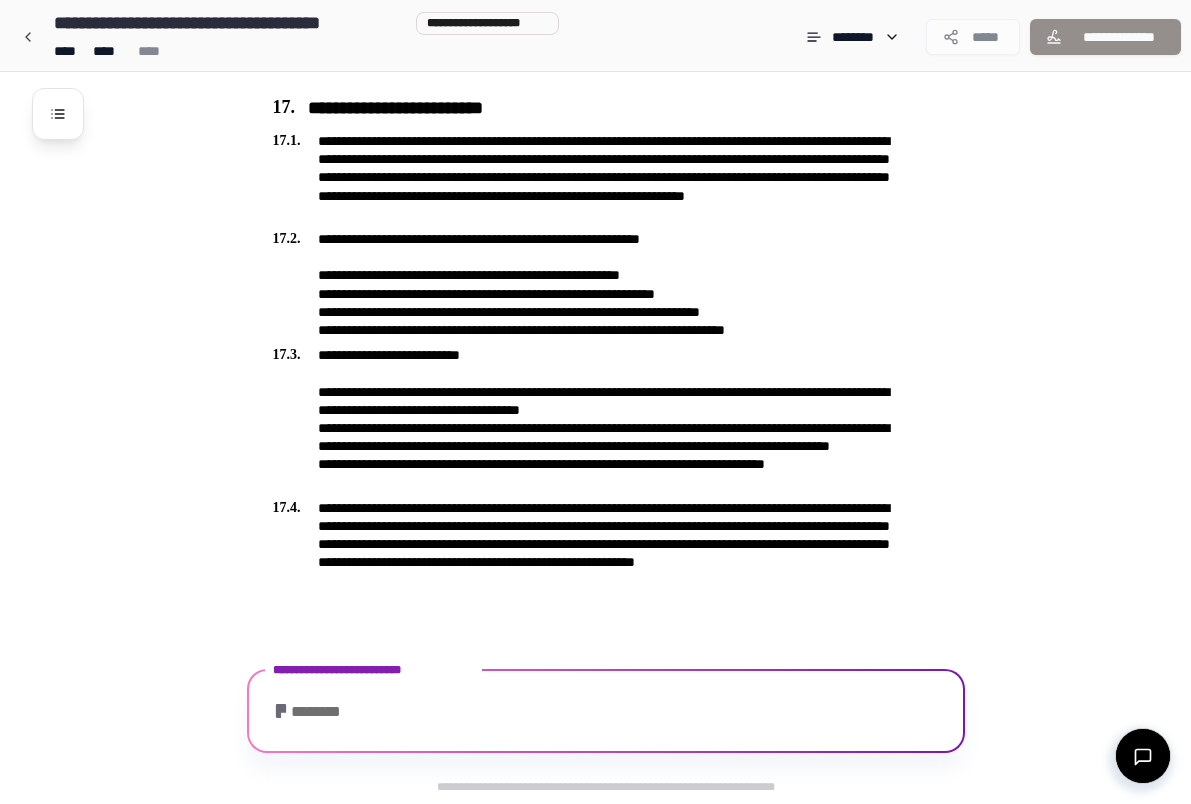 scroll, scrollTop: 5392, scrollLeft: 0, axis: vertical 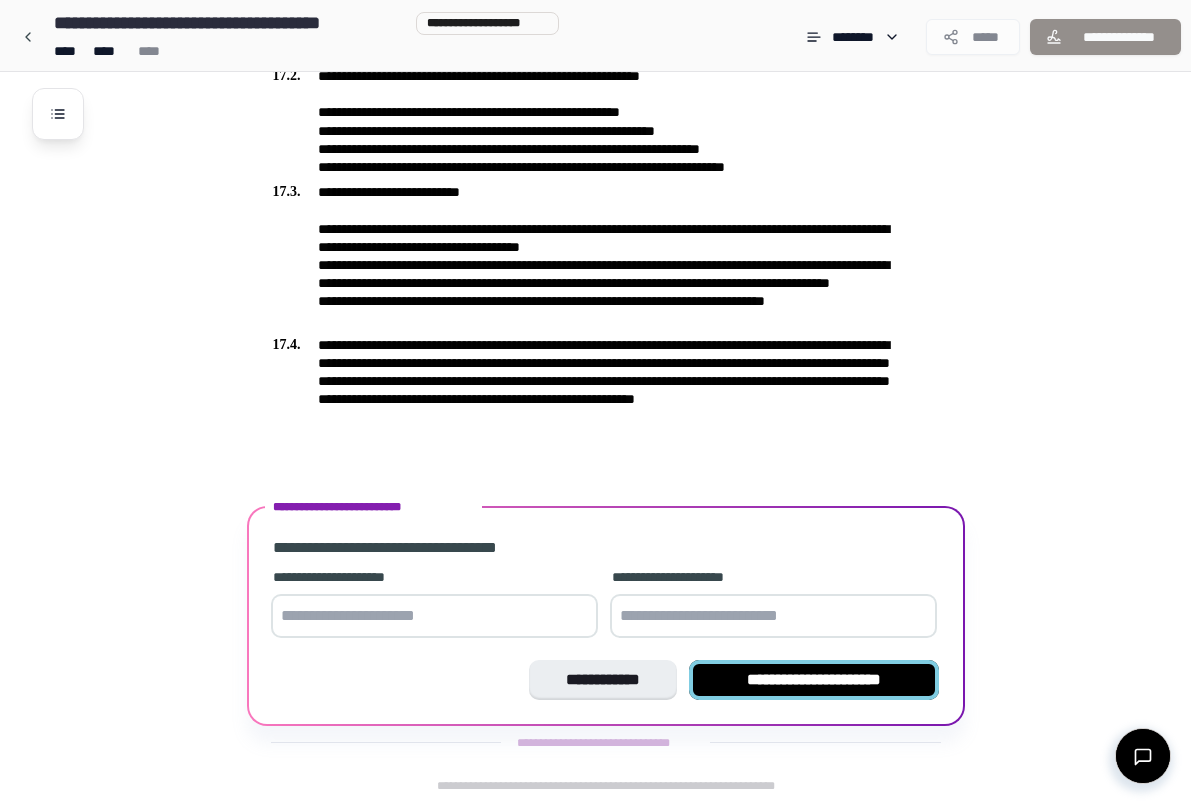 click on "**********" at bounding box center (814, 680) 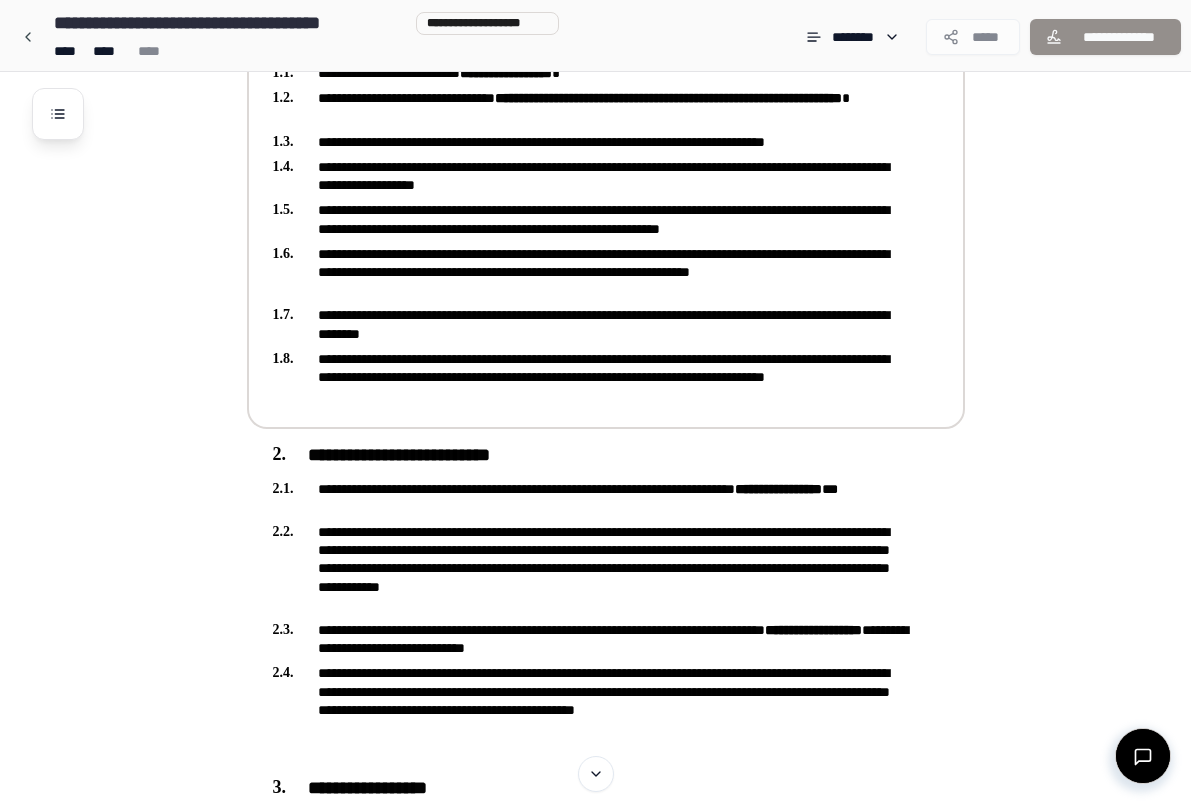 scroll, scrollTop: 0, scrollLeft: 0, axis: both 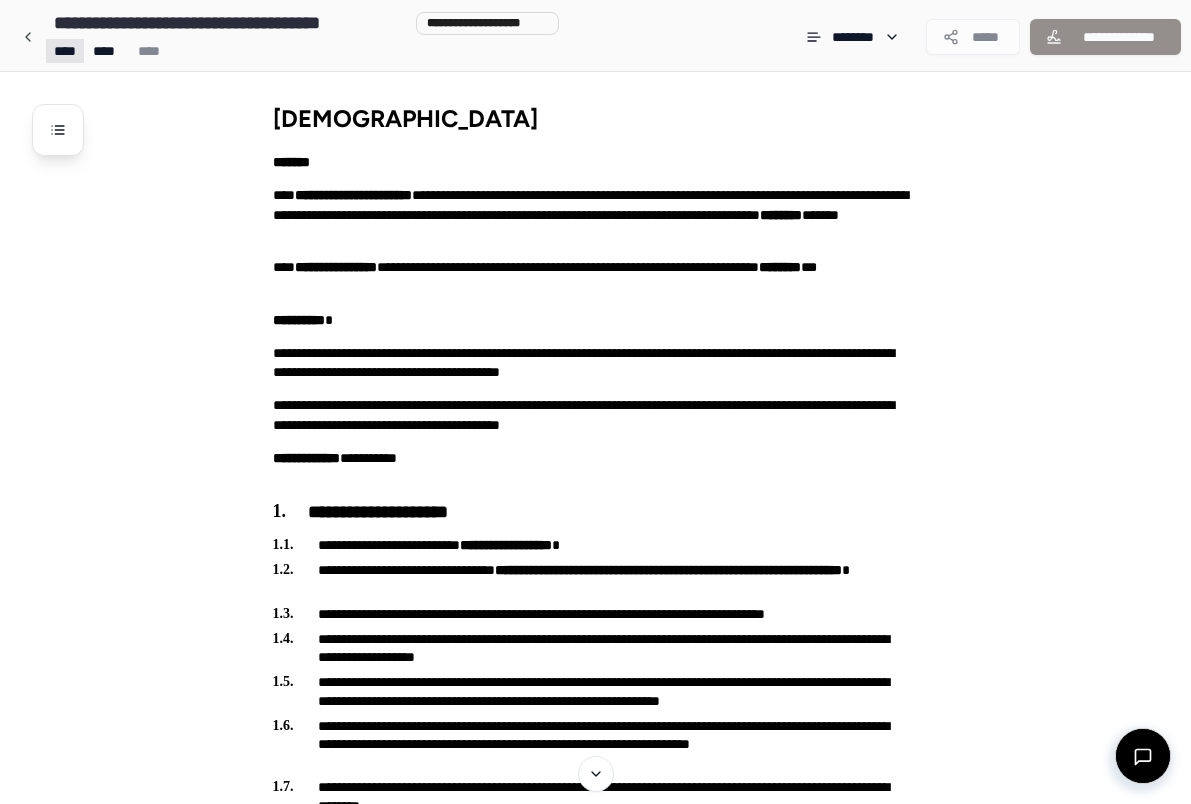 click on "**********" at bounding box center (595, 3494) 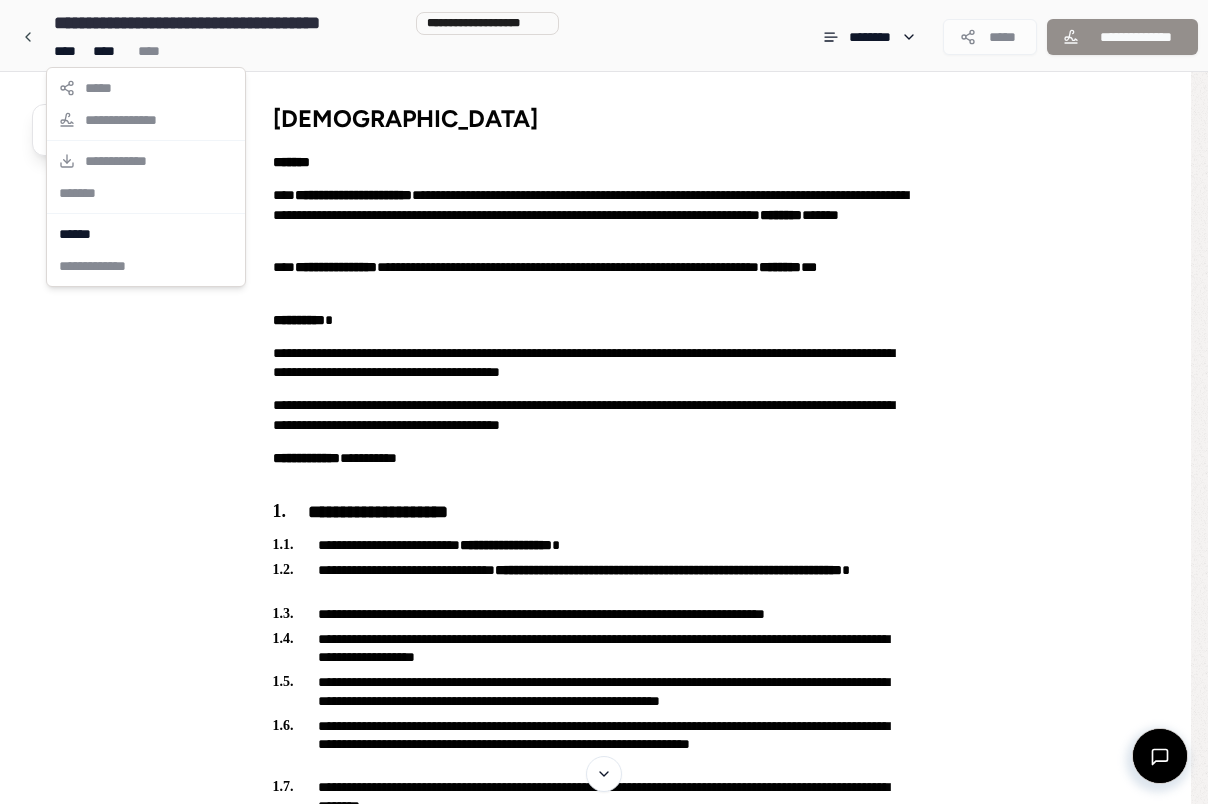 click on "**********" at bounding box center (604, 3494) 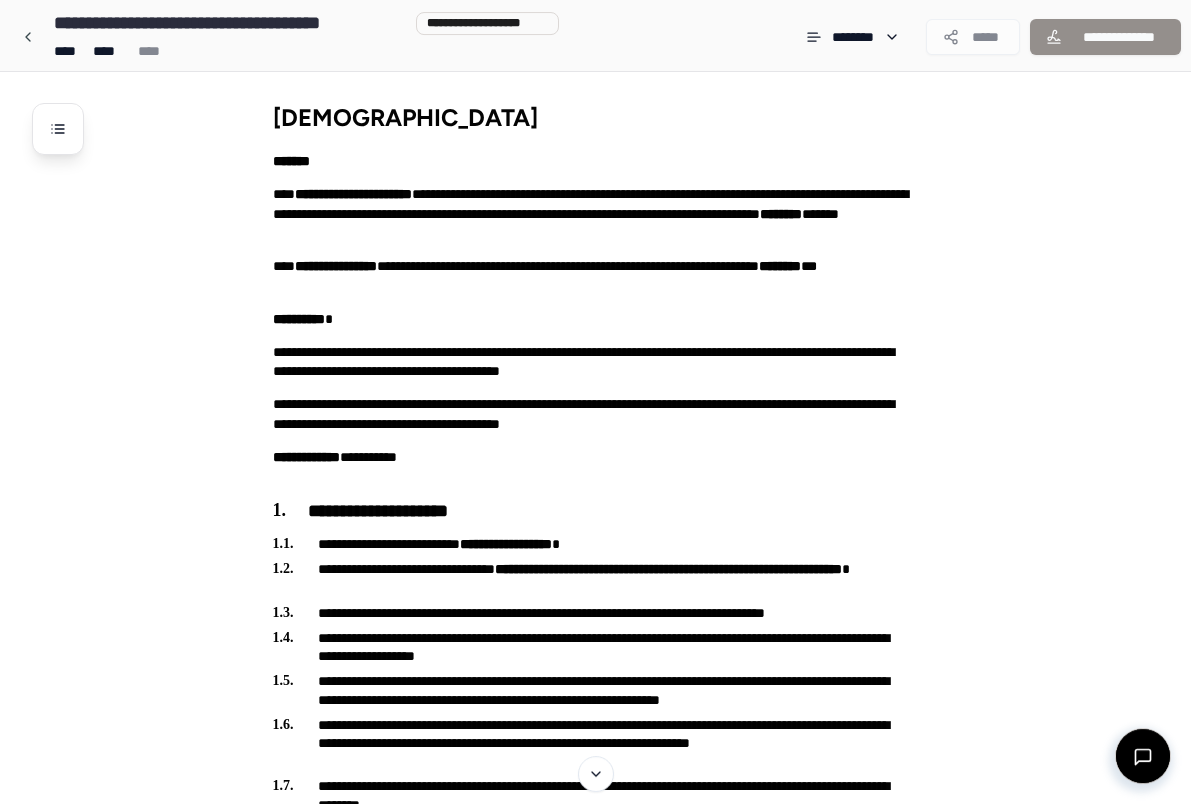 scroll, scrollTop: 0, scrollLeft: 0, axis: both 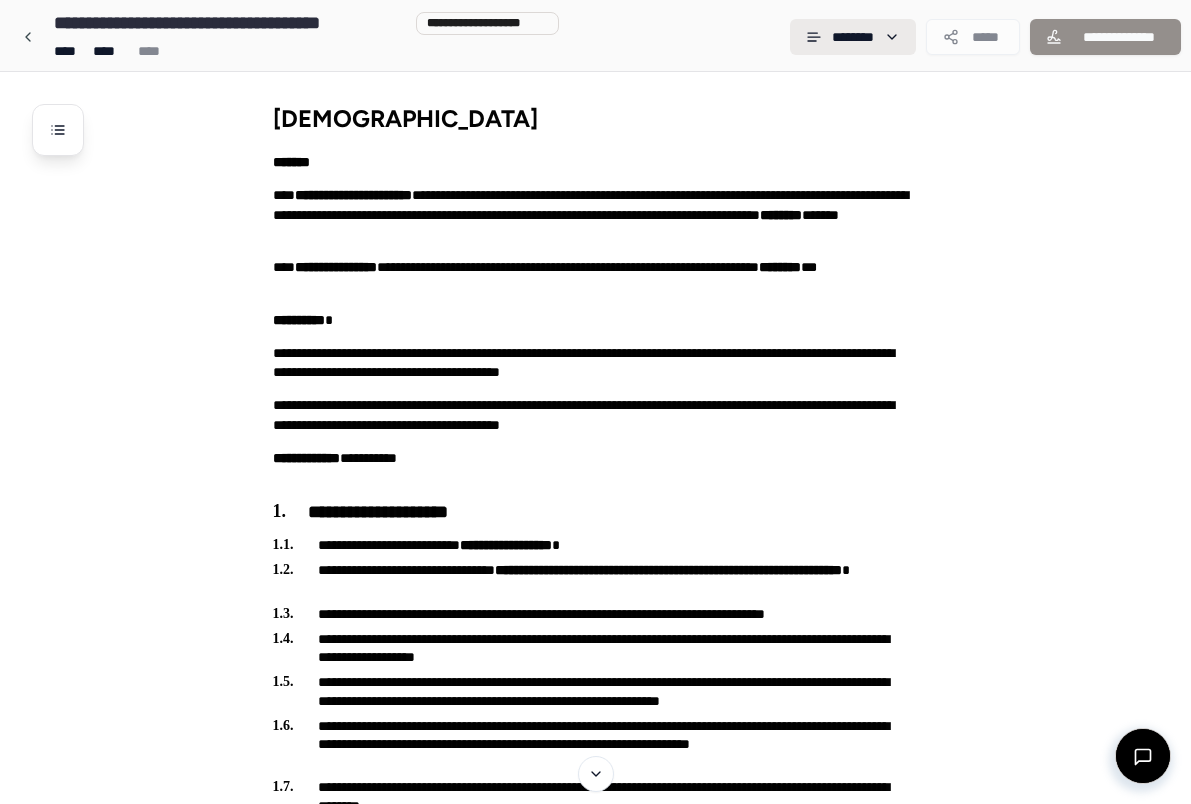 click on "**********" at bounding box center (595, 3494) 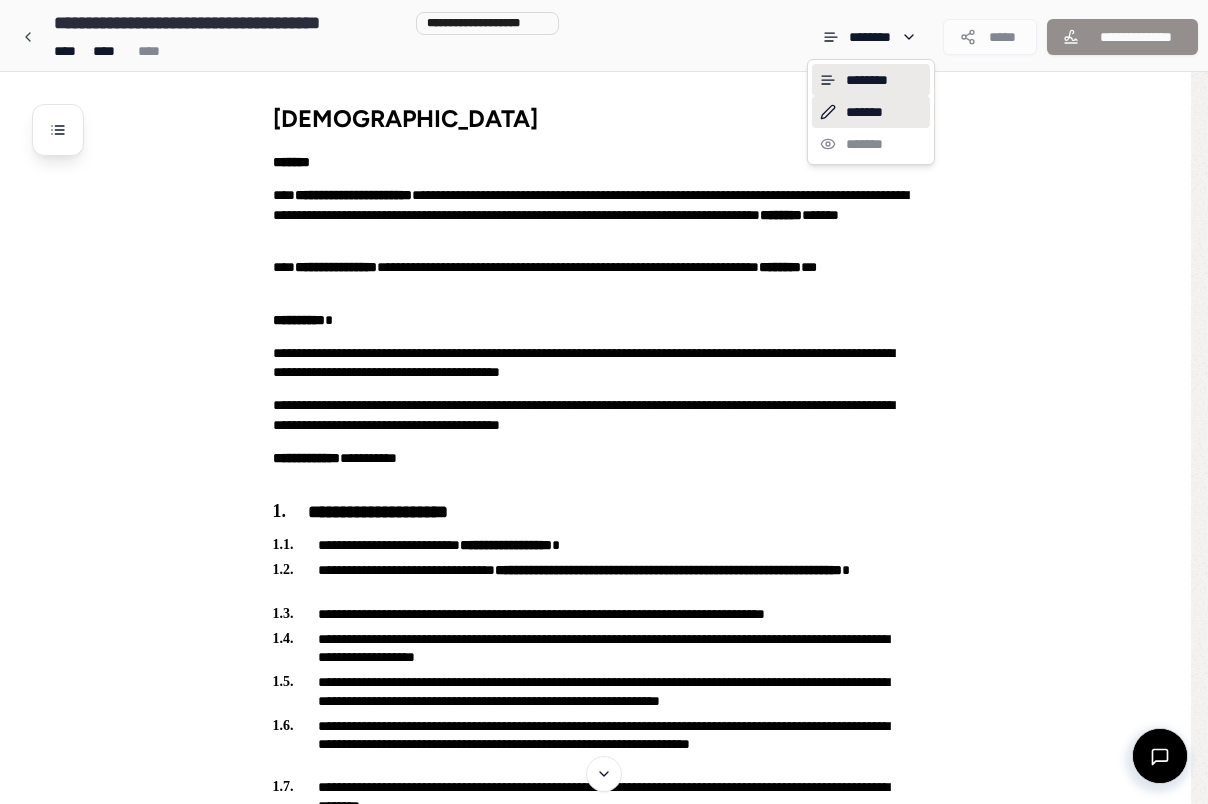 click on "*******" at bounding box center (871, 112) 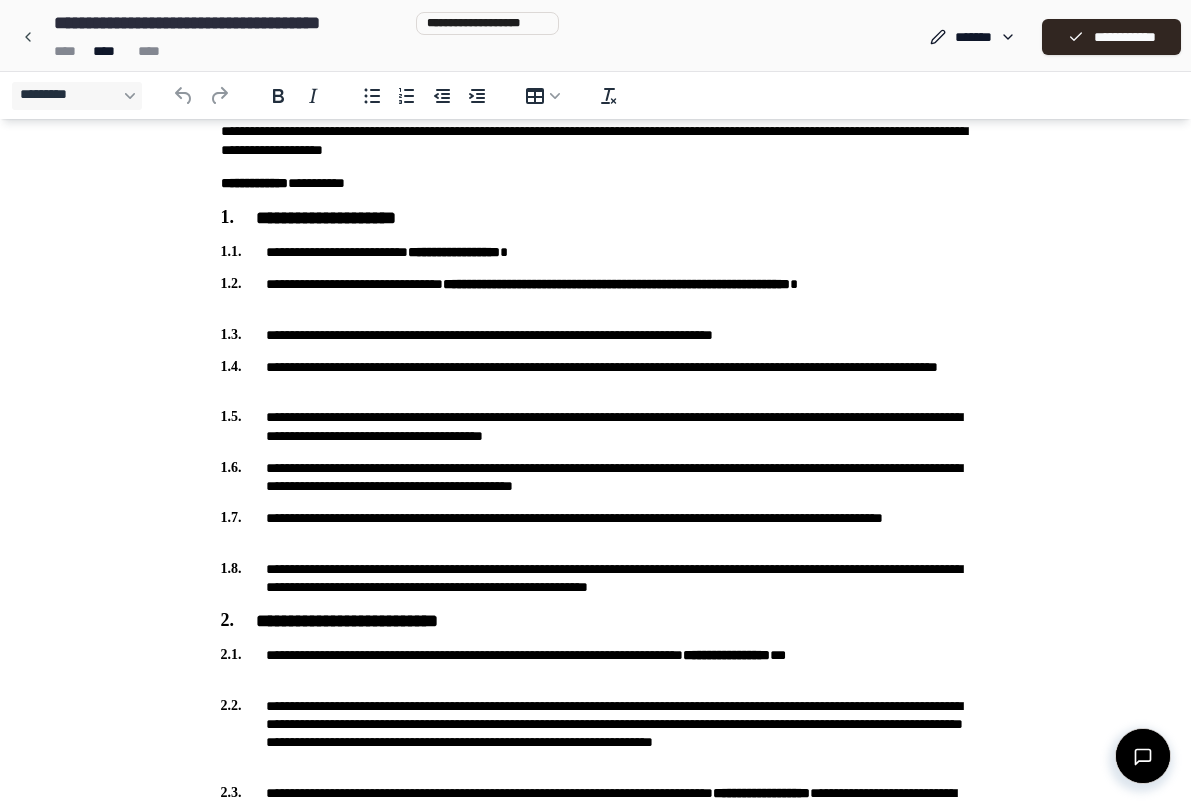scroll, scrollTop: 0, scrollLeft: 0, axis: both 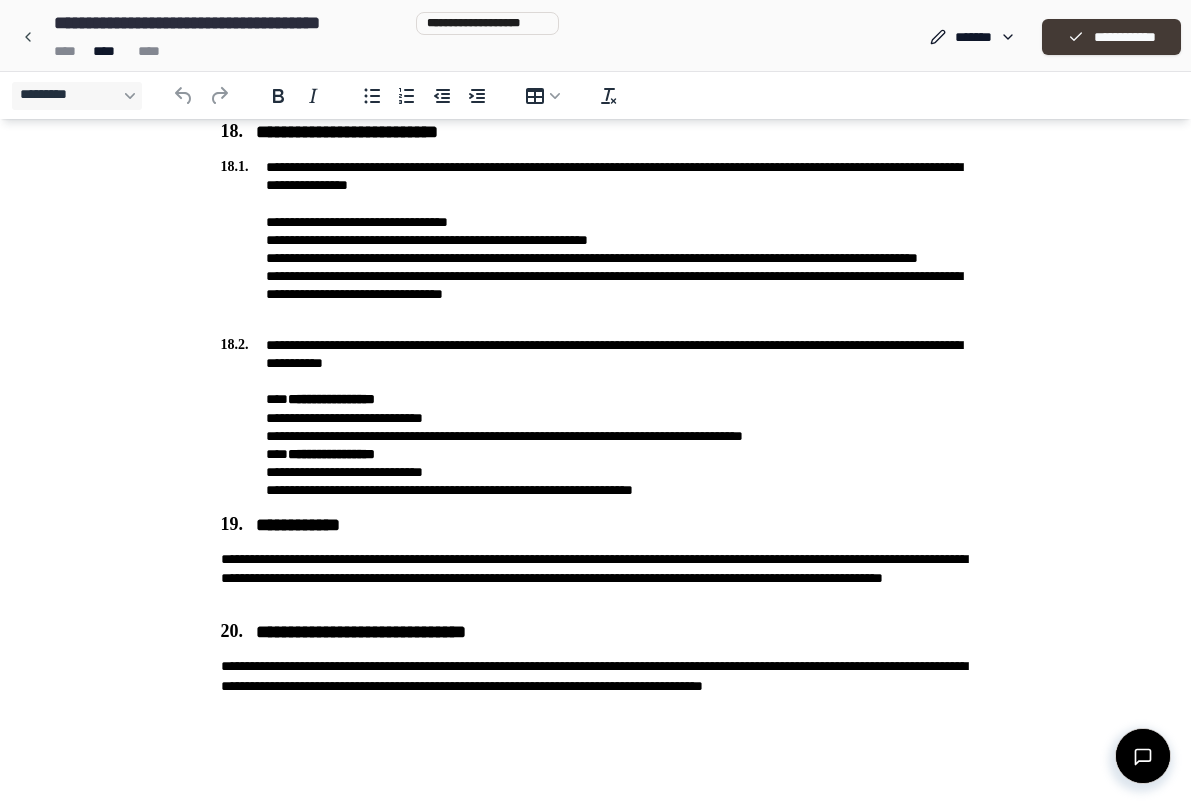 click on "**********" at bounding box center (1111, 37) 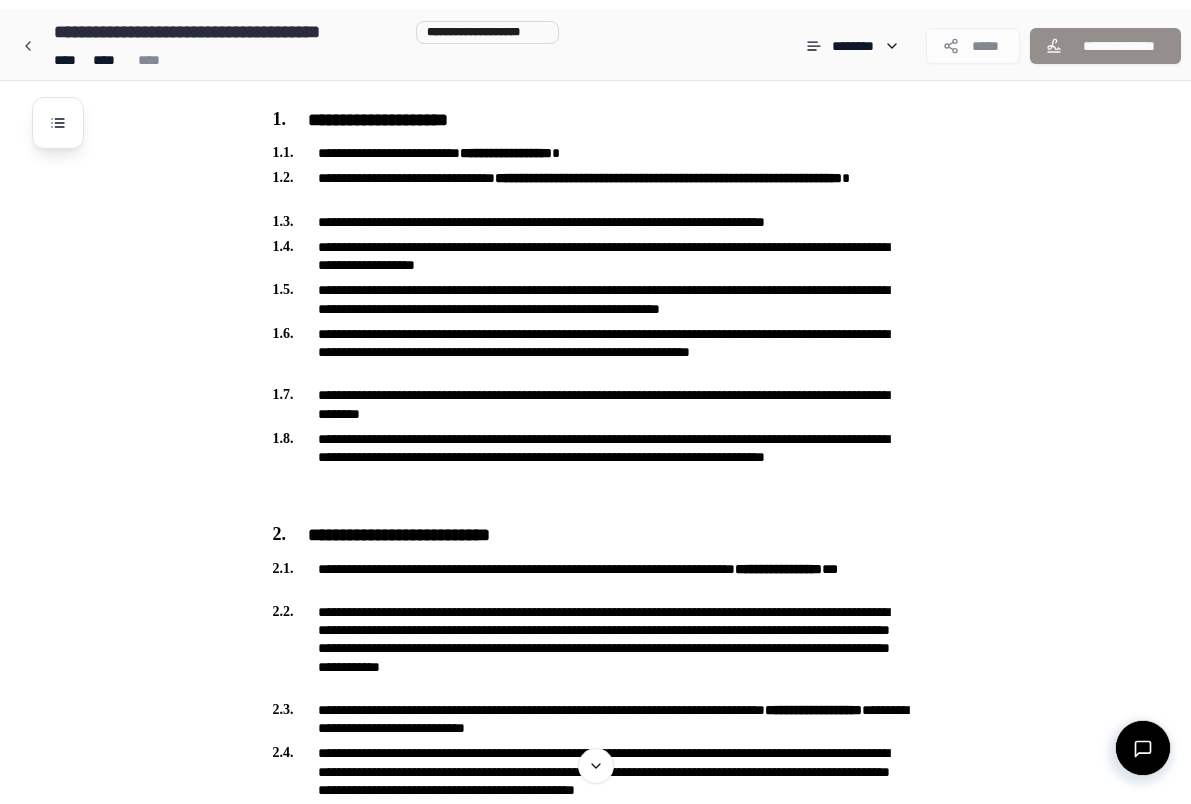 scroll, scrollTop: 0, scrollLeft: 0, axis: both 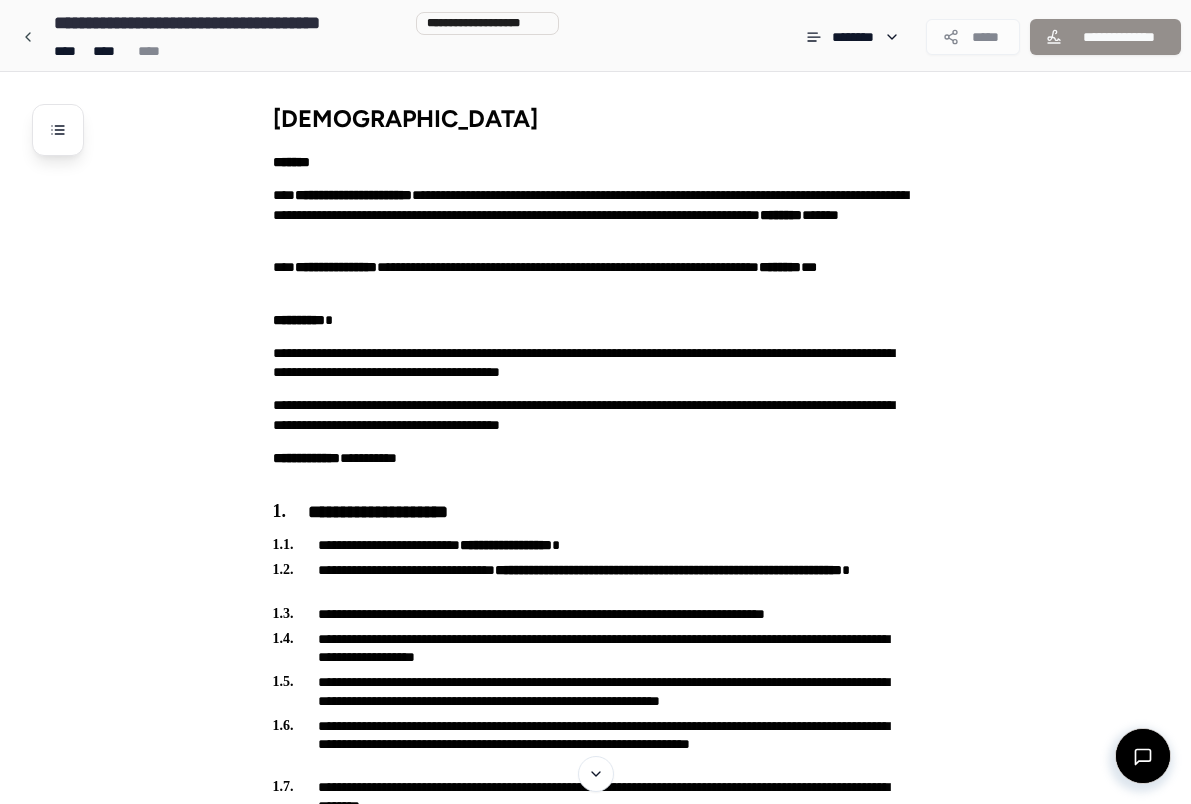 click on "**********" at bounding box center (621, 3530) 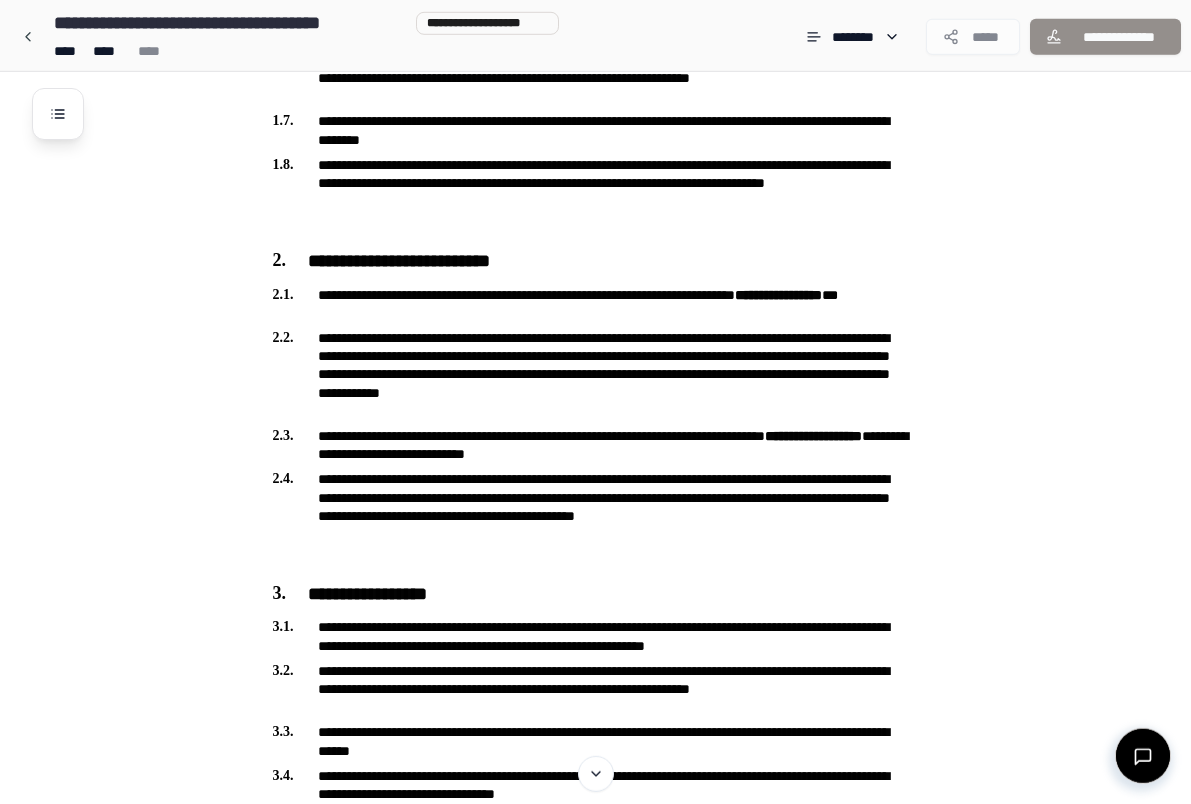 scroll, scrollTop: 612, scrollLeft: 0, axis: vertical 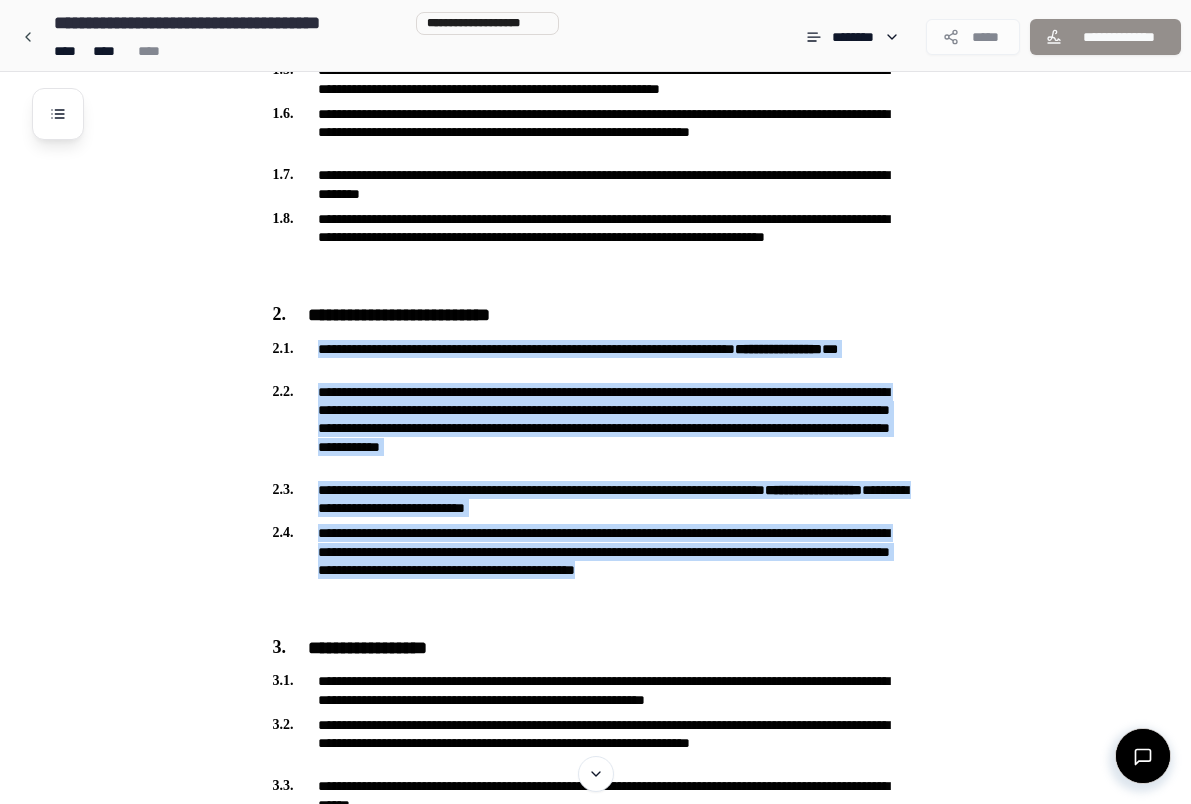 click on "**********" at bounding box center [595, 2918] 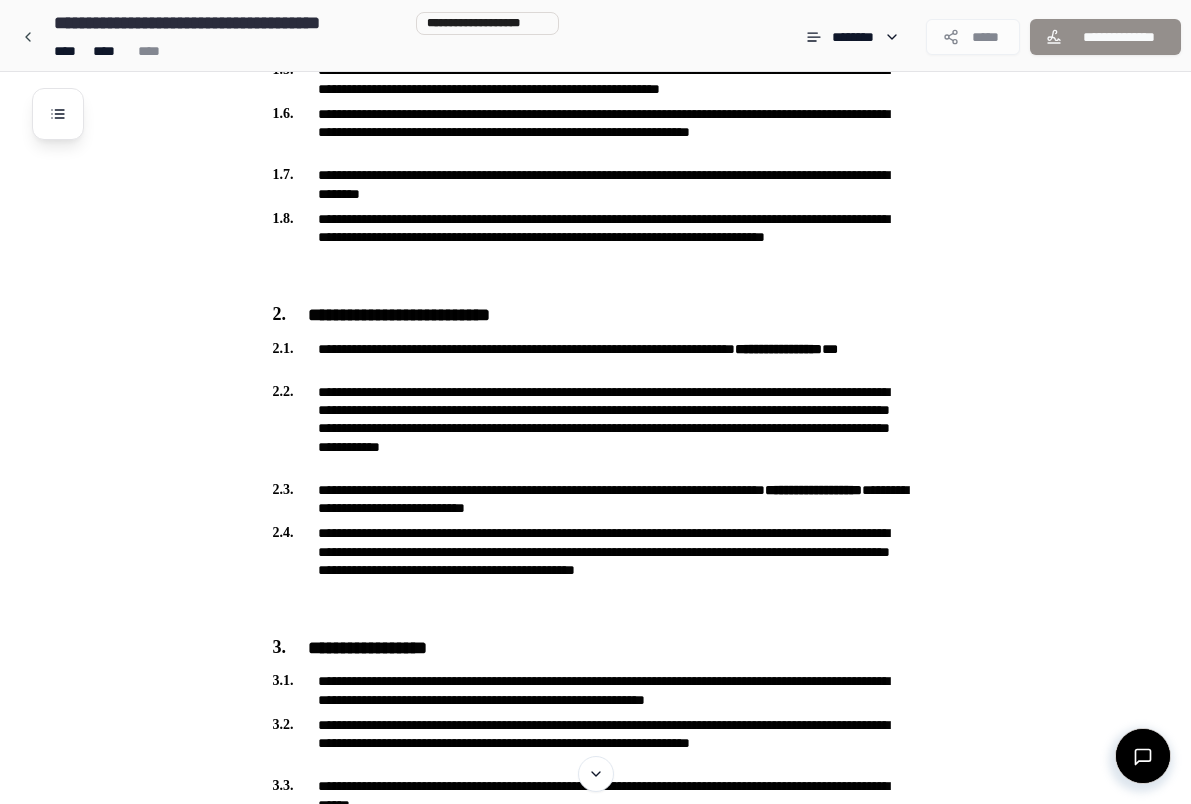 click on "**********" at bounding box center (621, 2918) 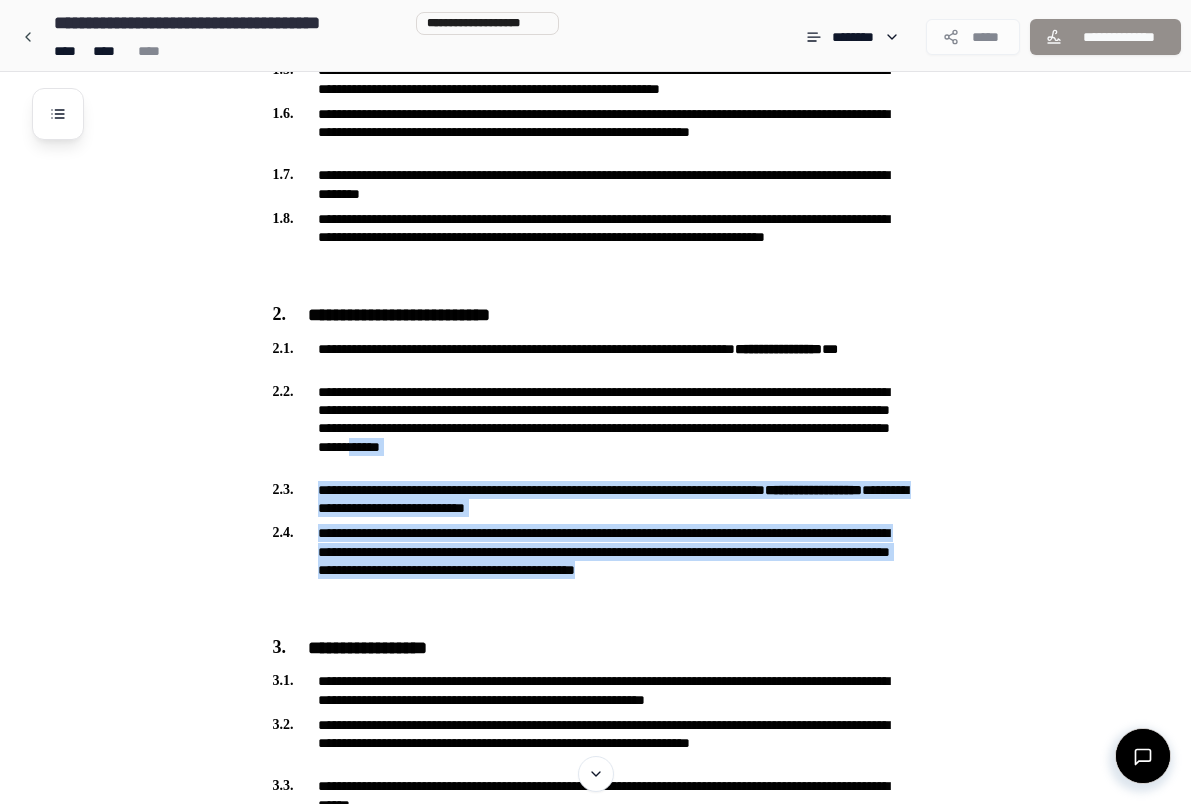 click on "**********" at bounding box center [621, 2918] 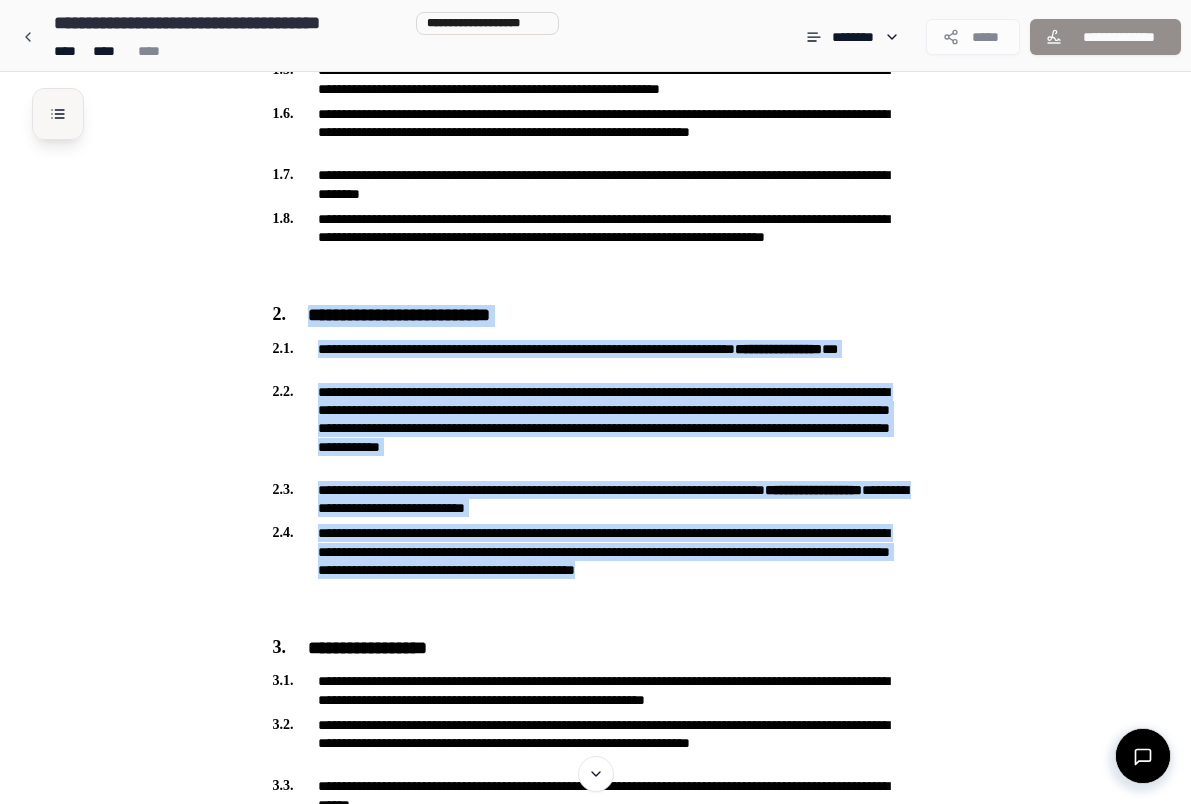 click at bounding box center [58, 114] 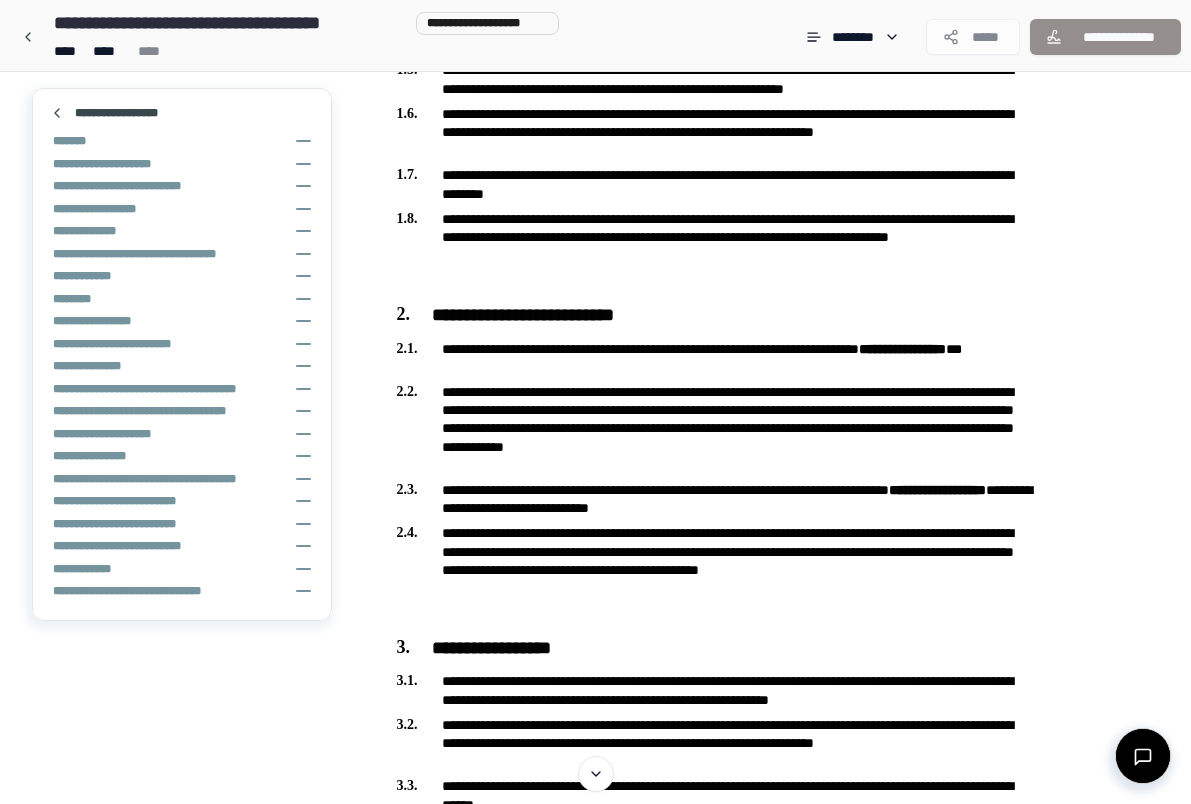 click on "**********" at bounding box center [595, 2918] 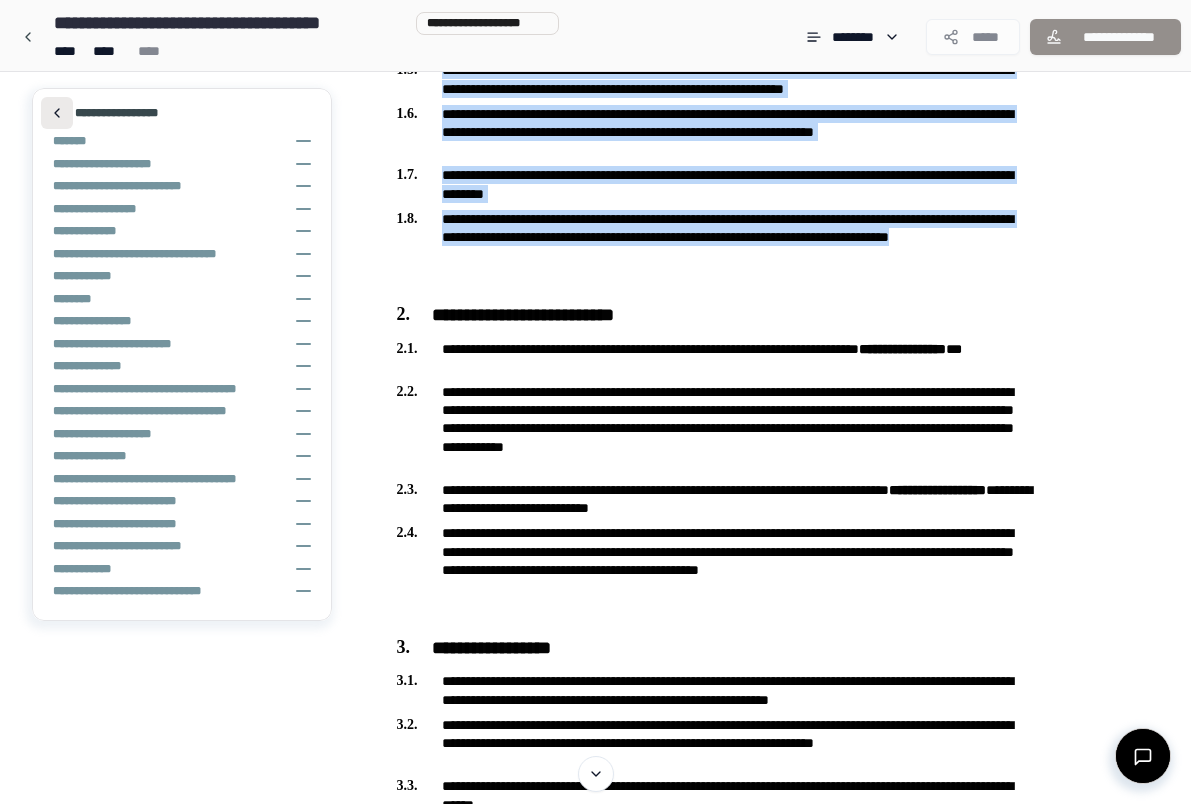 click at bounding box center [57, 113] 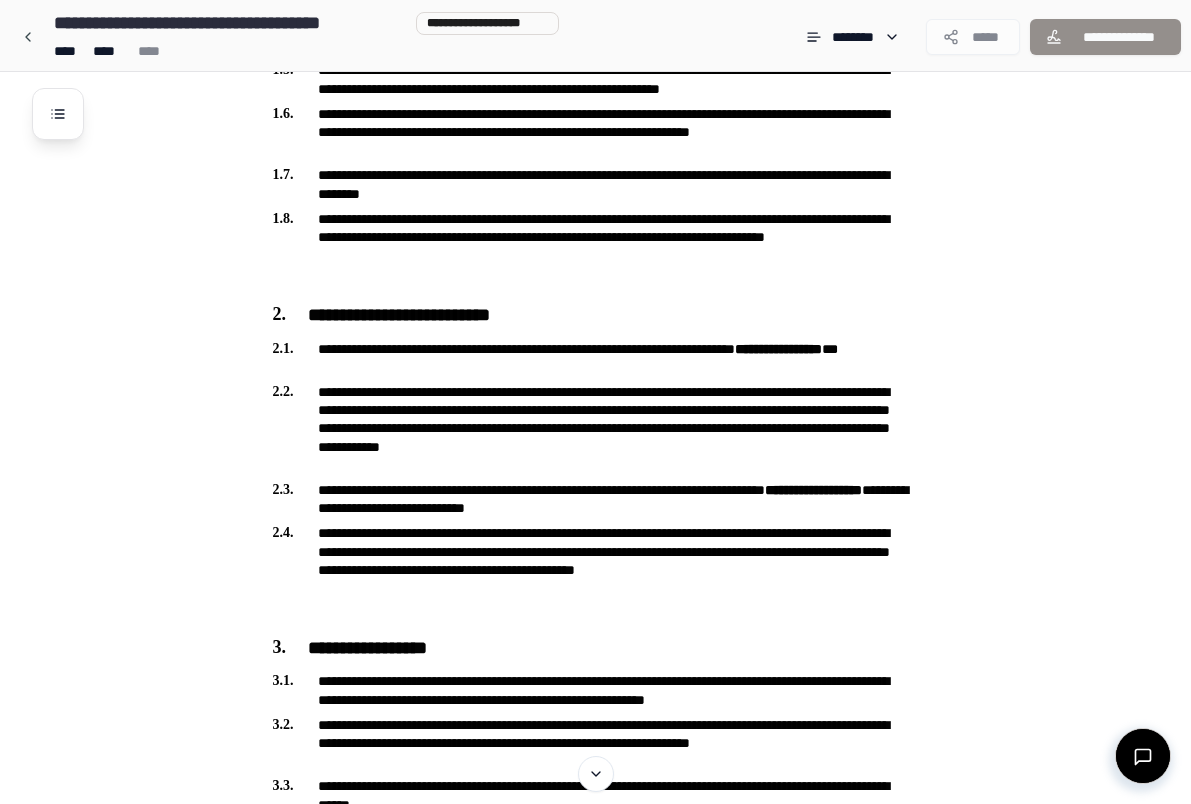 click on "**********" at bounding box center (621, 2918) 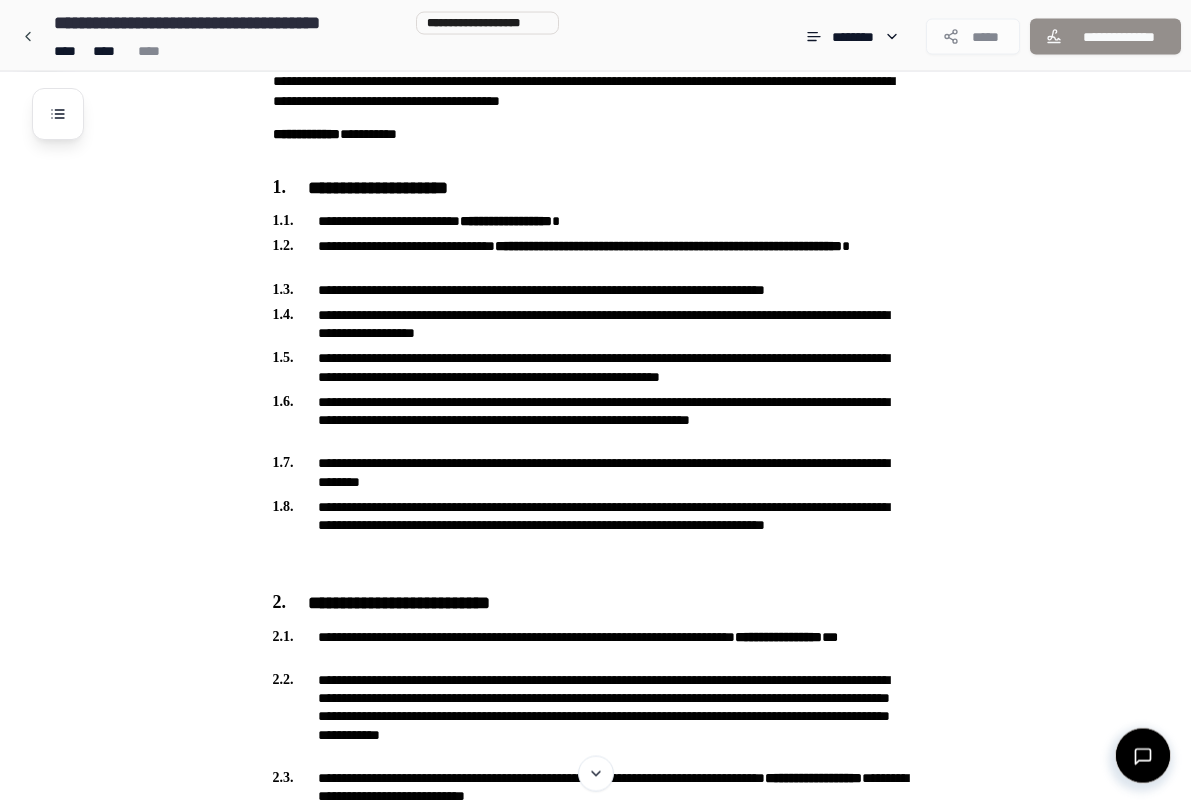 scroll, scrollTop: 0, scrollLeft: 0, axis: both 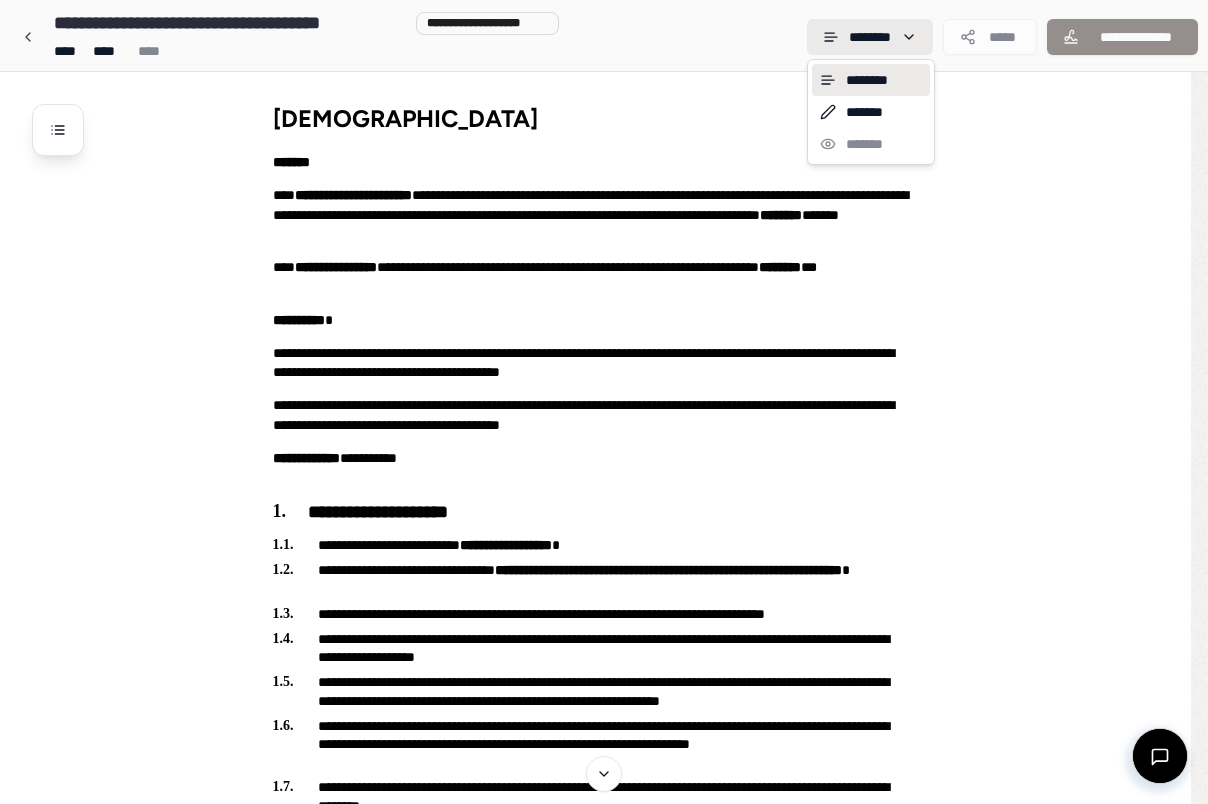 click on "**********" at bounding box center (595, 3494) 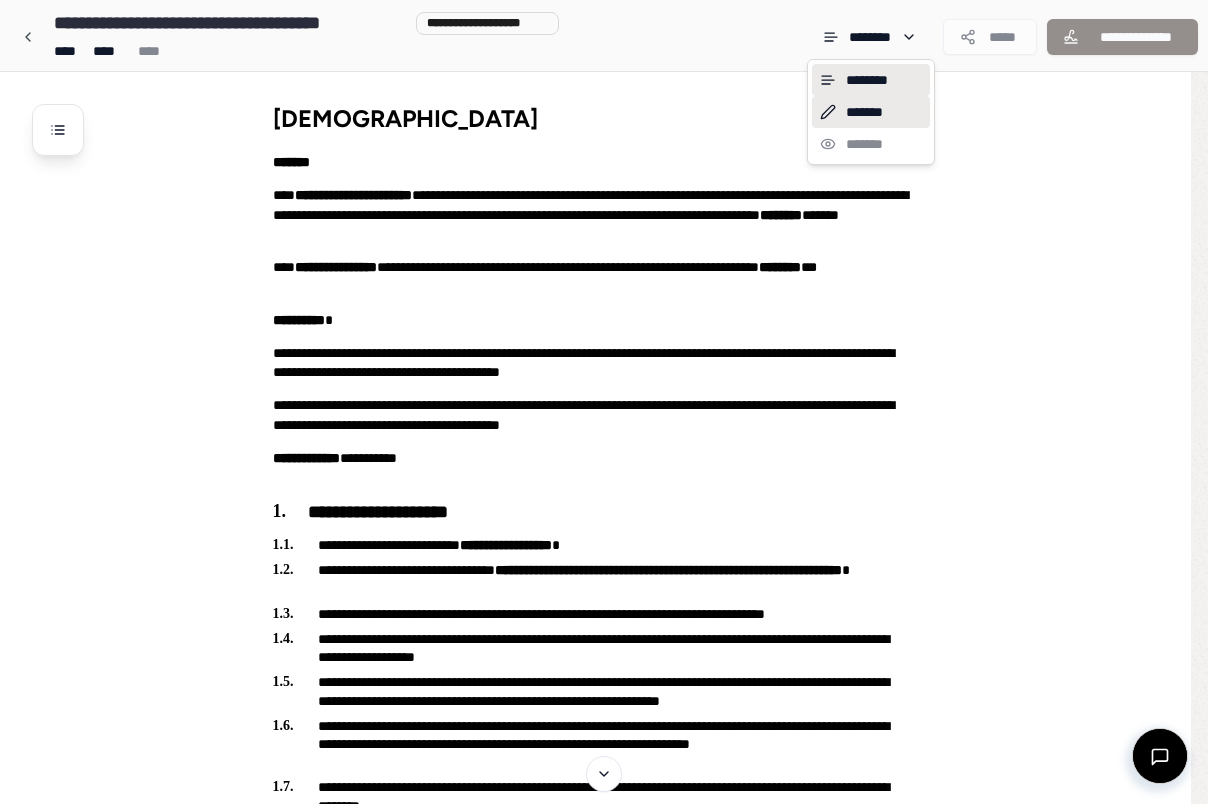 click on "*******" at bounding box center (871, 112) 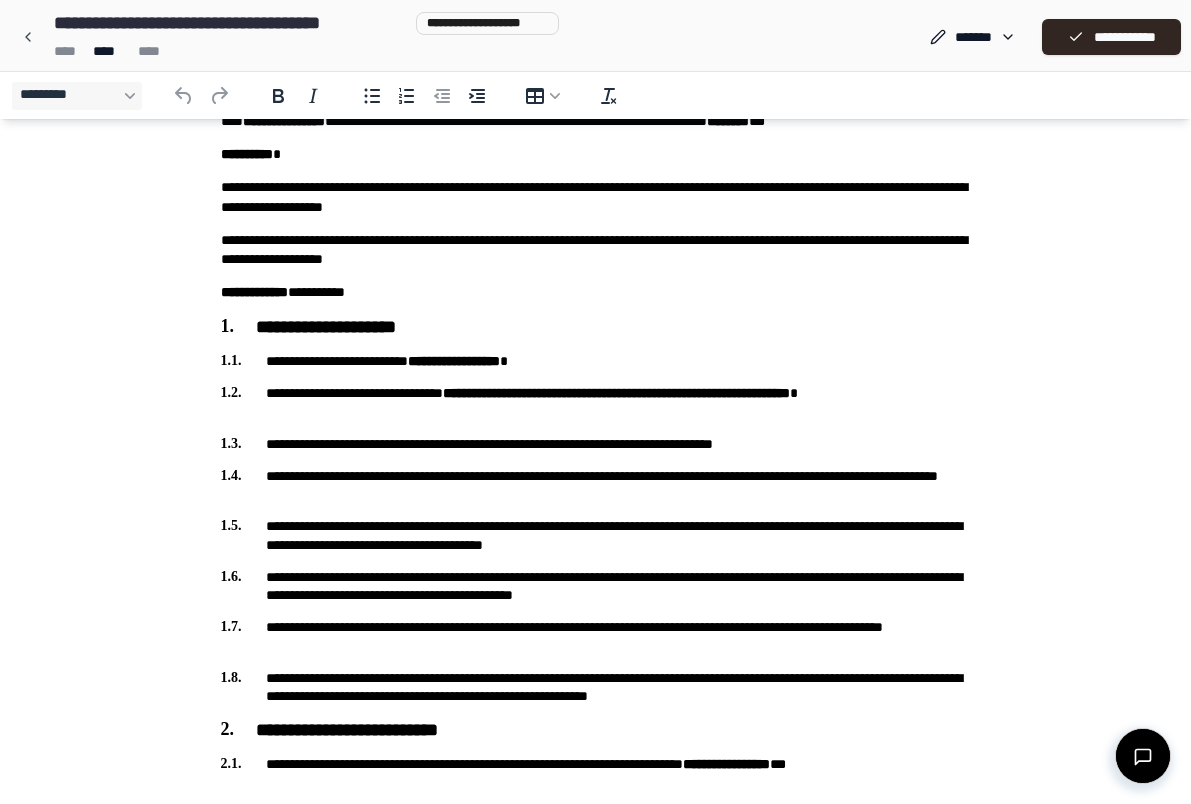 scroll, scrollTop: 0, scrollLeft: 0, axis: both 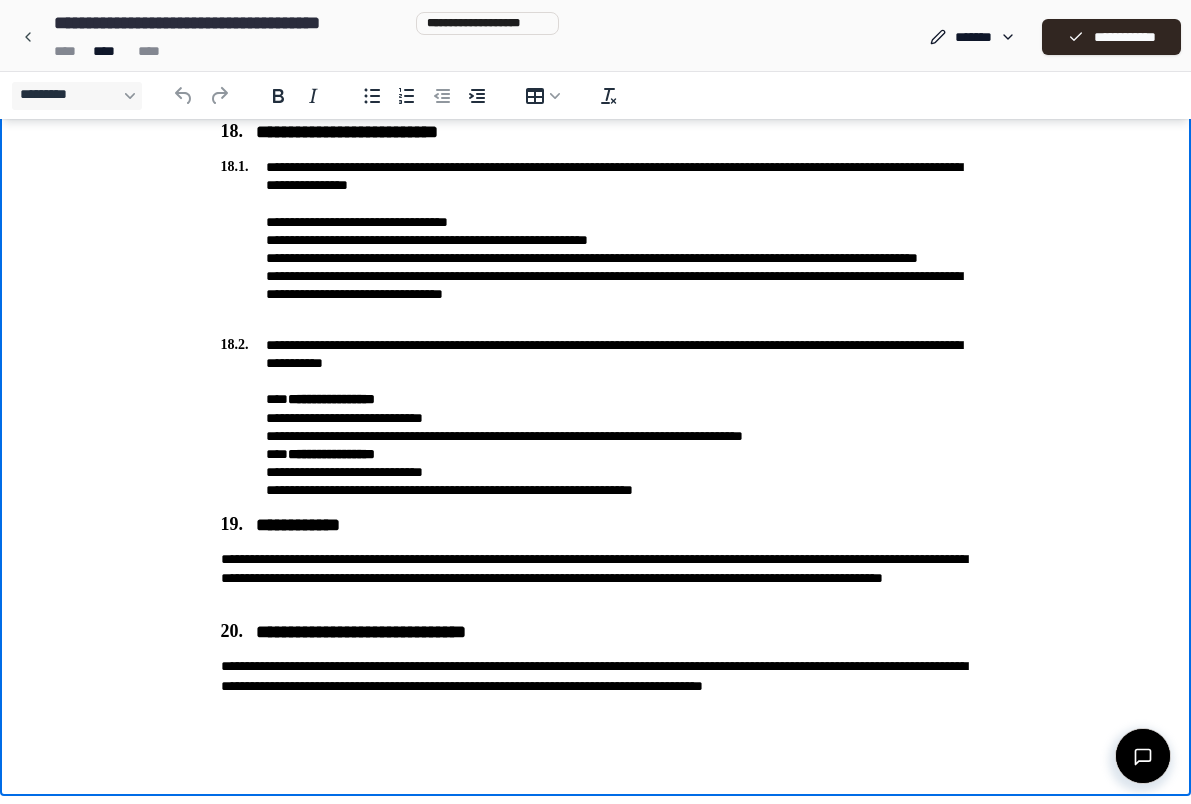 click on "**********" at bounding box center [595, -2115] 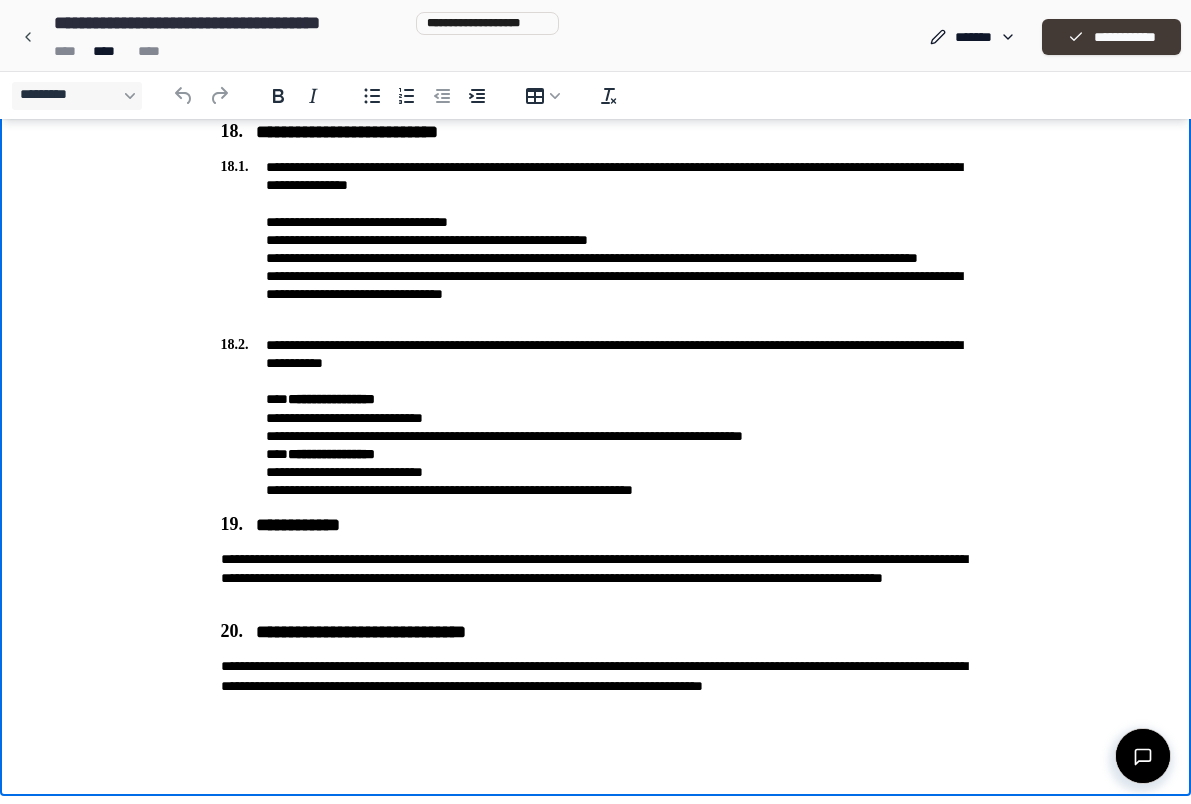 click on "**********" at bounding box center (1111, 37) 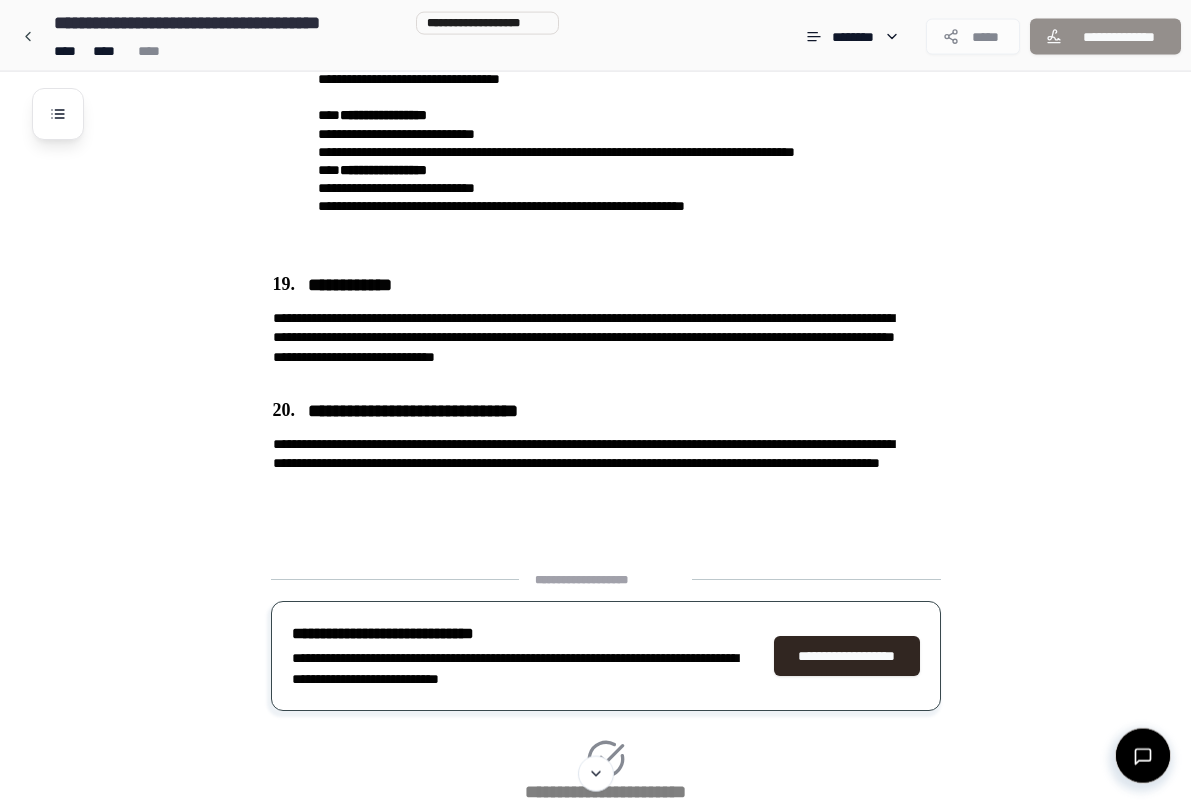 scroll, scrollTop: 5980, scrollLeft: 0, axis: vertical 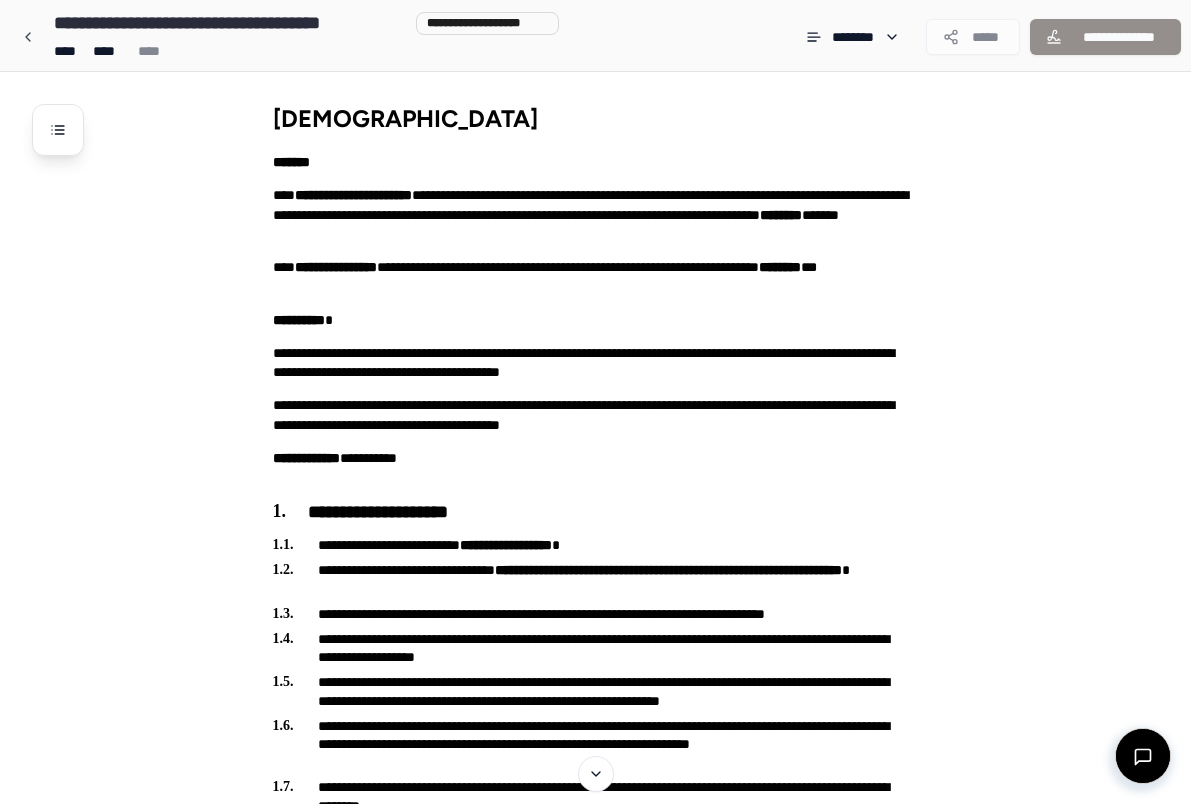 click on "**********" at bounding box center (621, 3530) 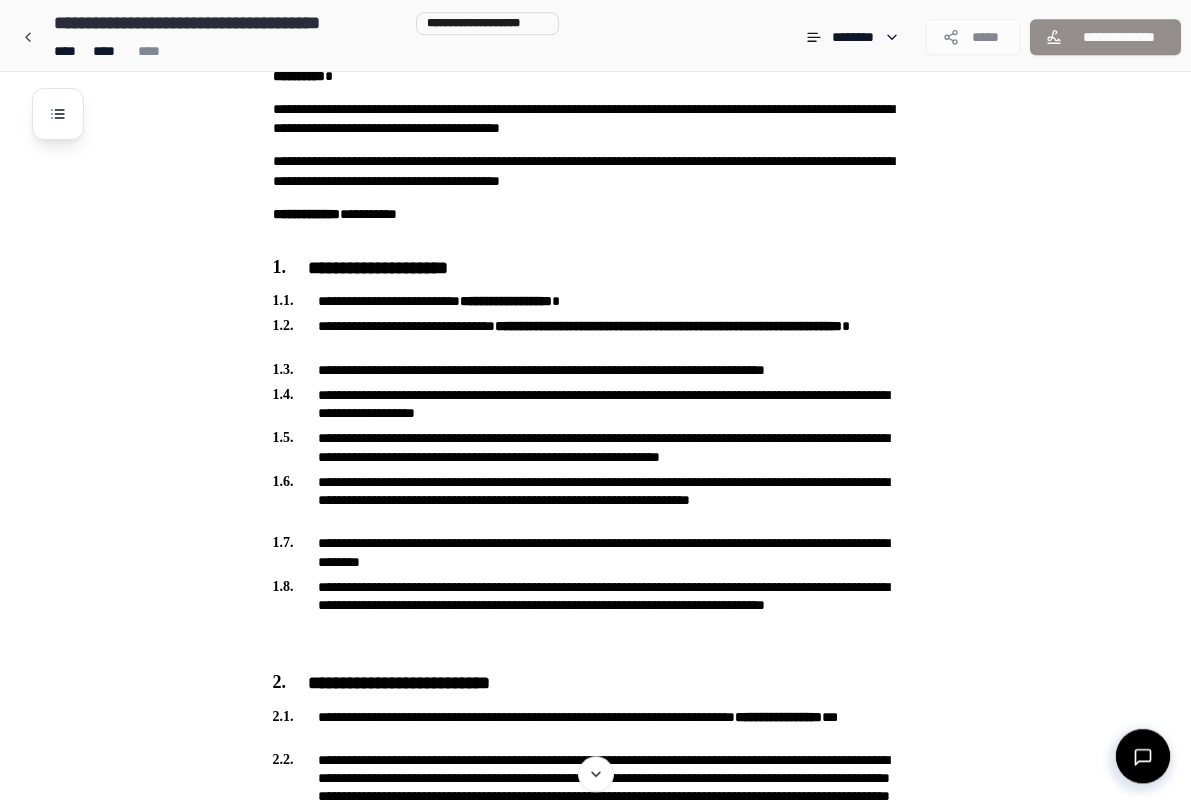 scroll, scrollTop: 0, scrollLeft: 0, axis: both 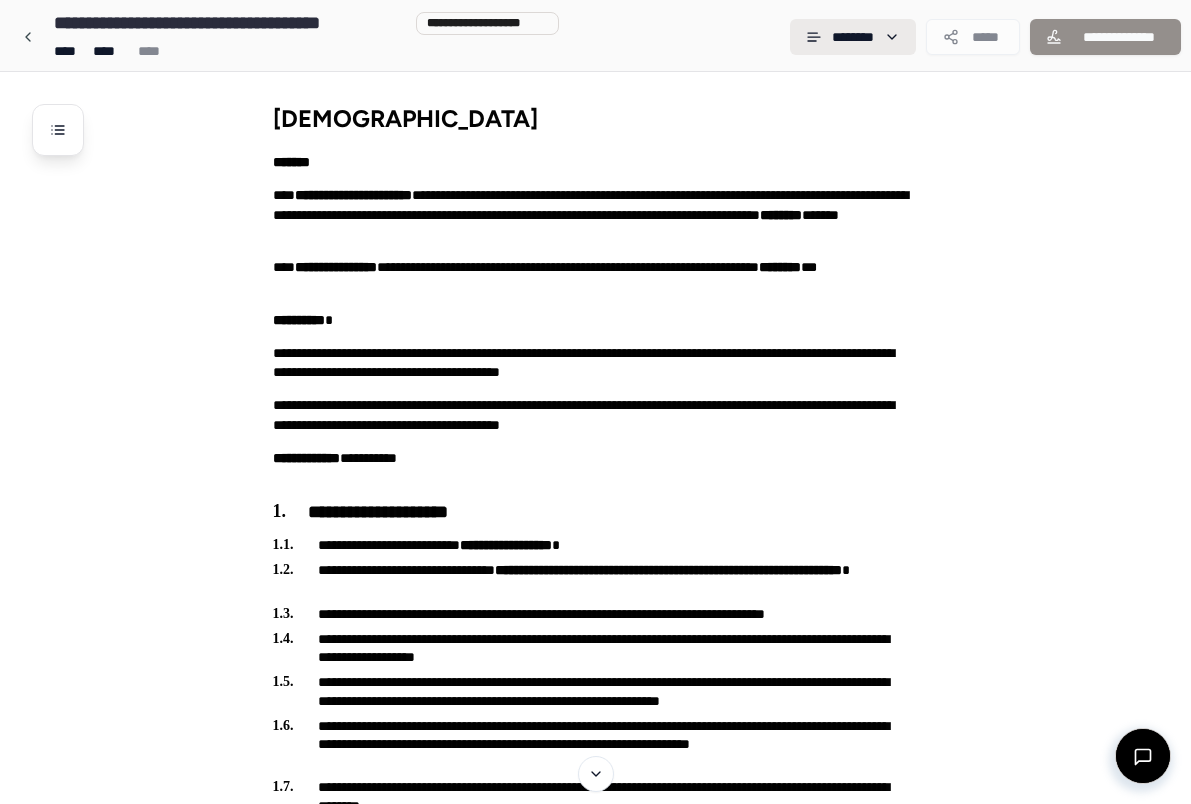 click on "**********" at bounding box center (595, 3494) 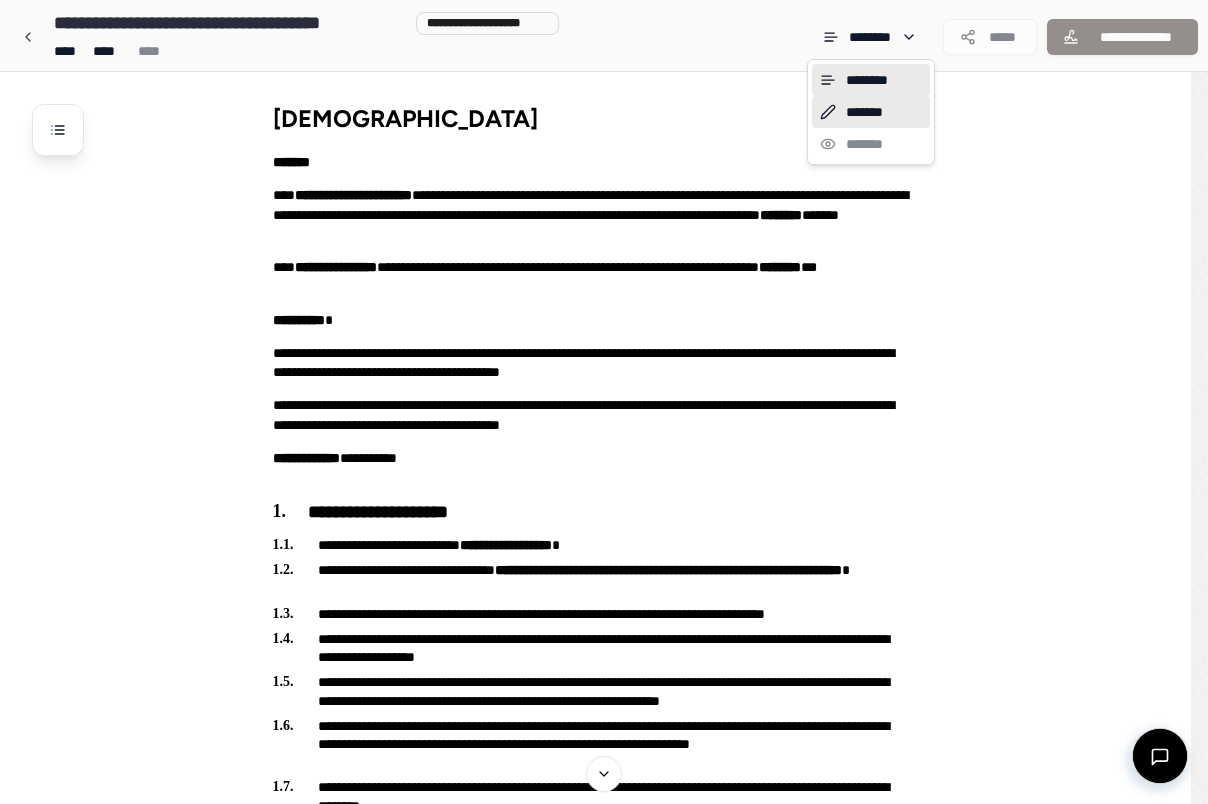 click on "*******" at bounding box center (871, 112) 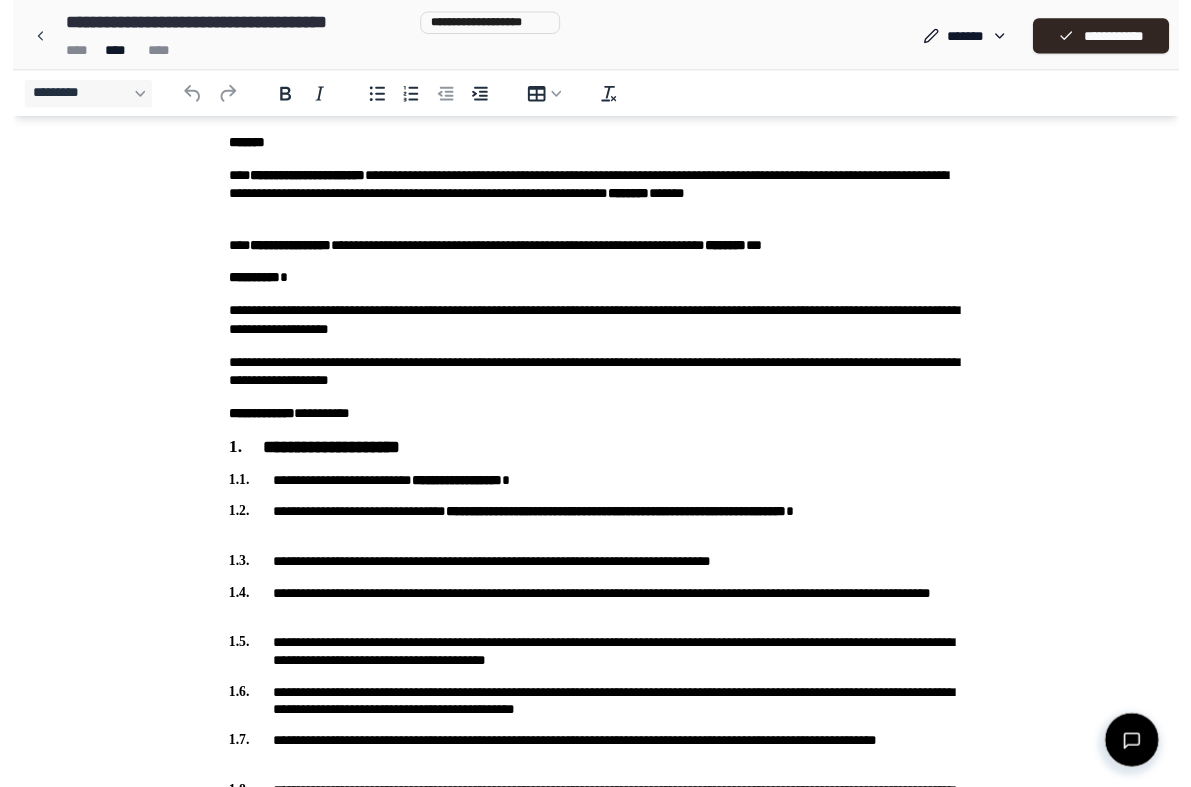 scroll, scrollTop: 0, scrollLeft: 0, axis: both 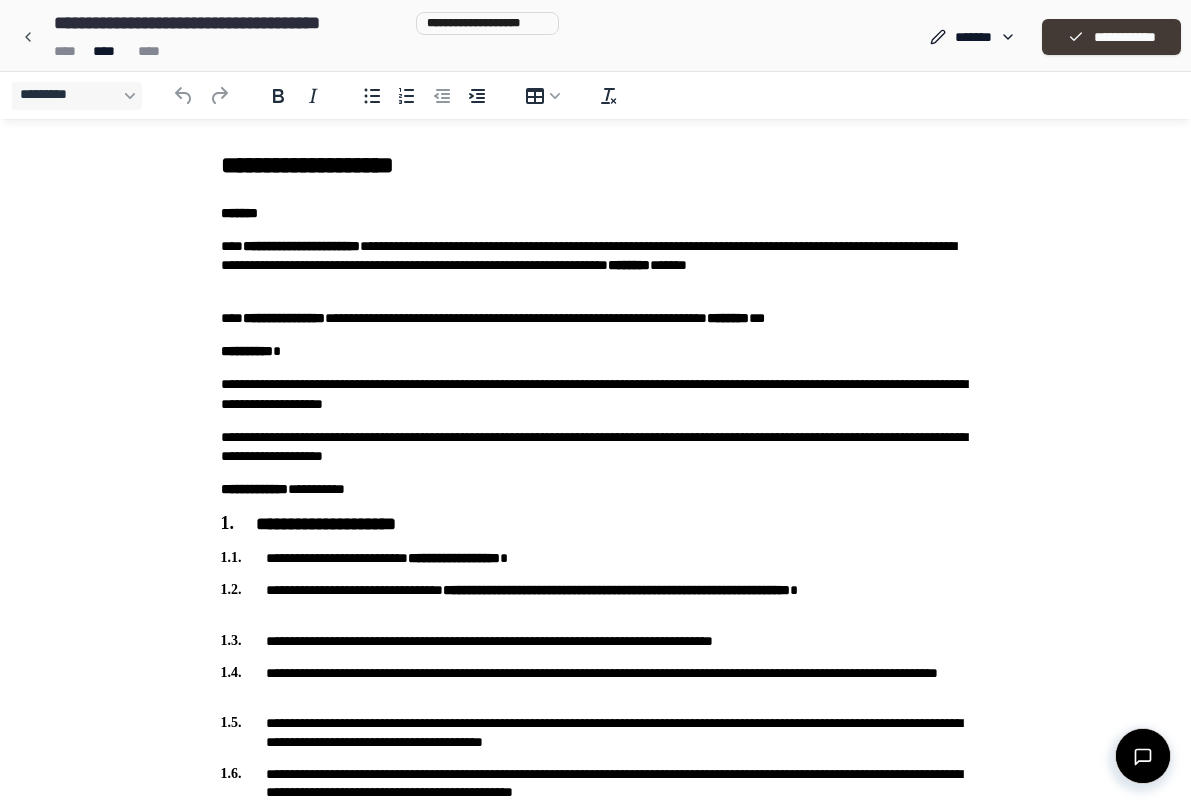 click on "**********" at bounding box center (1111, 37) 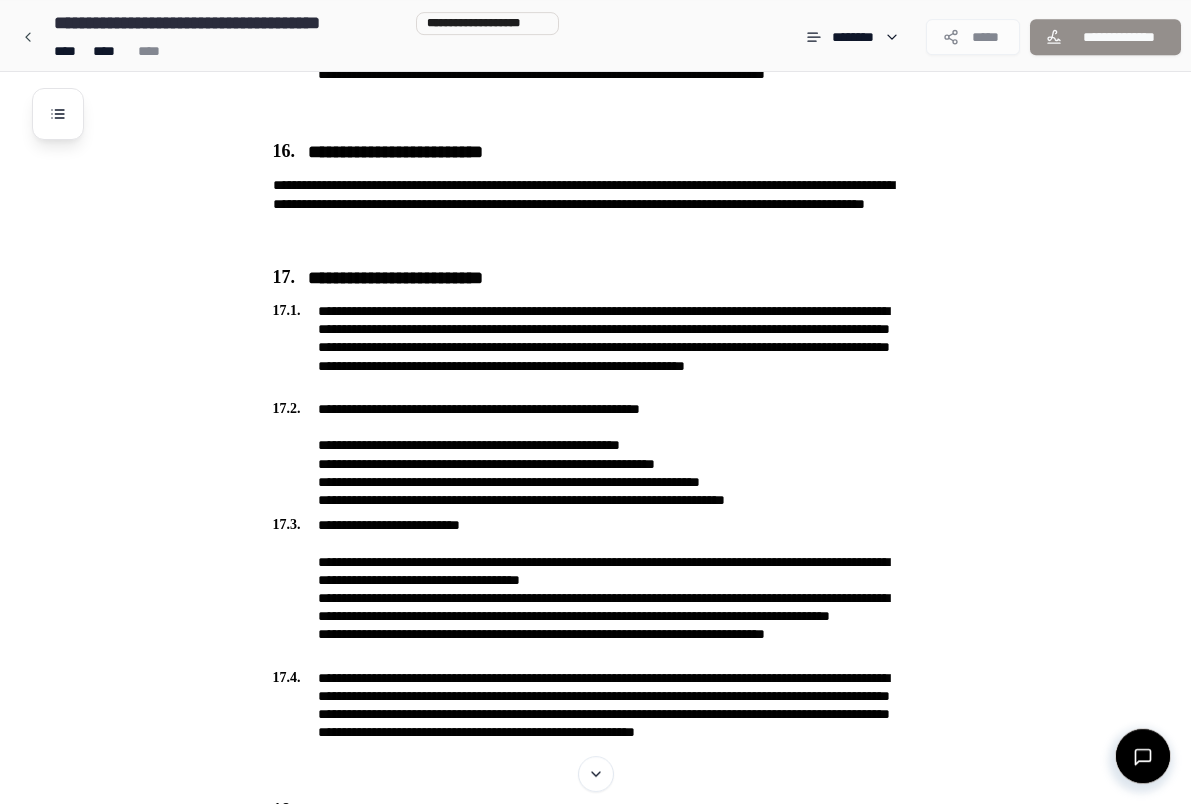 scroll, scrollTop: 4960, scrollLeft: 0, axis: vertical 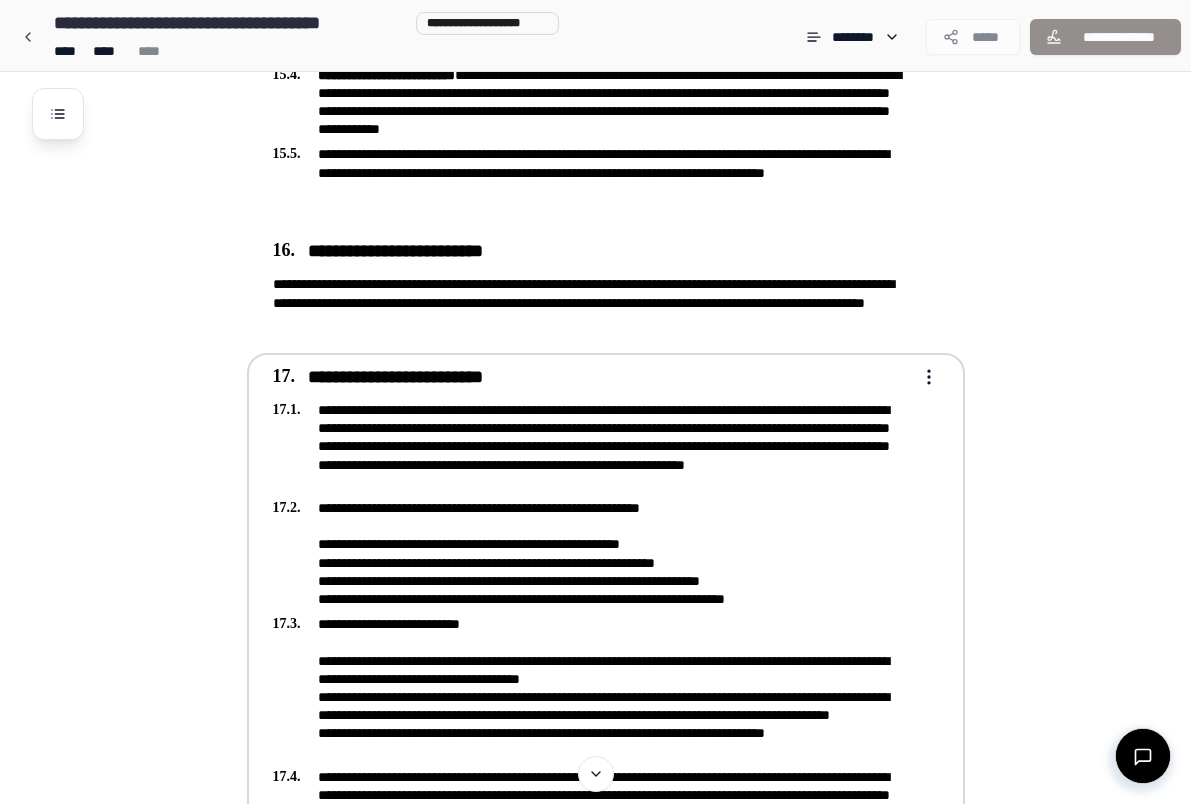 click on "**********" at bounding box center [592, 446] 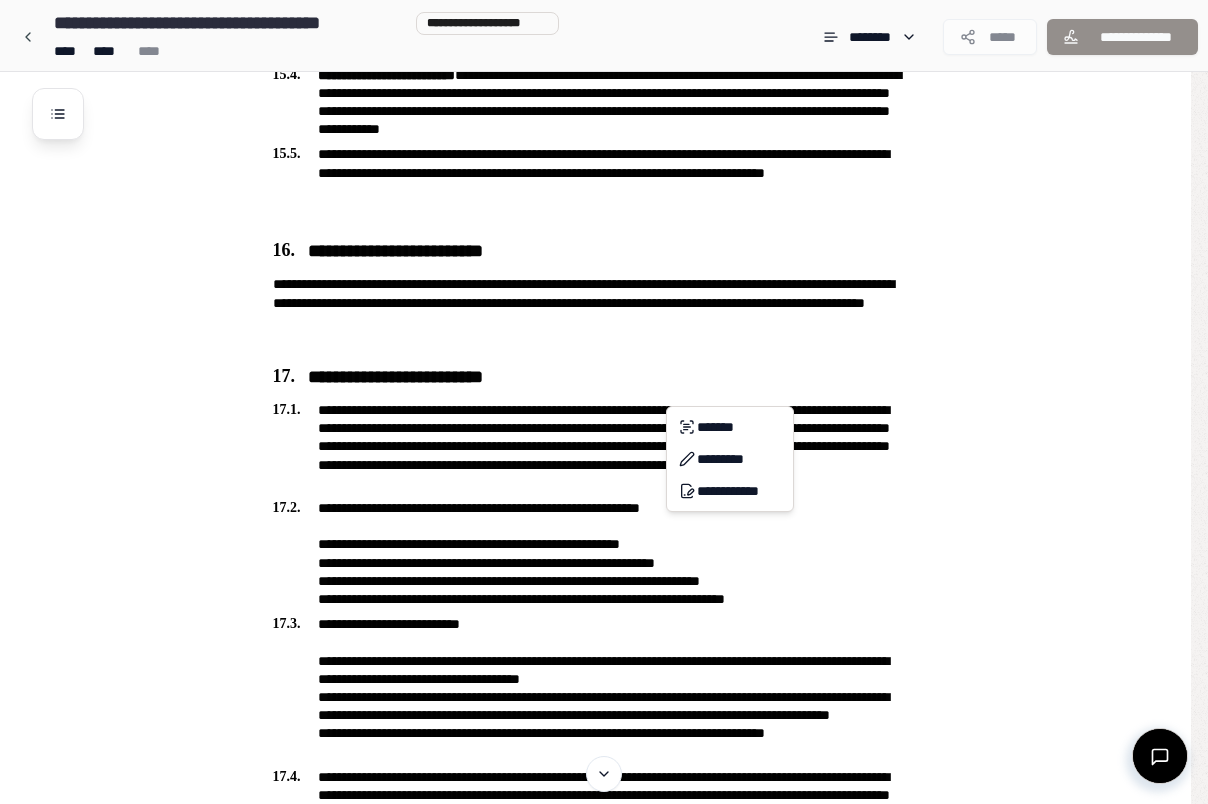 click on "**********" at bounding box center [604, -1466] 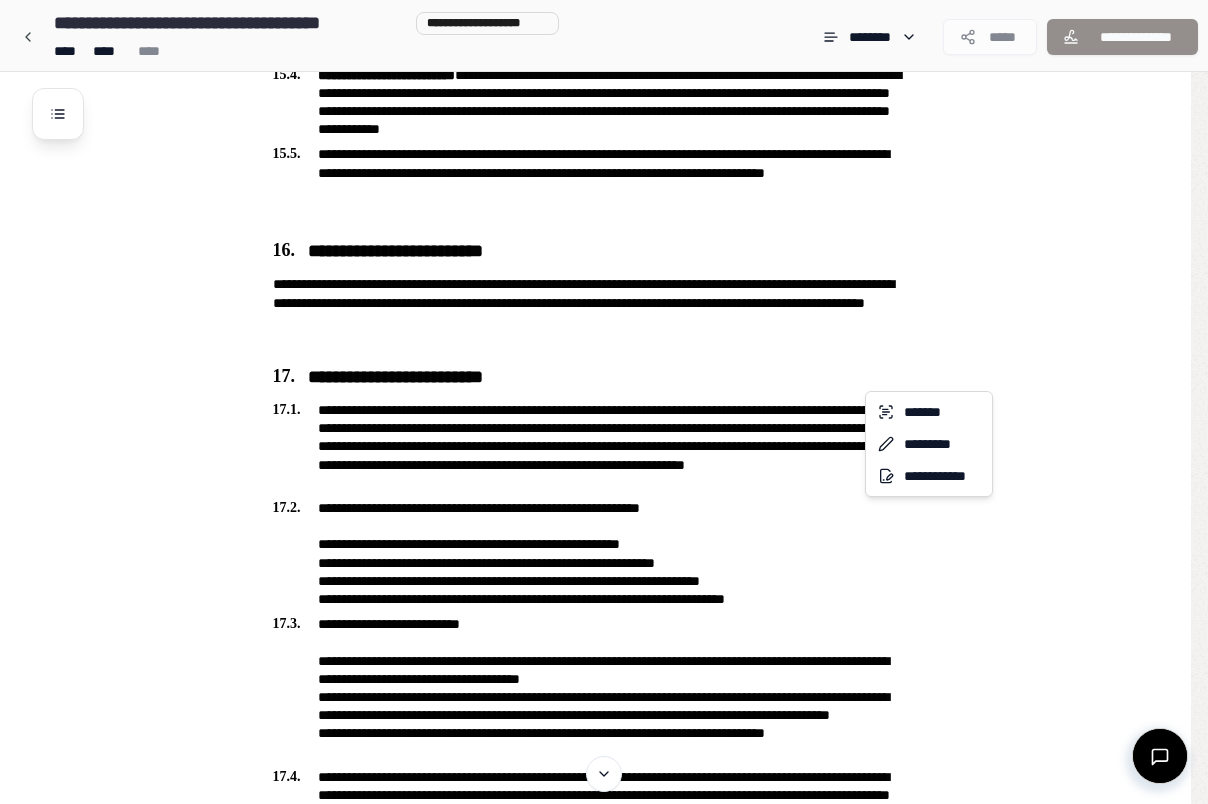 click on "**********" at bounding box center [595, -1466] 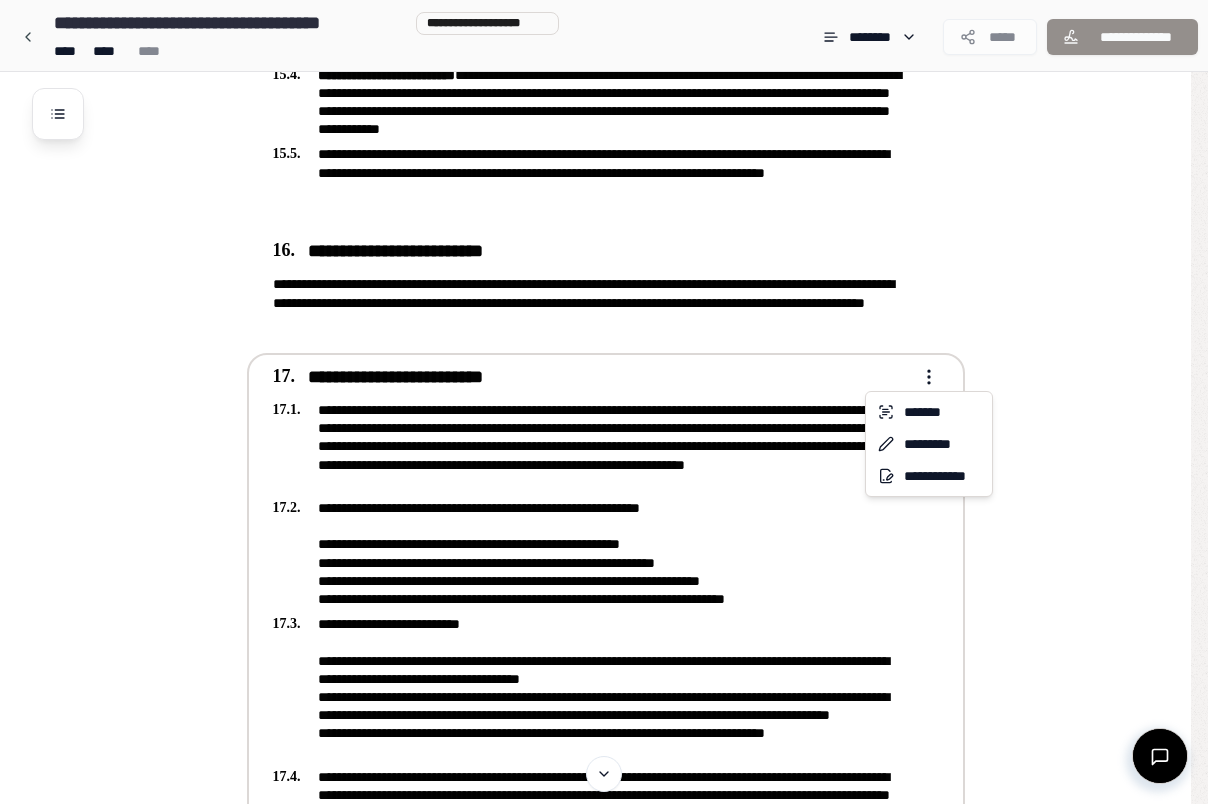 click on "**********" at bounding box center [604, -1466] 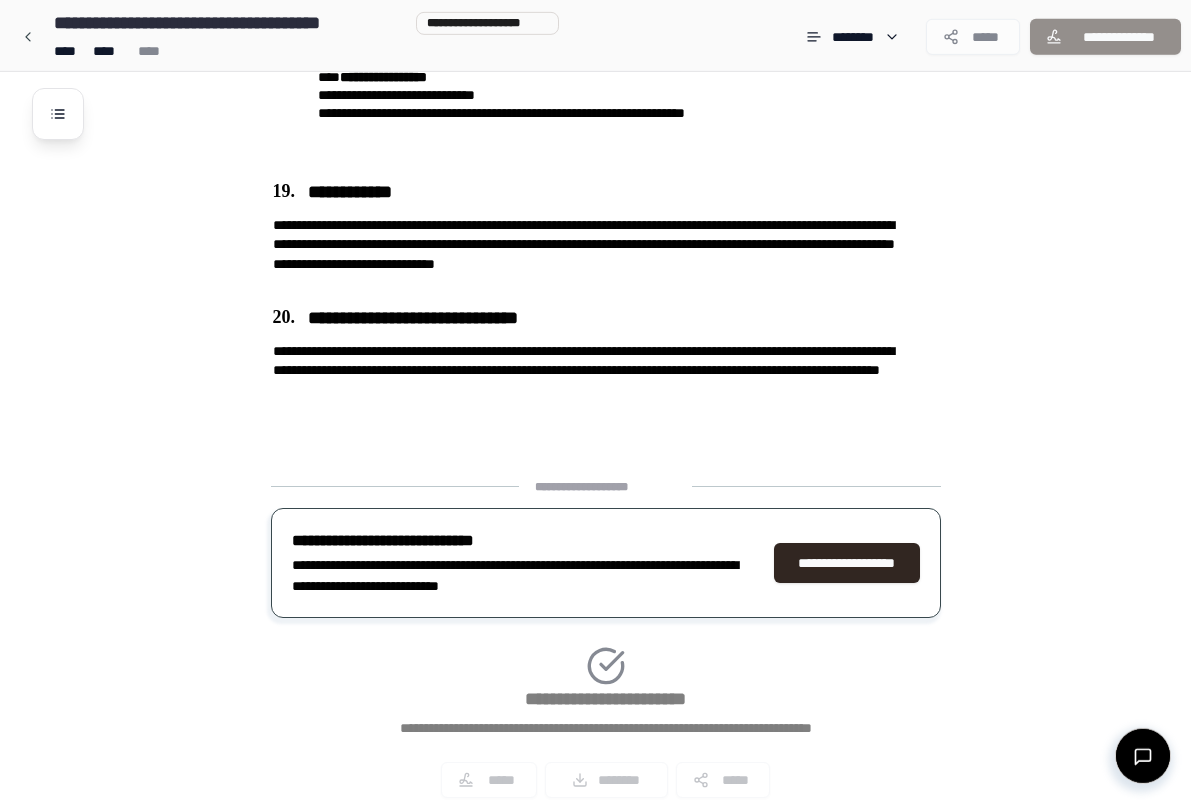 scroll, scrollTop: 6184, scrollLeft: 0, axis: vertical 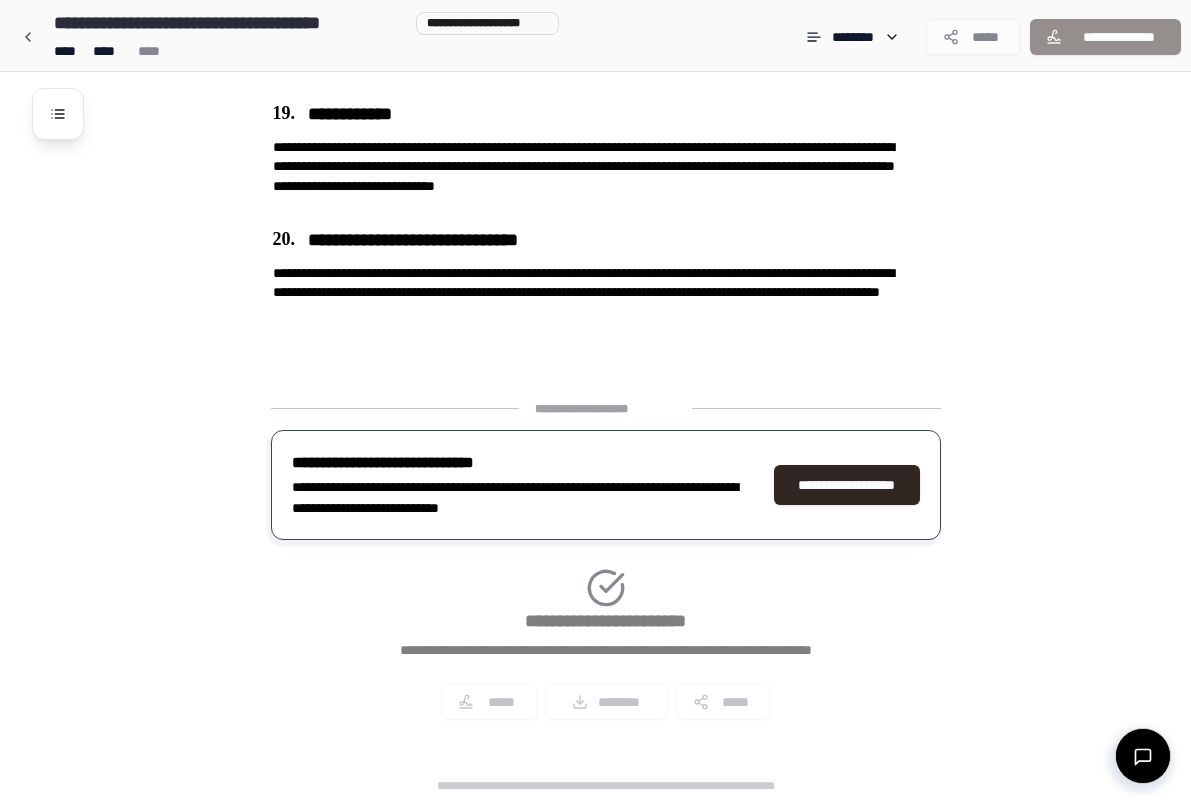click on "**********" at bounding box center (606, 568) 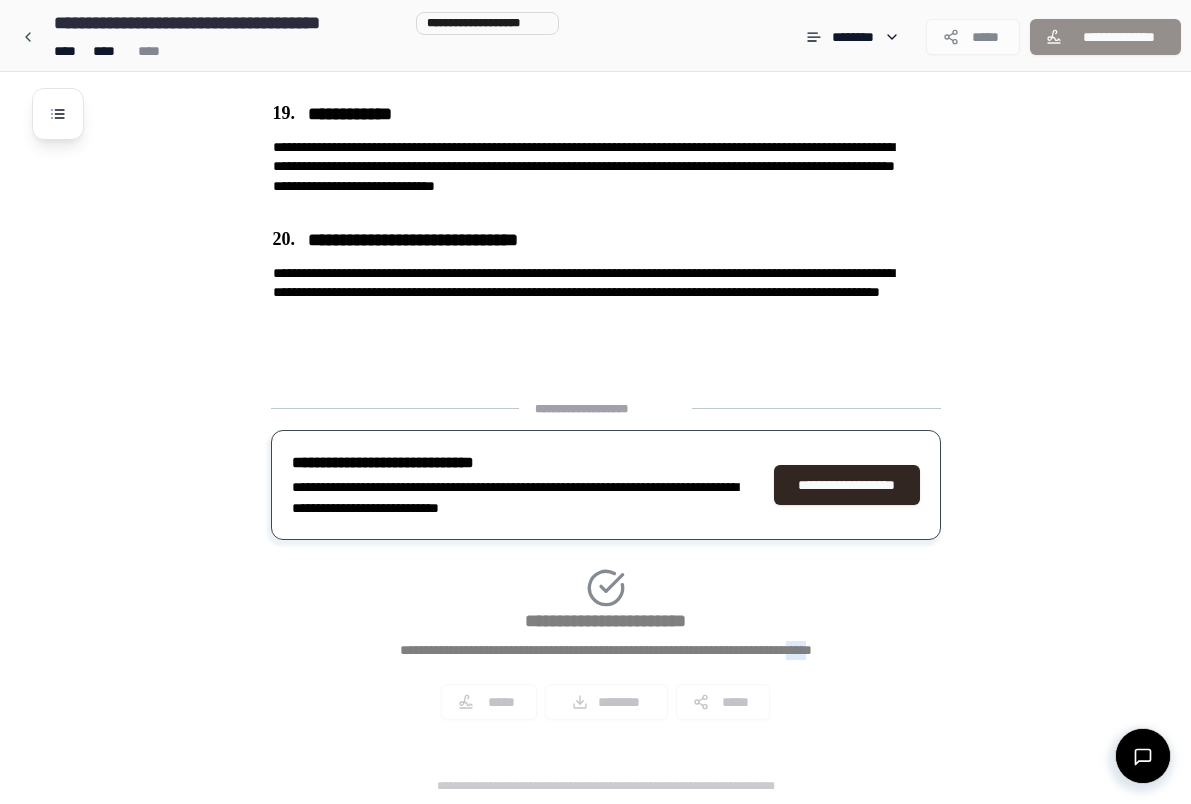 click on "**********" at bounding box center (606, 568) 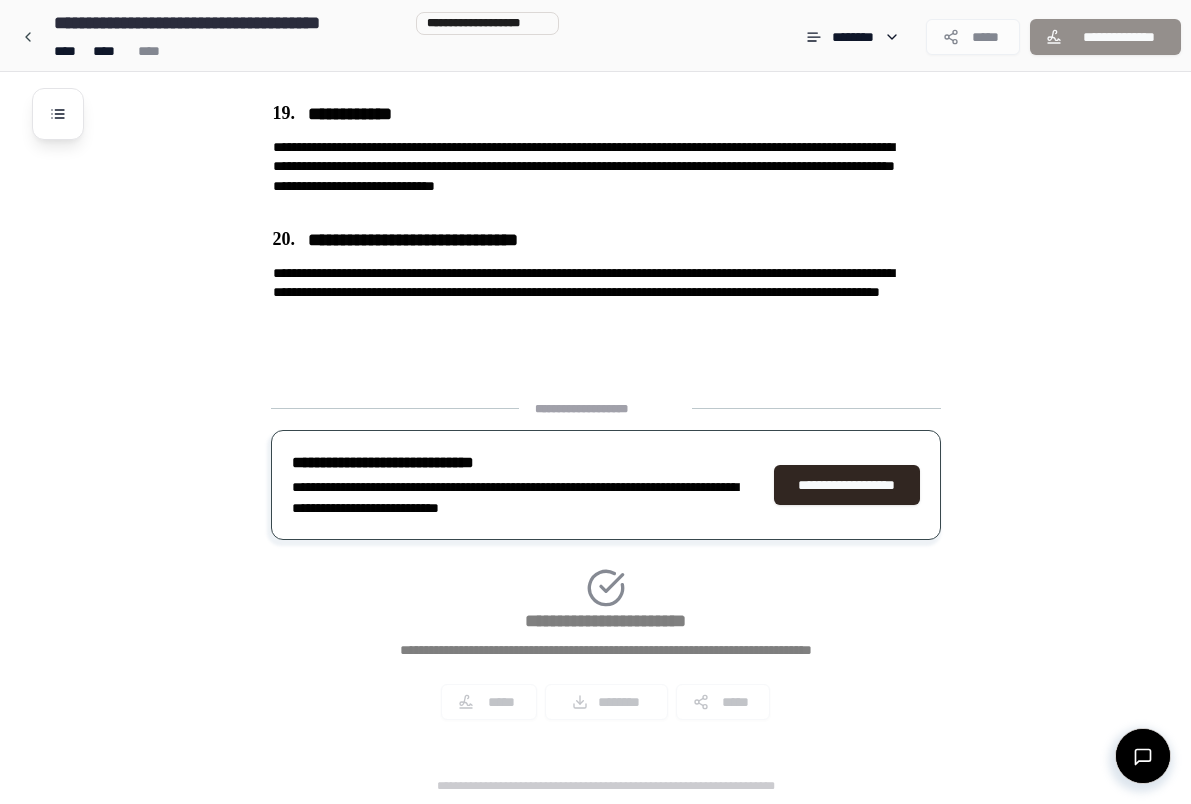 click on "**********" at bounding box center [606, 568] 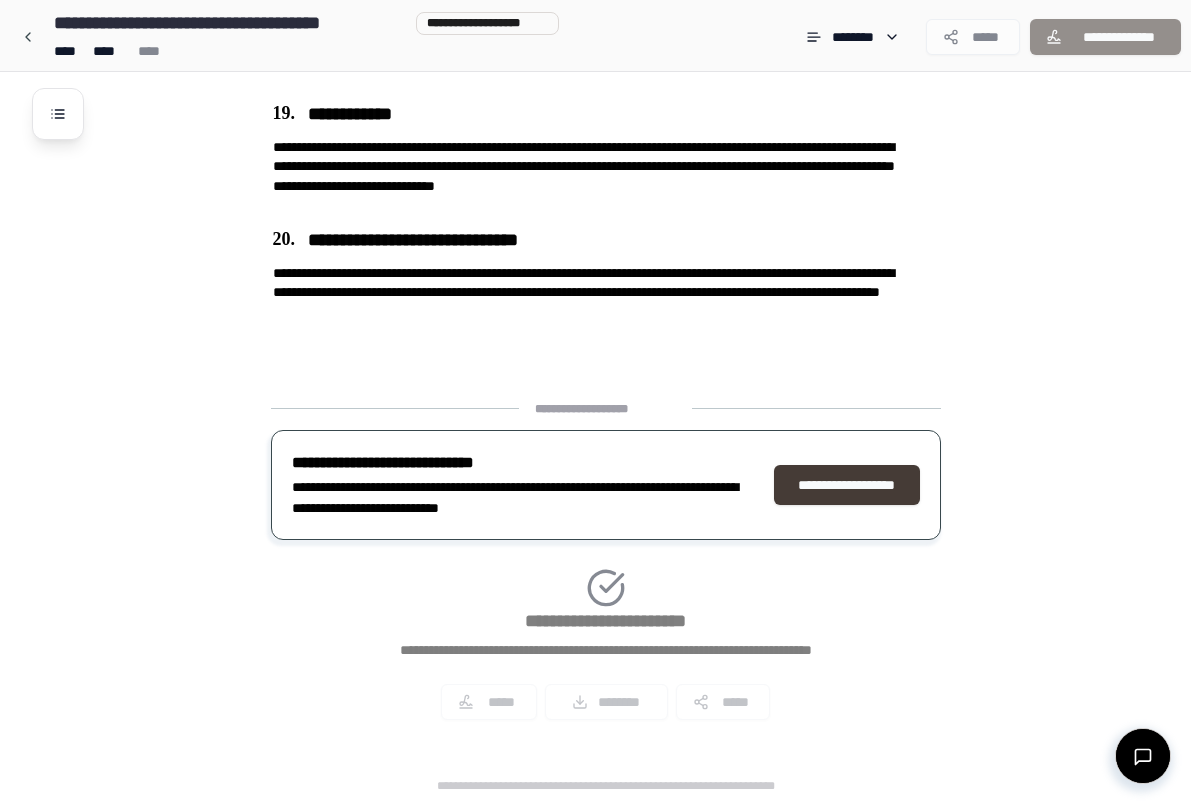 click on "**********" at bounding box center [847, 485] 